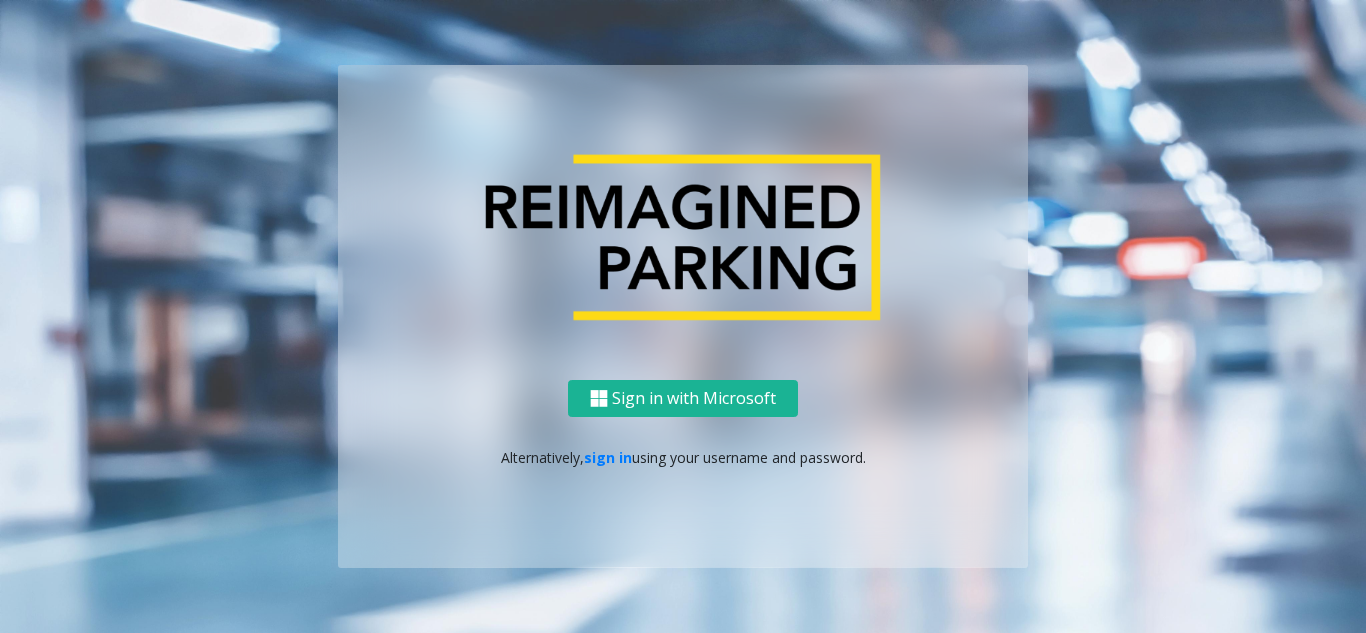 scroll, scrollTop: 0, scrollLeft: 0, axis: both 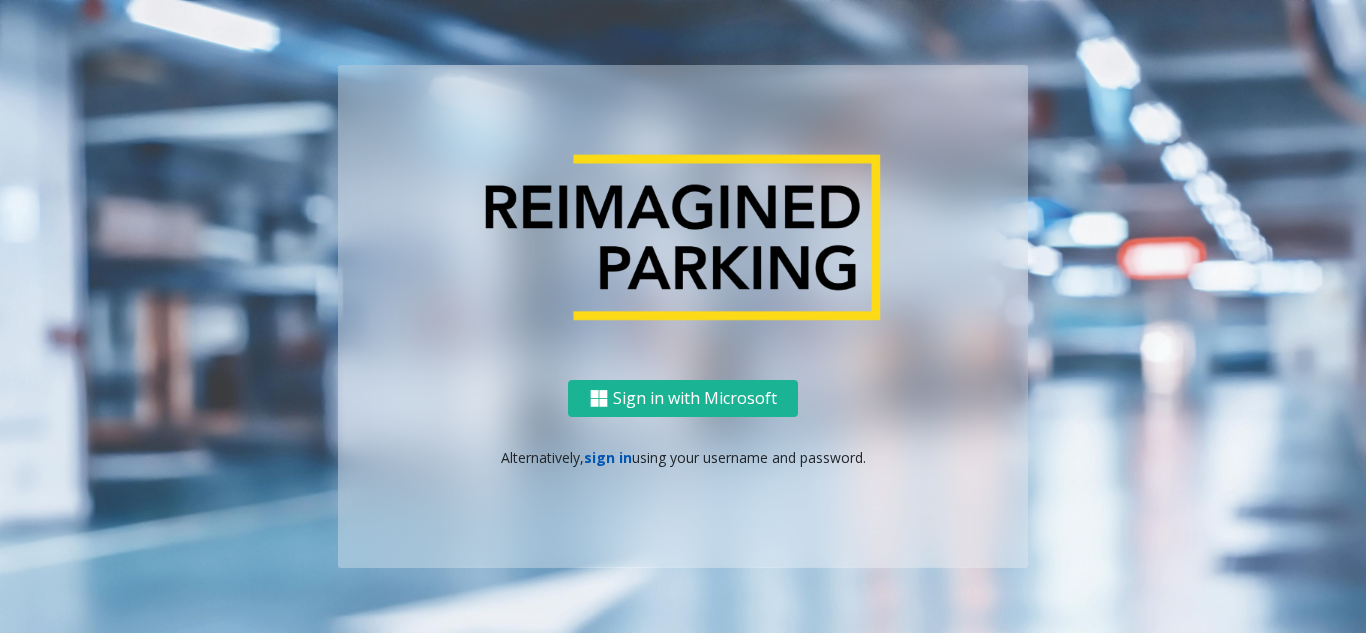 click on "sign in" 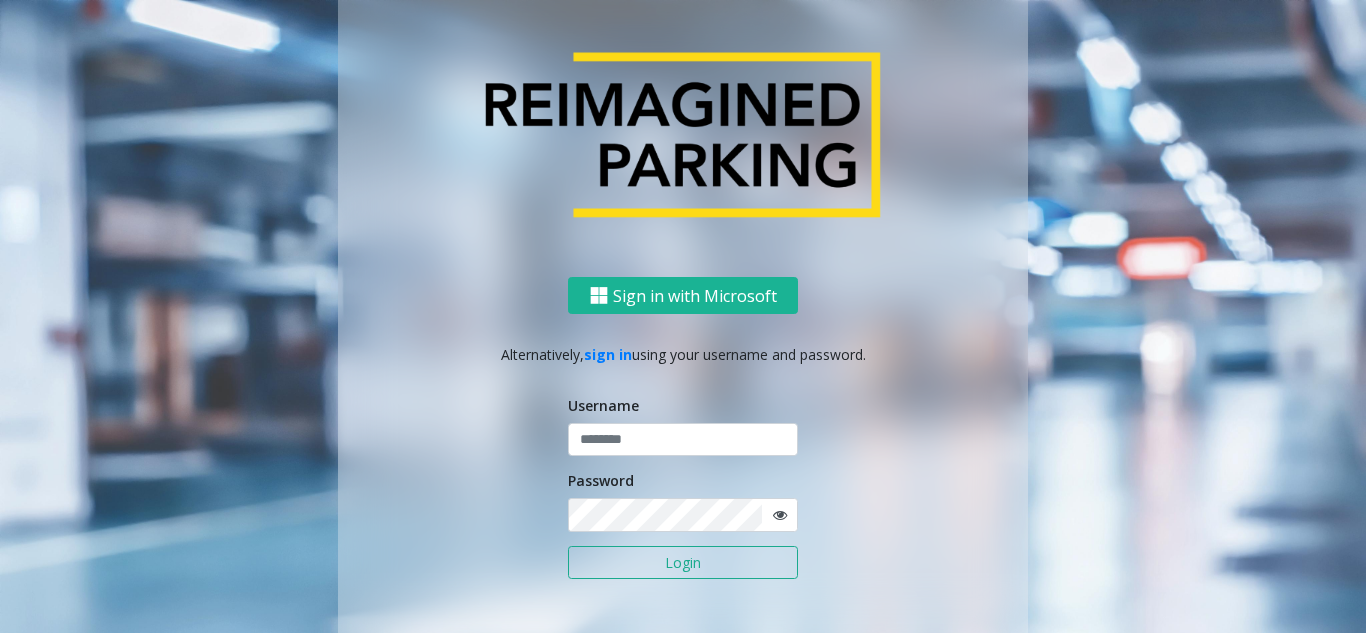 click on "Username Password Login" 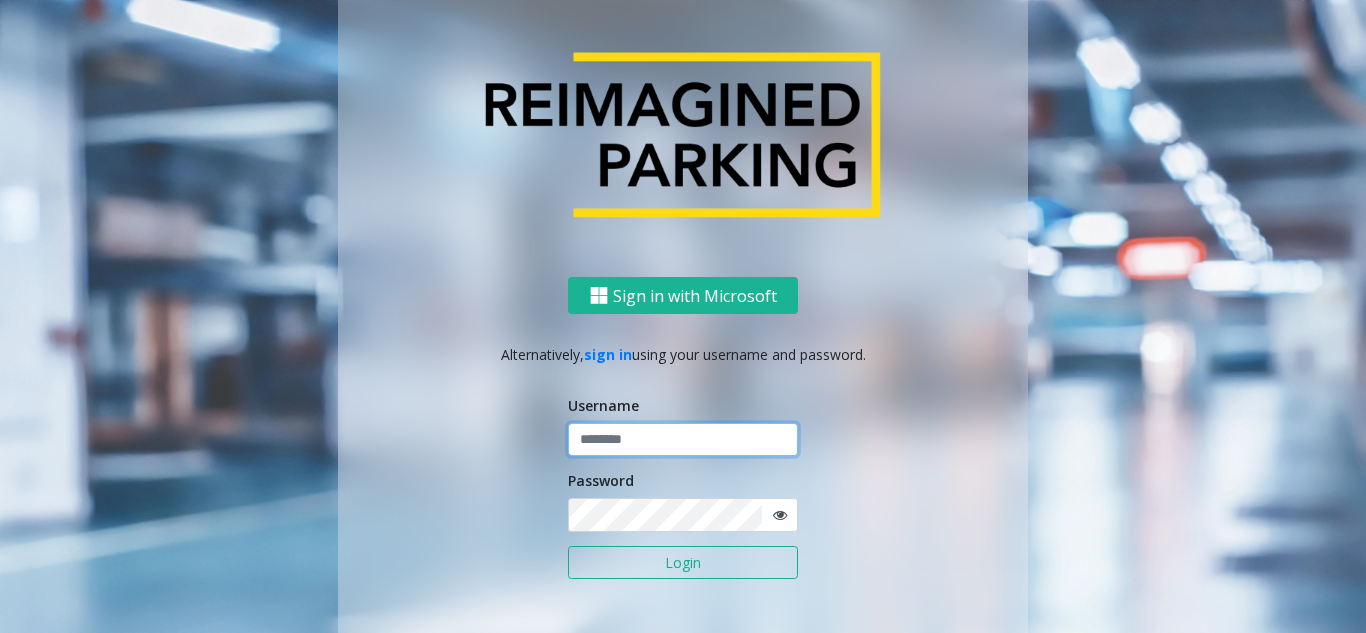 click 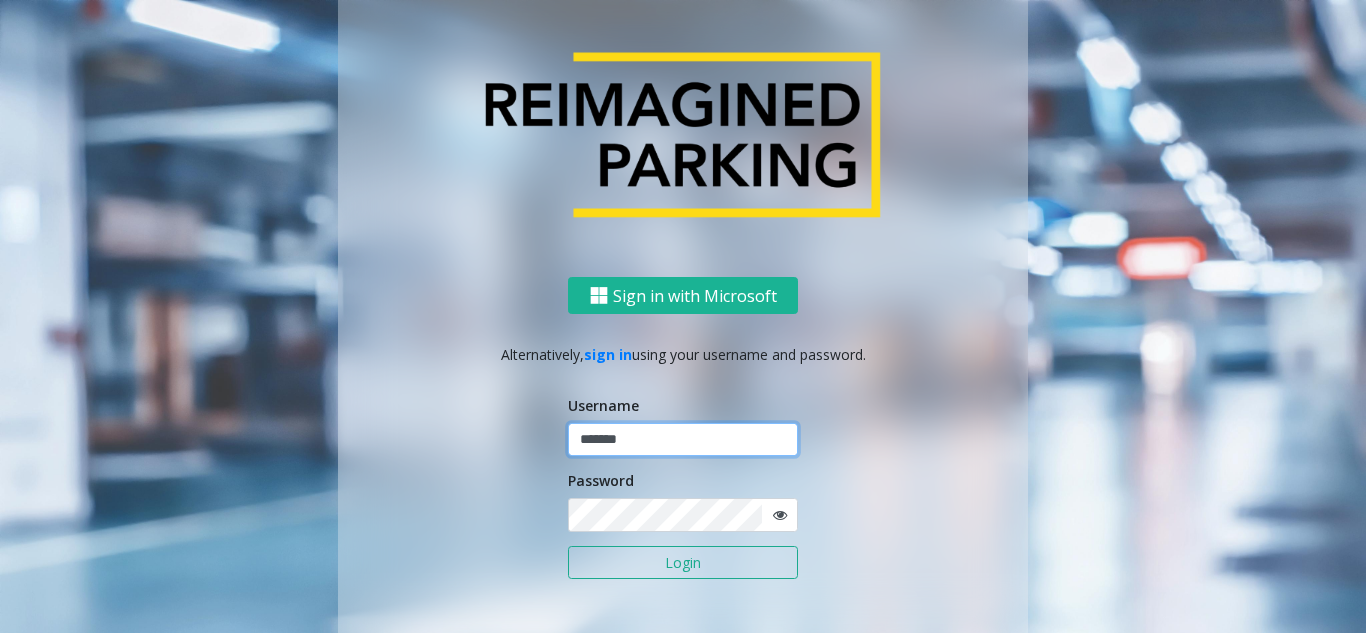 type on "*******" 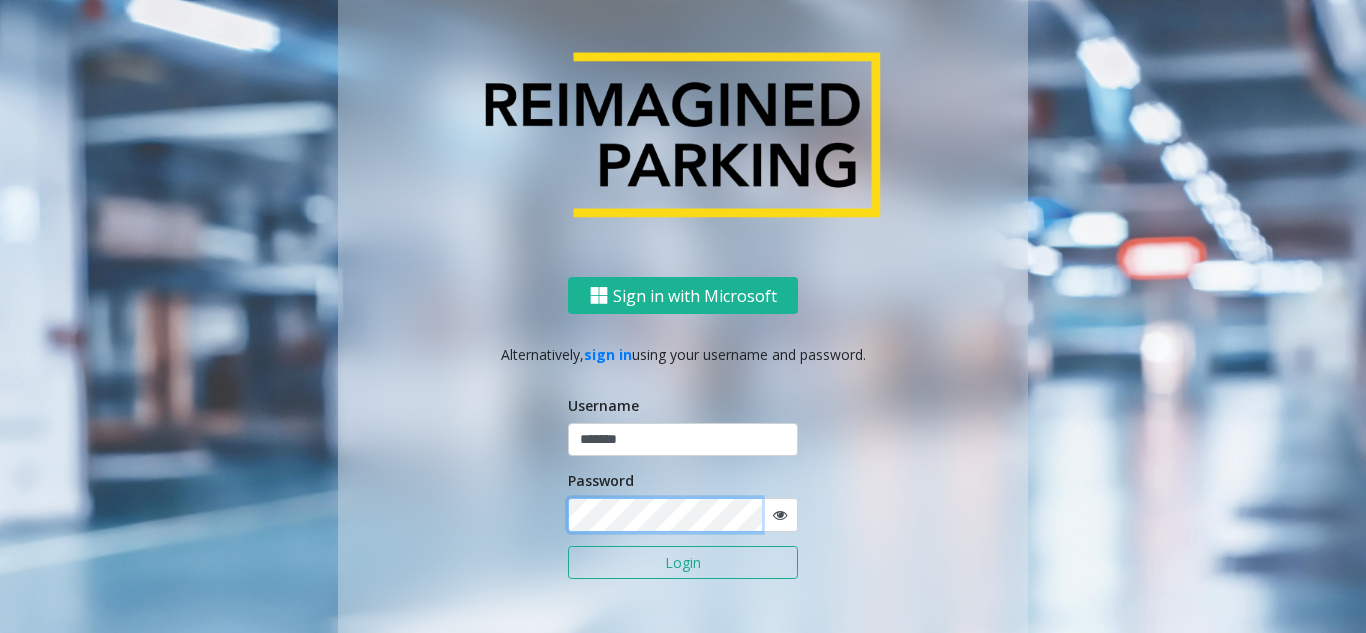 click on "Login" 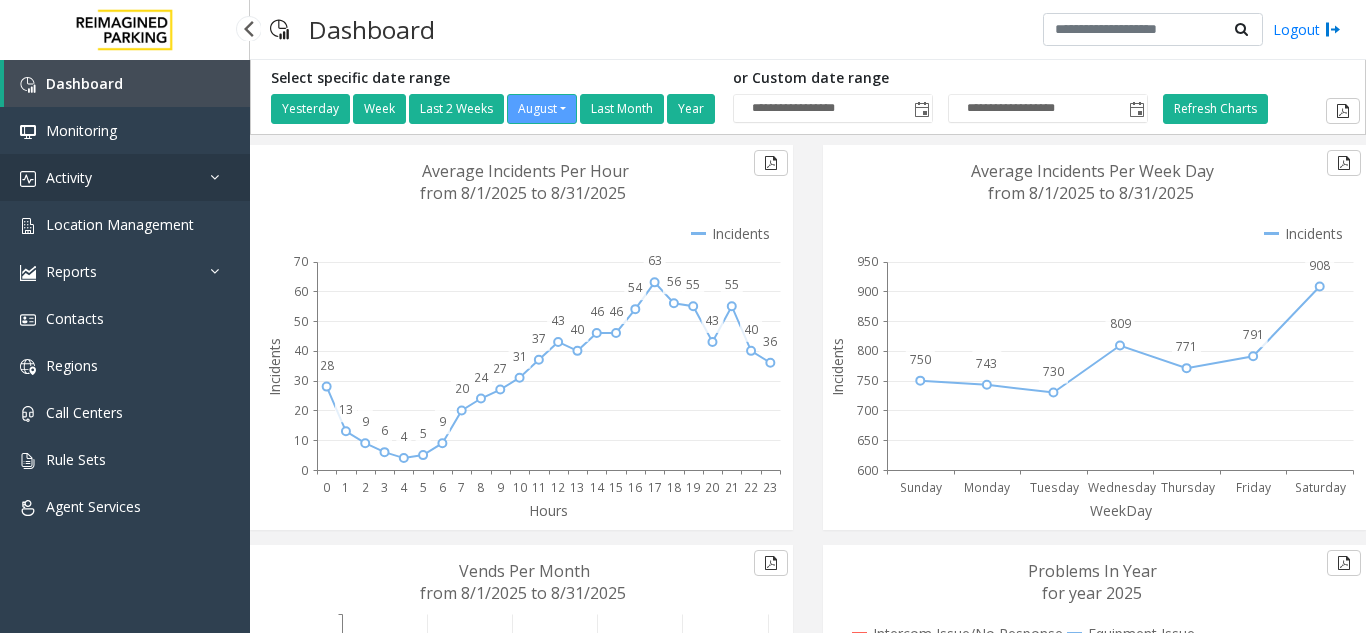 click on "Activity" at bounding box center [125, 177] 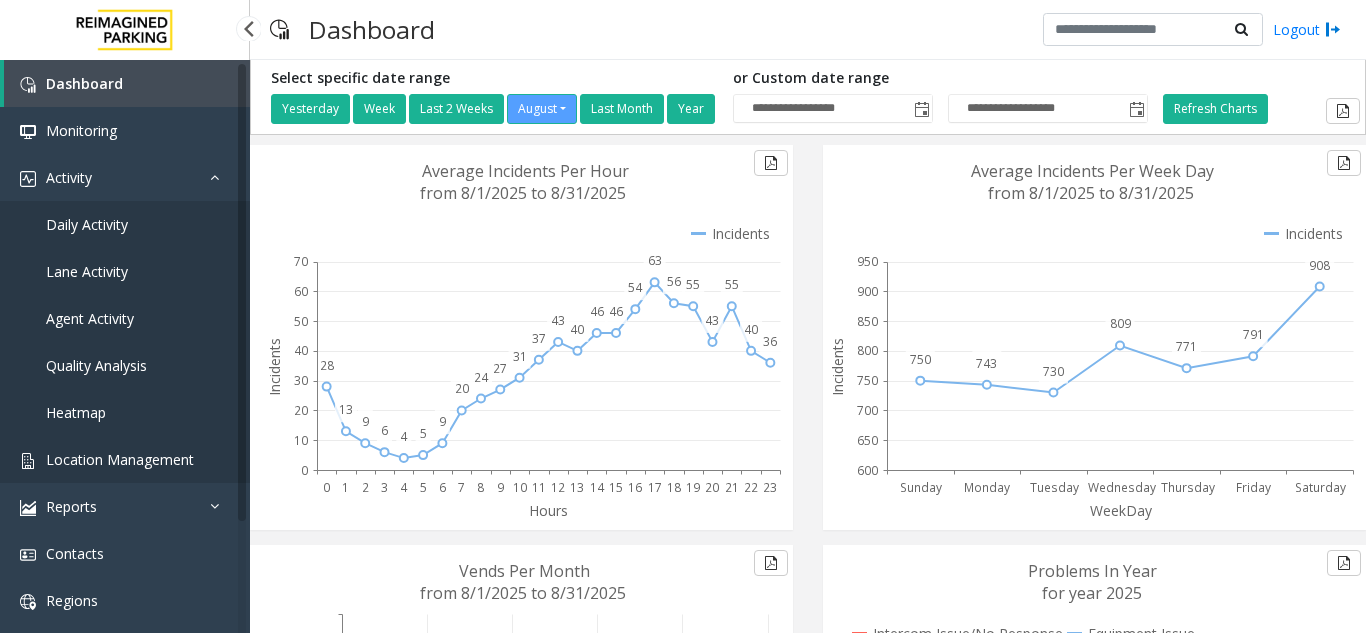 click on "Location Management" at bounding box center (120, 459) 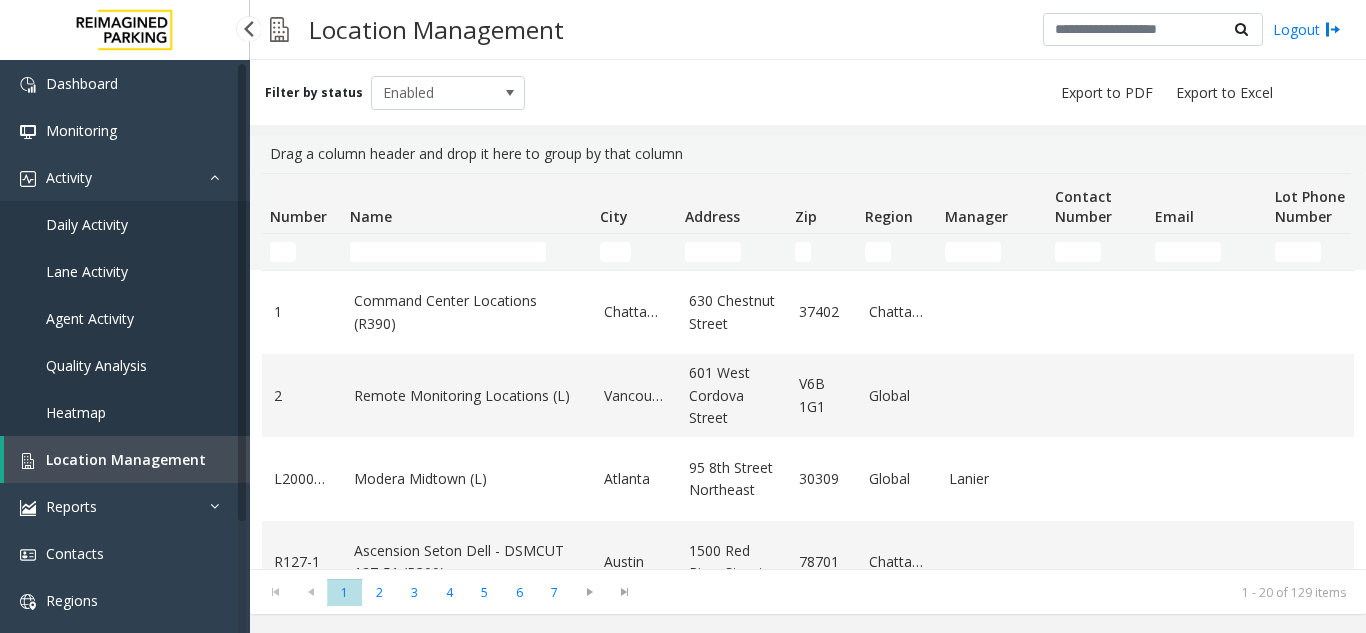 click on "Daily Activity" at bounding box center (125, 224) 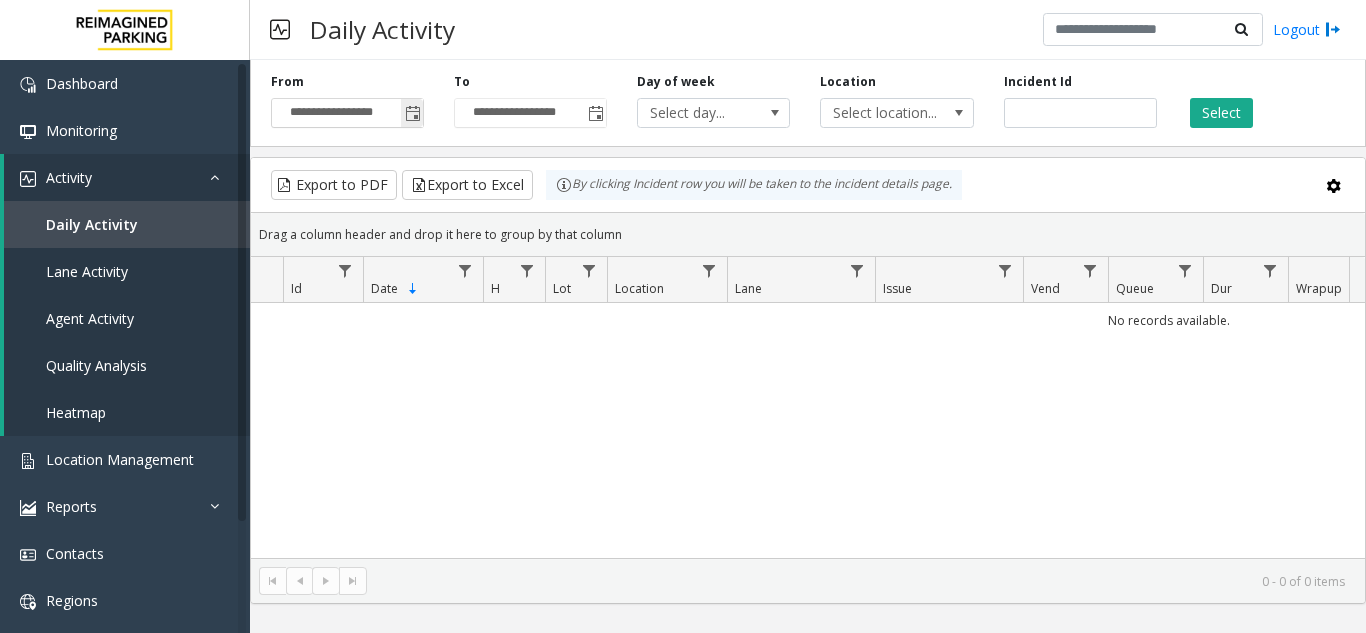 click 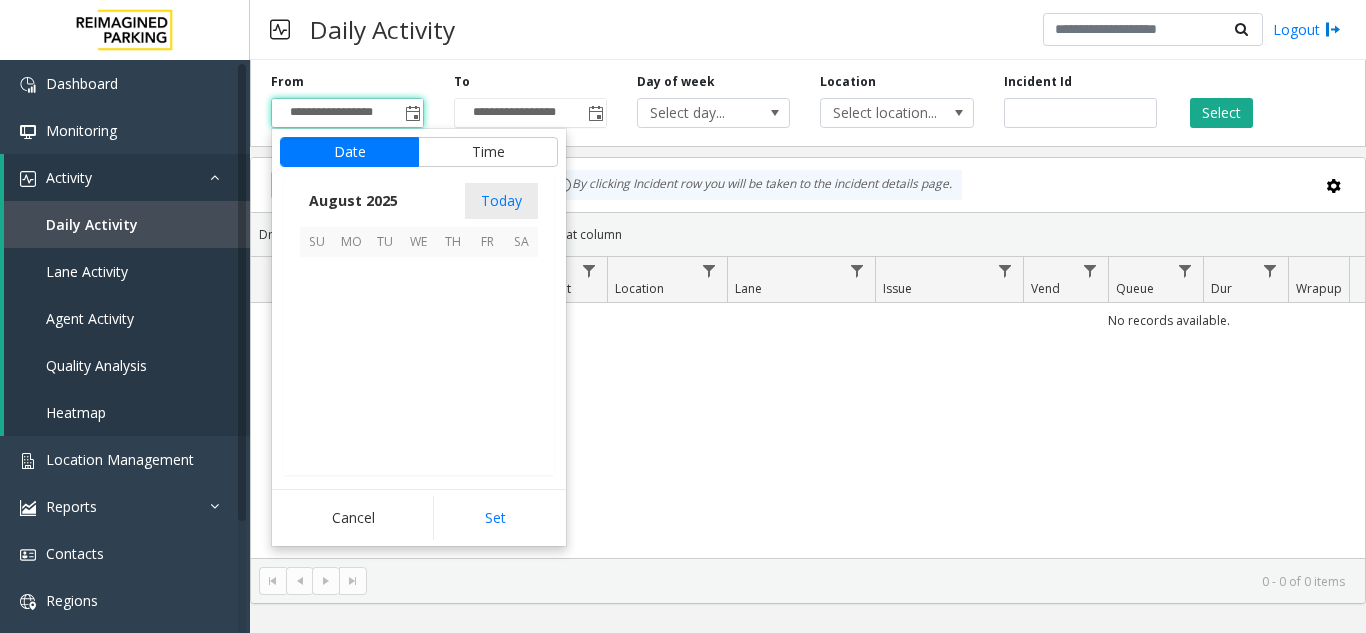 scroll, scrollTop: 358666, scrollLeft: 0, axis: vertical 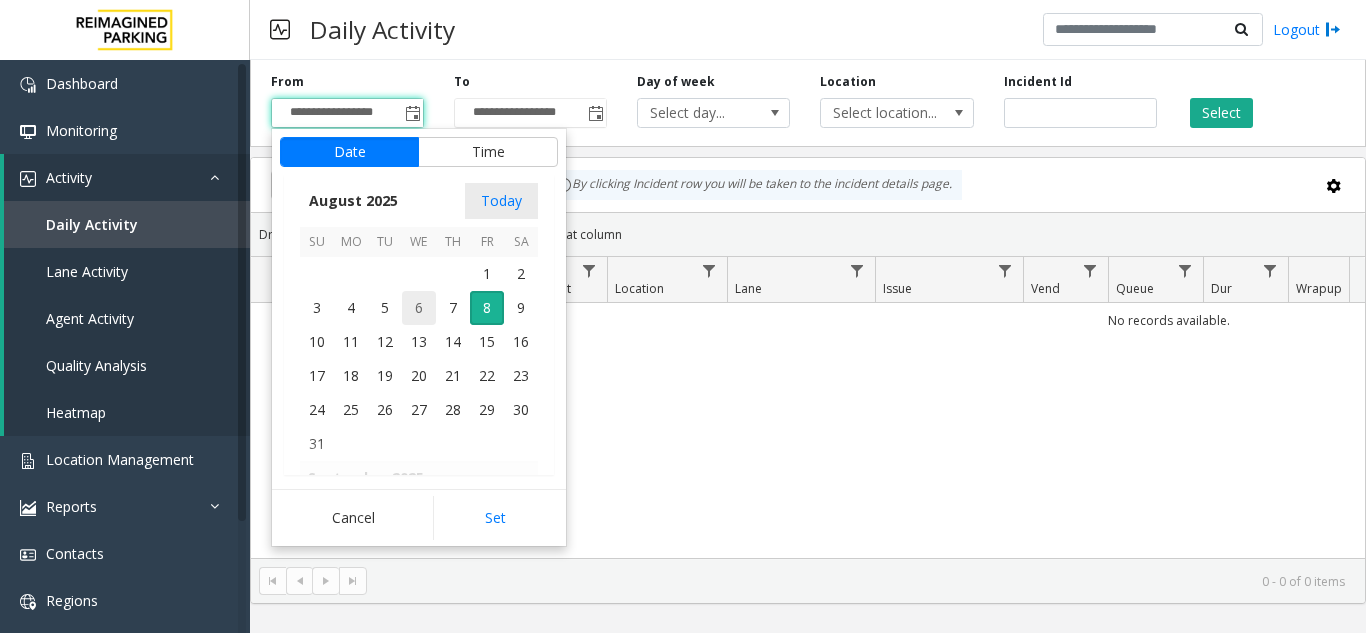 click on "6" at bounding box center [419, 308] 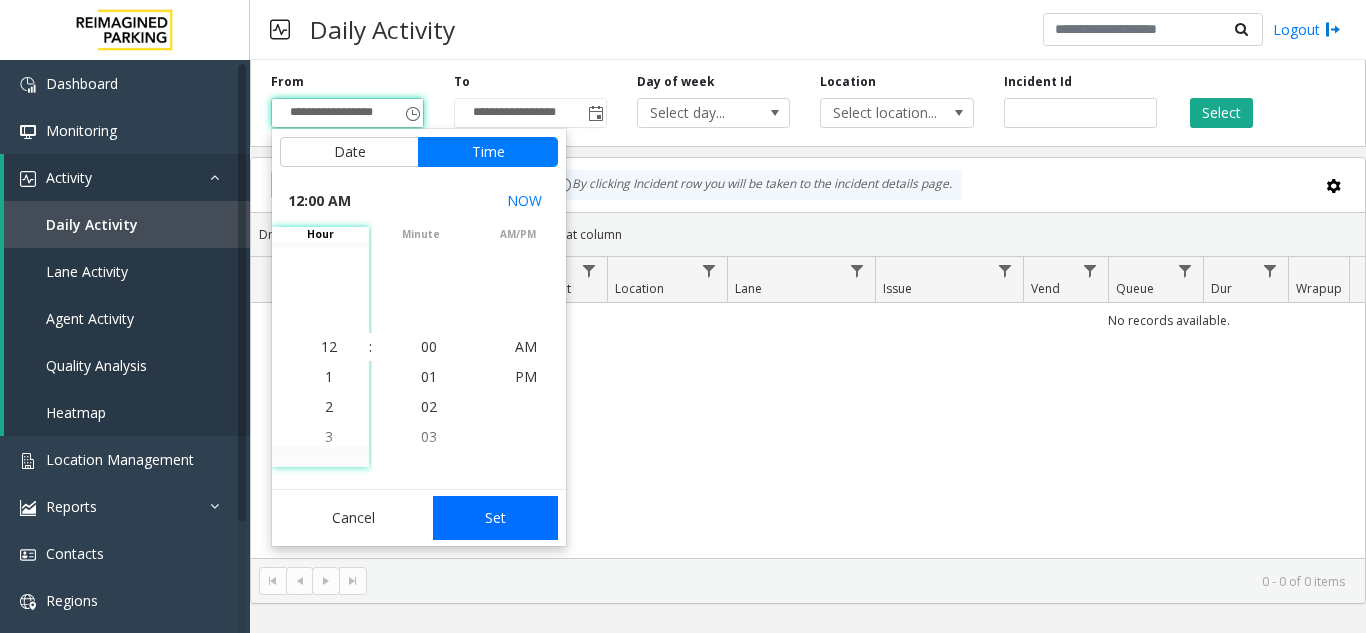 click on "Set" 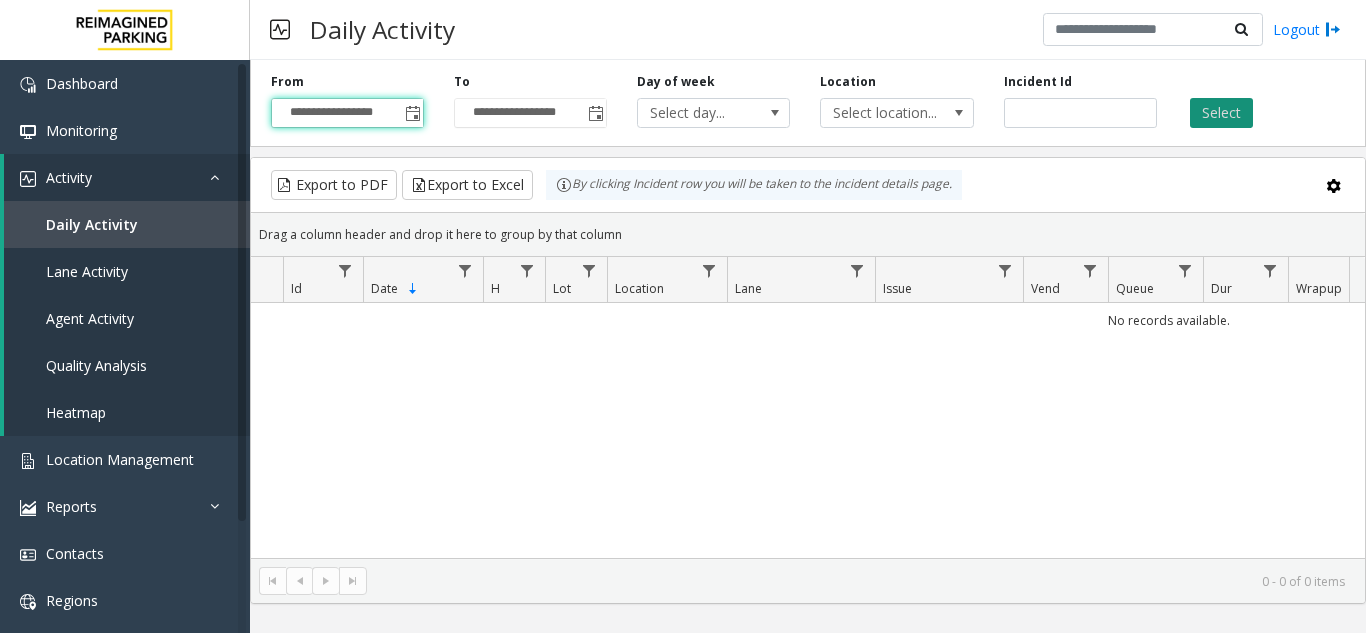 click on "Select" 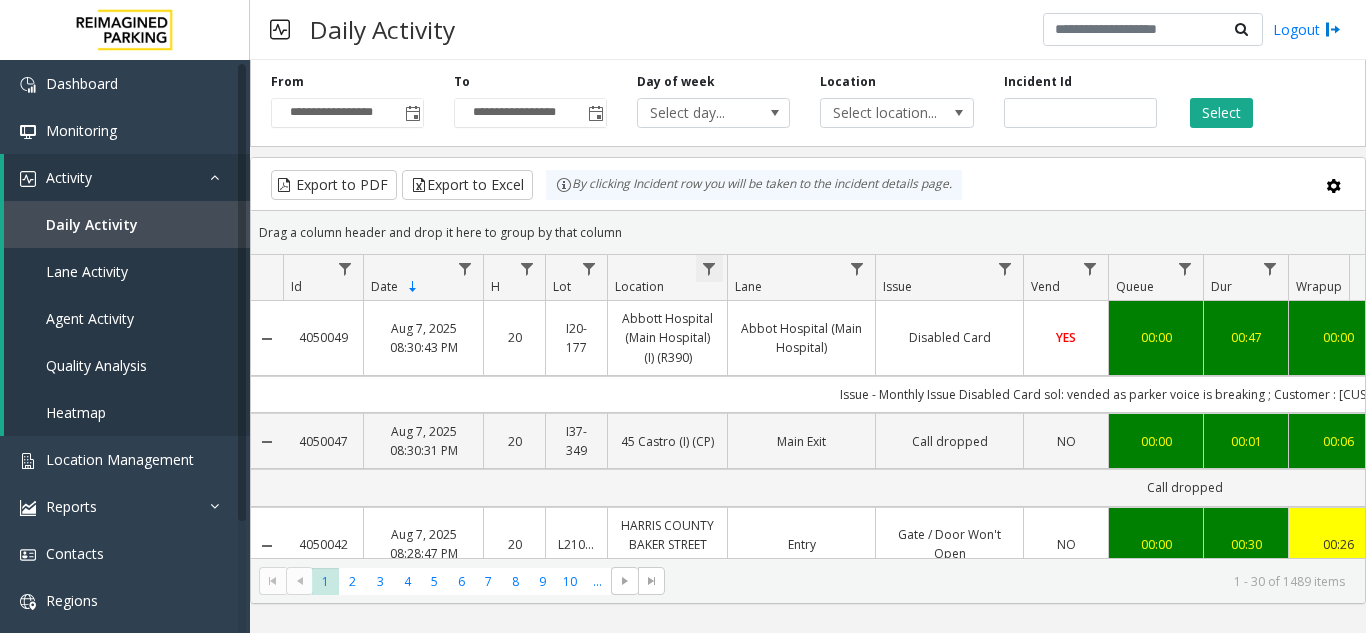 click 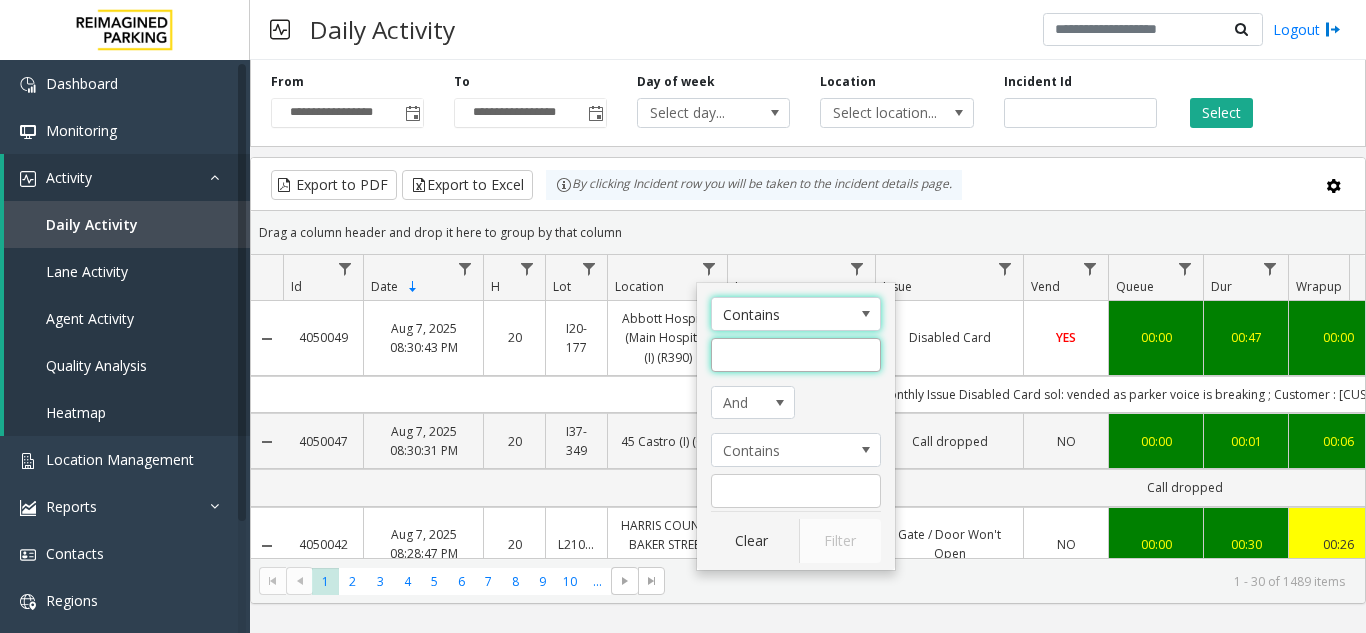 click 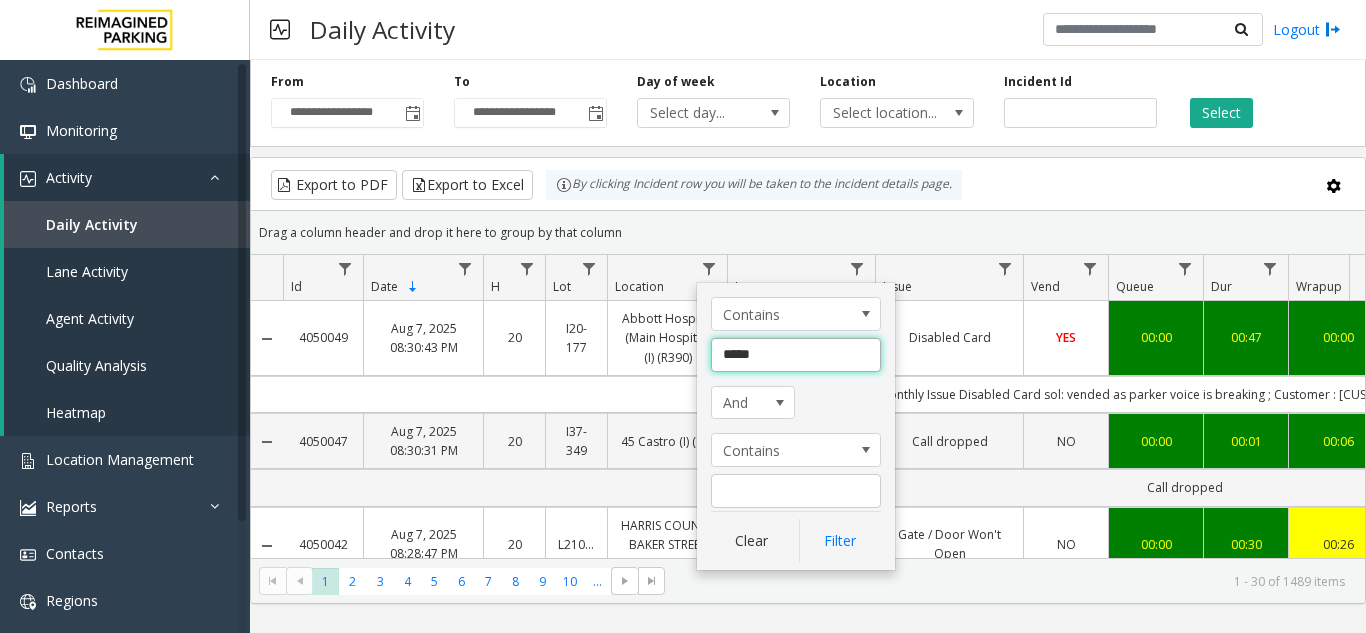 type on "******" 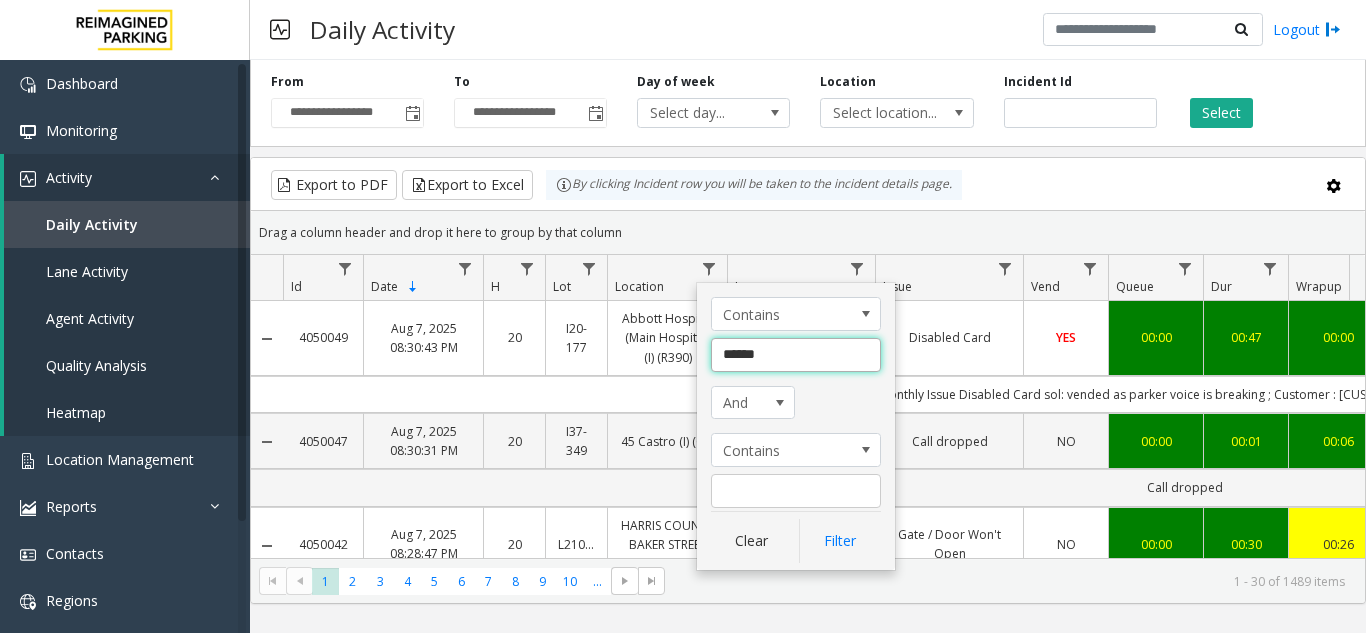 click on "Filter" 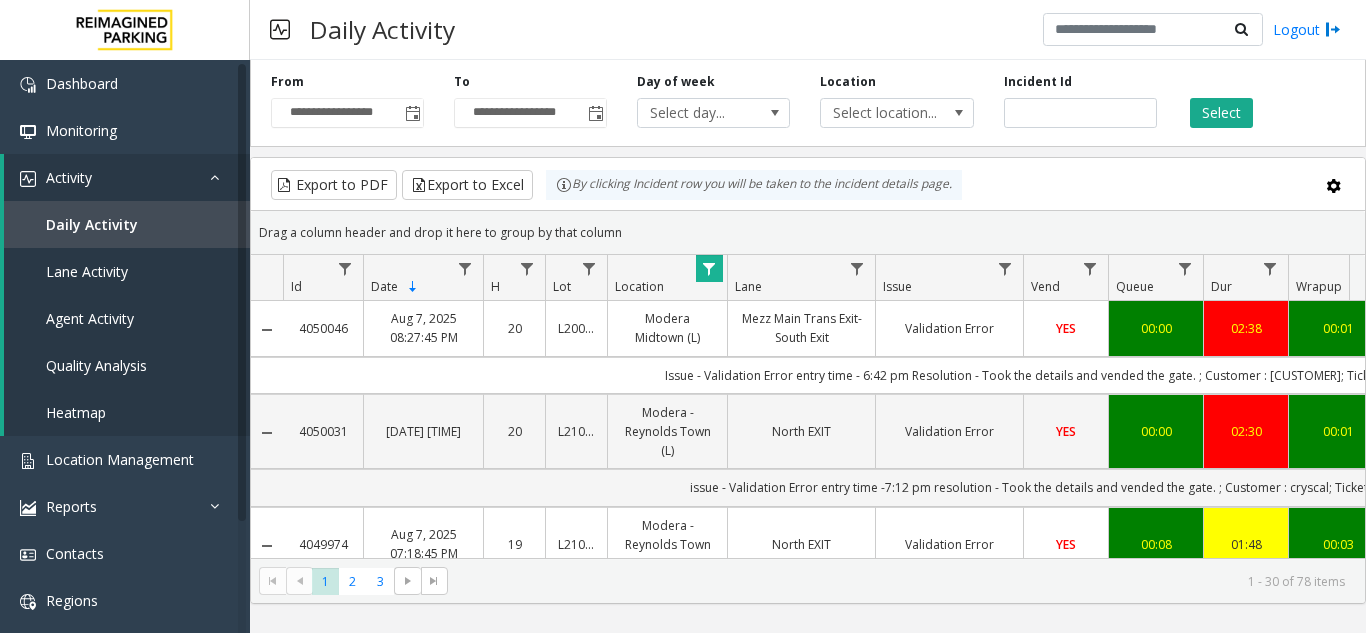 scroll, scrollTop: 0, scrollLeft: 375, axis: horizontal 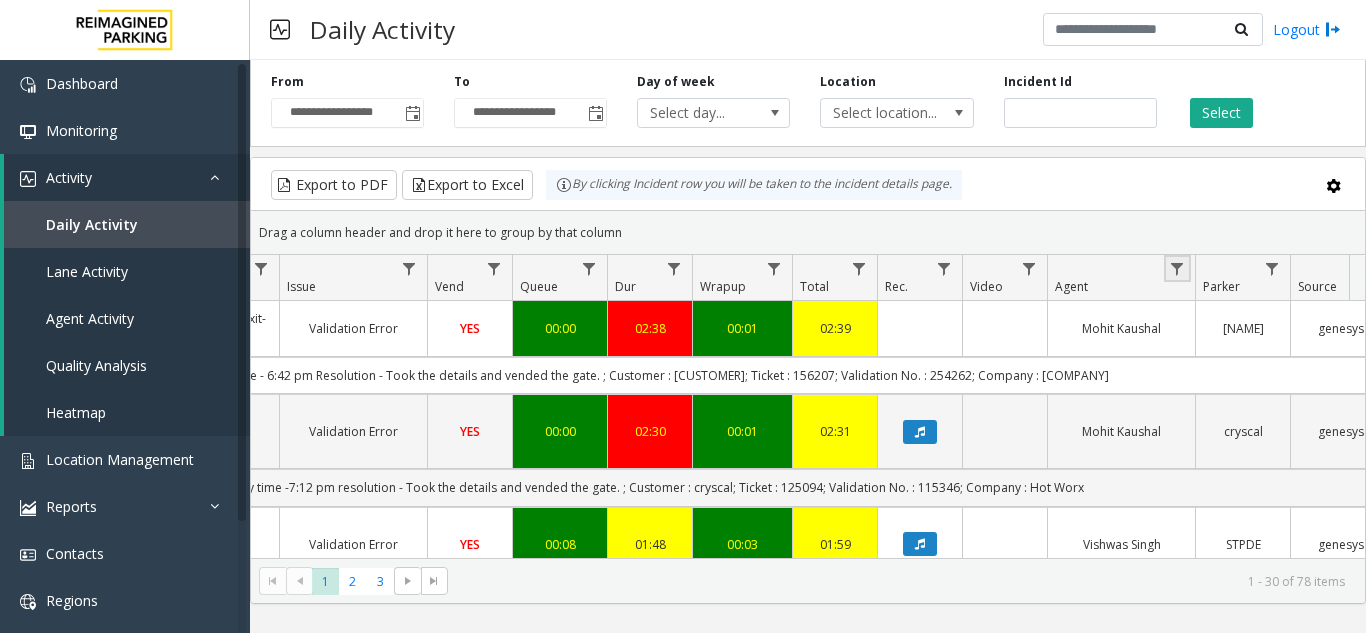 click 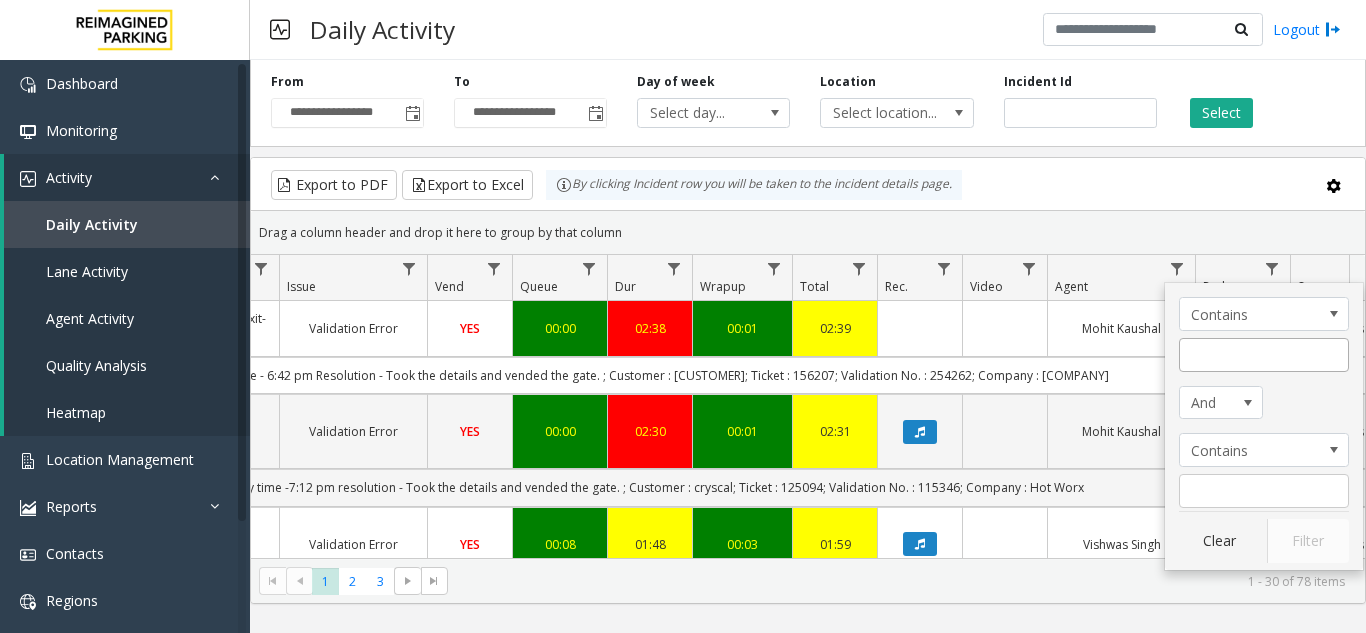 drag, startPoint x: 1205, startPoint y: 331, endPoint x: 1205, endPoint y: 349, distance: 18 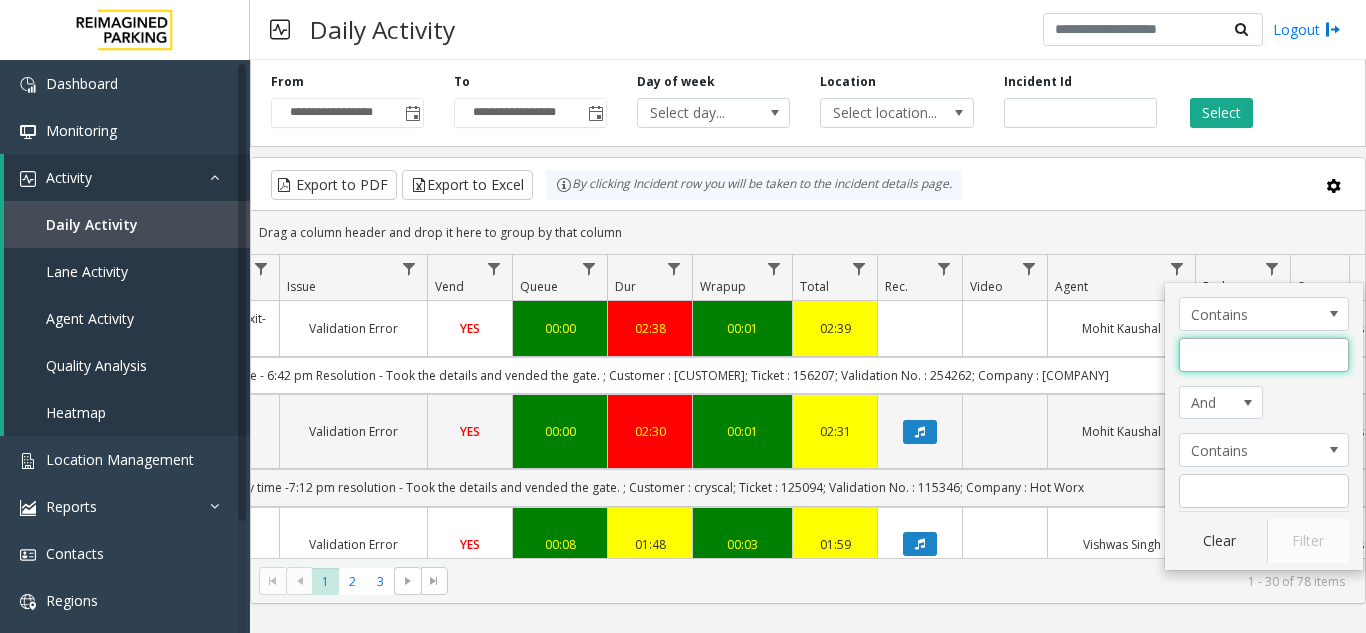 click 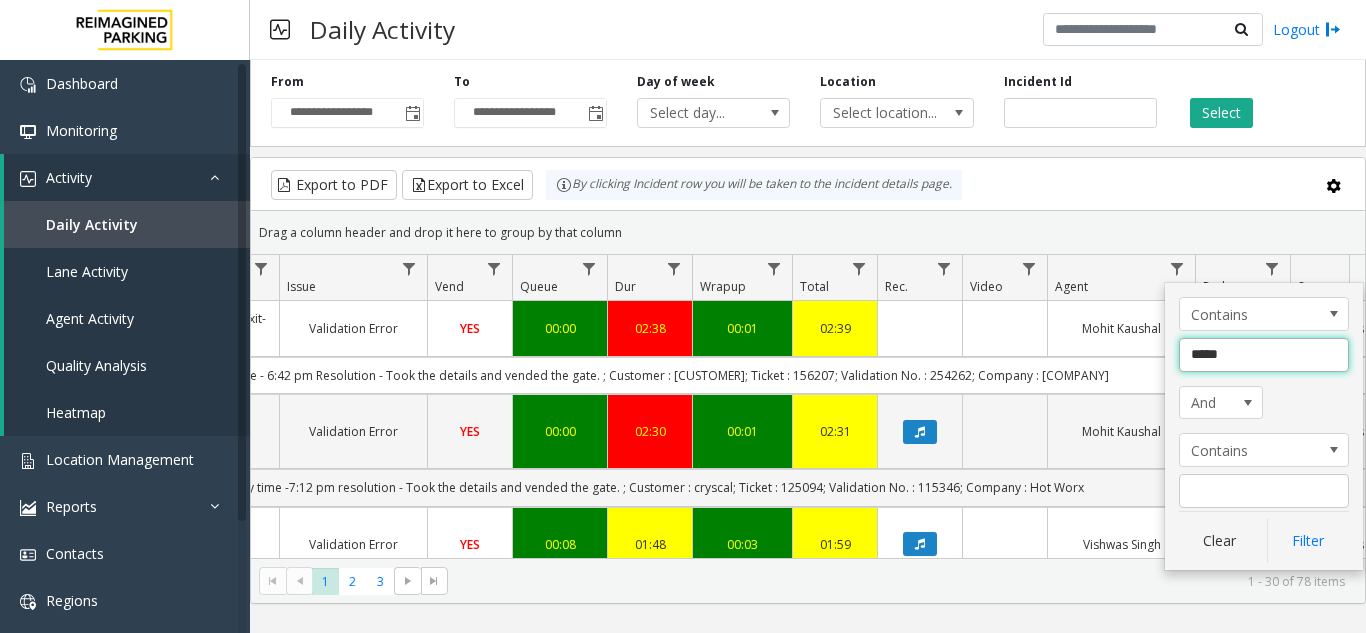 type on "******" 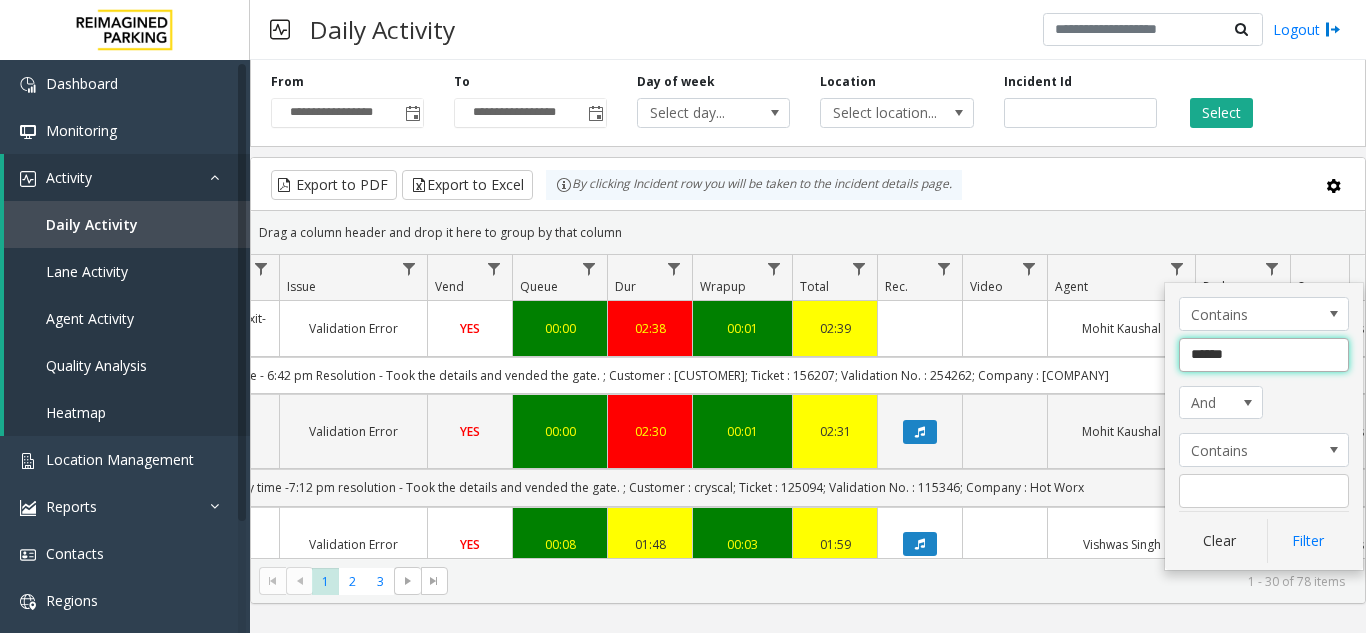 click on "Filter" 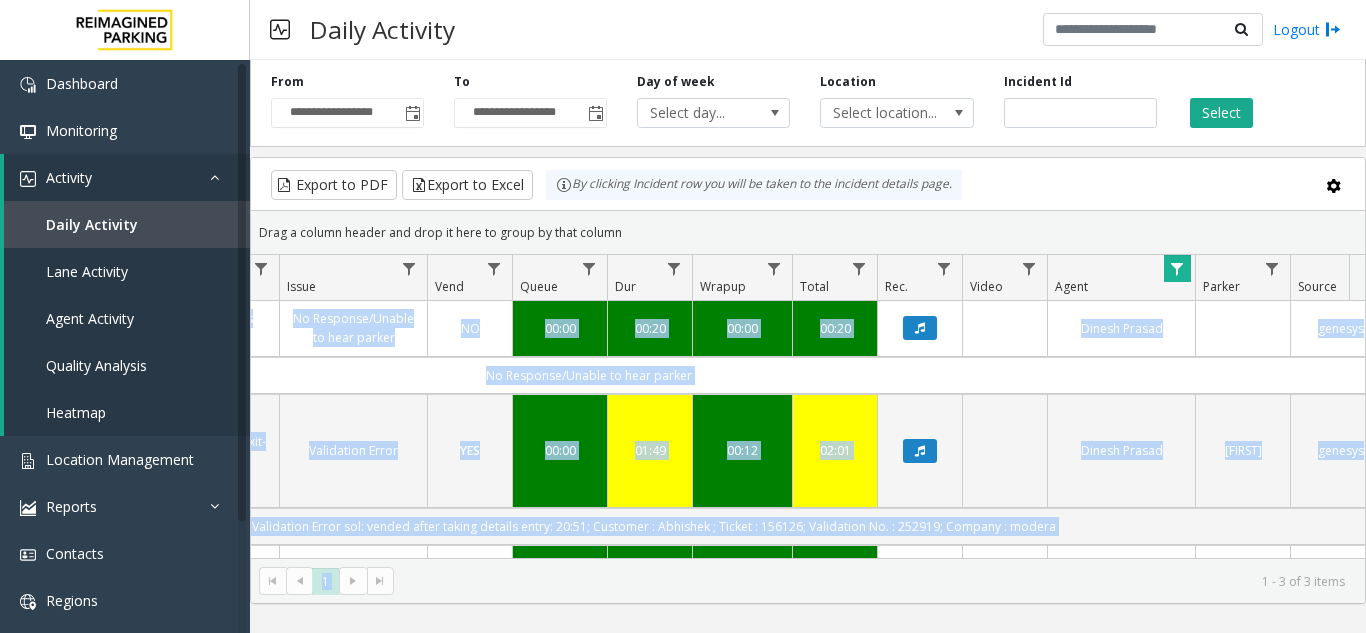 scroll, scrollTop: 37, scrollLeft: 596, axis: both 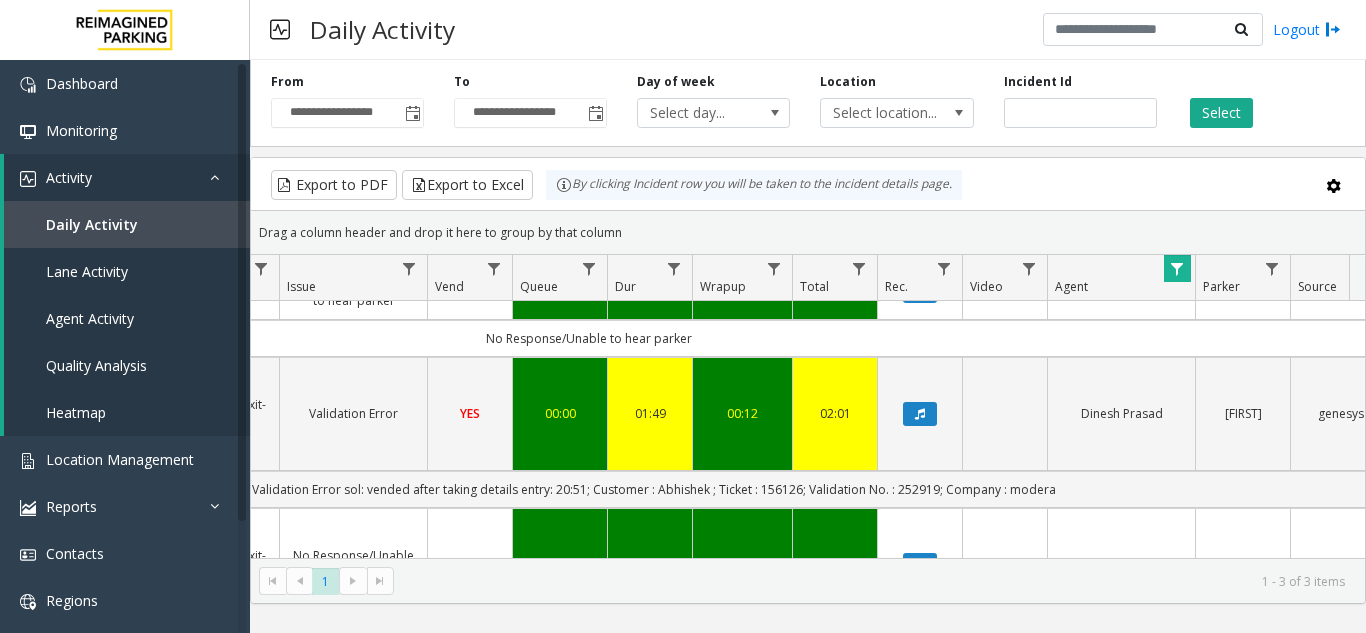 drag, startPoint x: 926, startPoint y: 558, endPoint x: 873, endPoint y: 559, distance: 53.009434 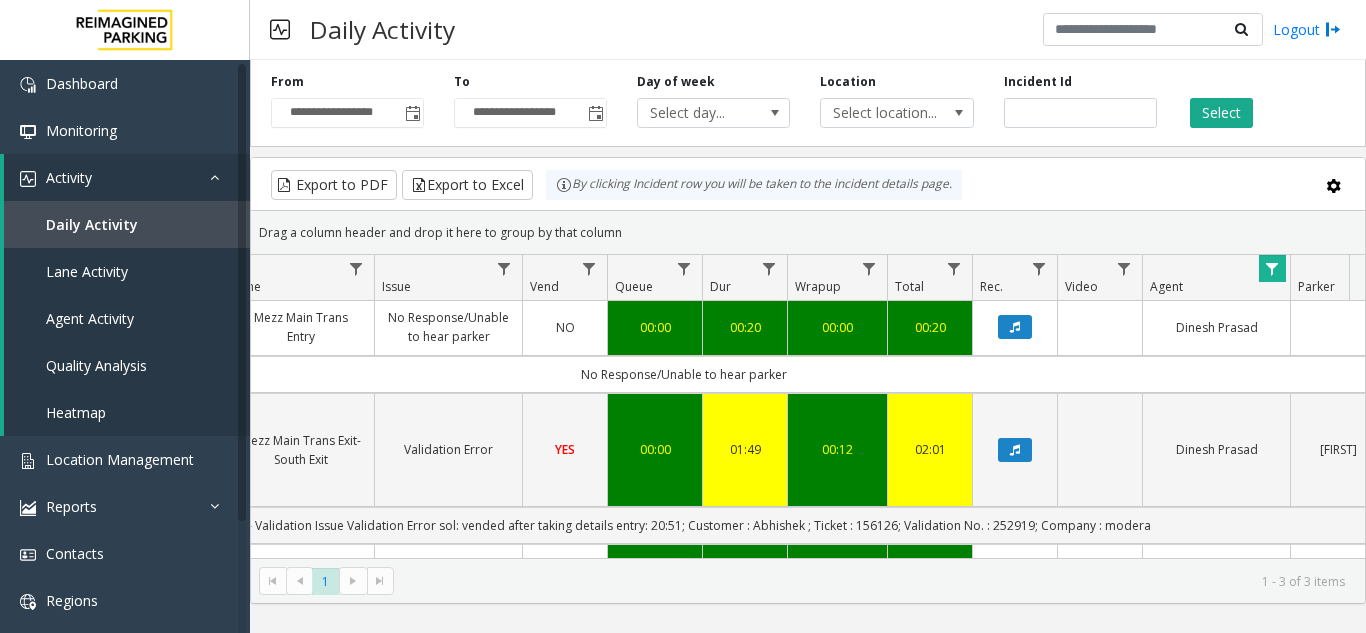 scroll, scrollTop: 0, scrollLeft: 501, axis: horizontal 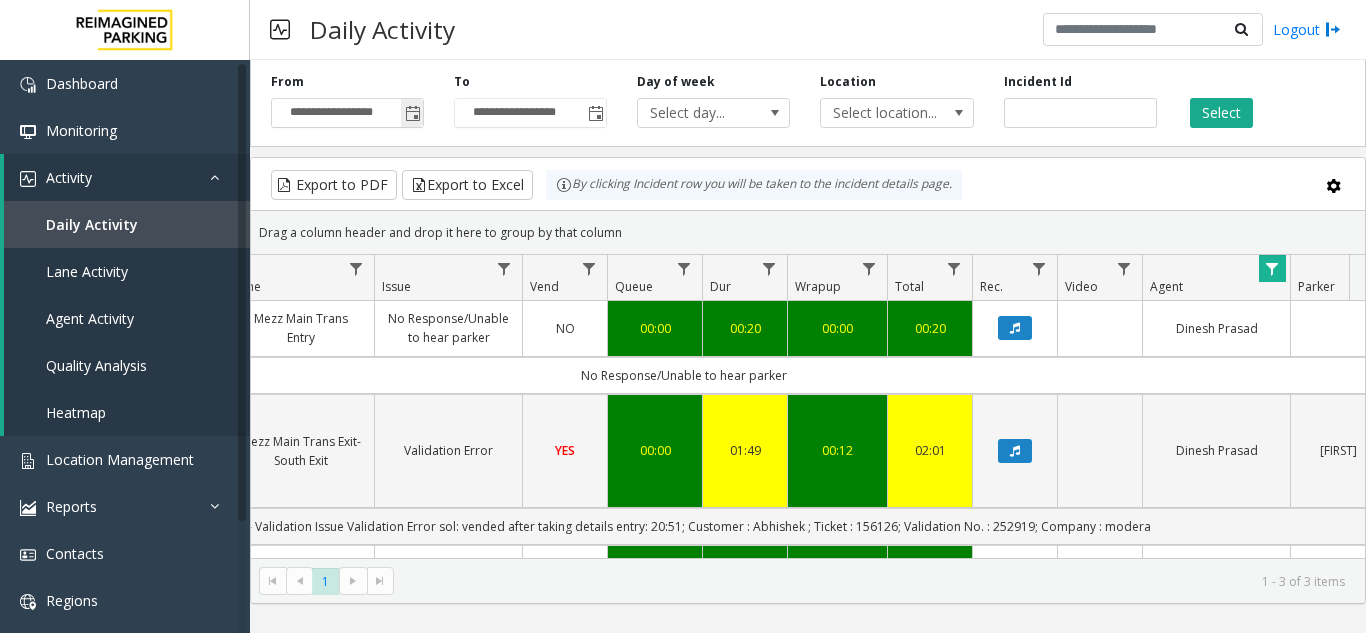 click 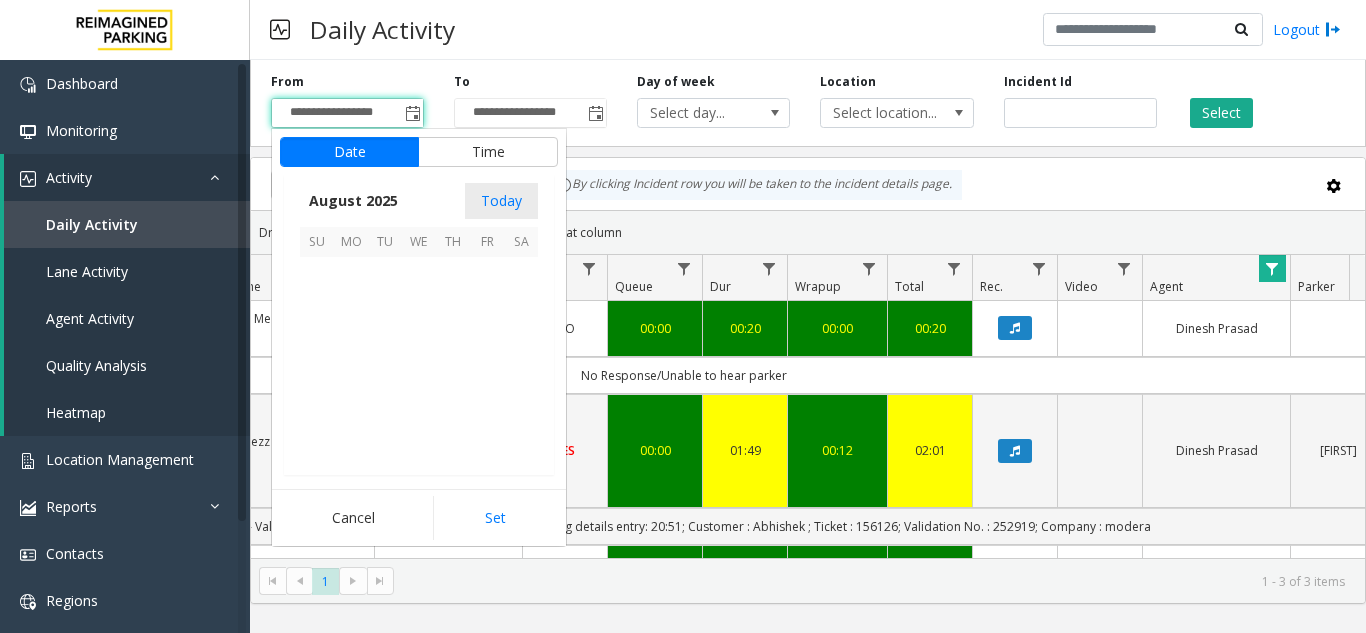 scroll, scrollTop: 358666, scrollLeft: 0, axis: vertical 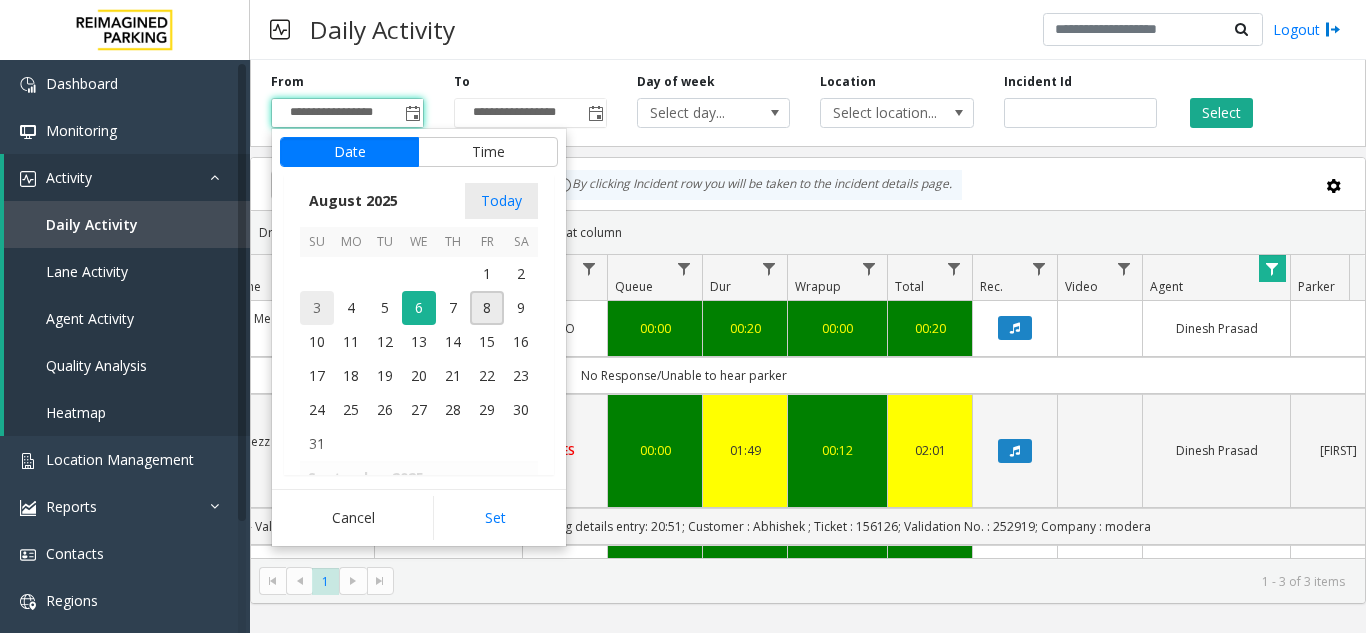 click on "3" at bounding box center (317, 308) 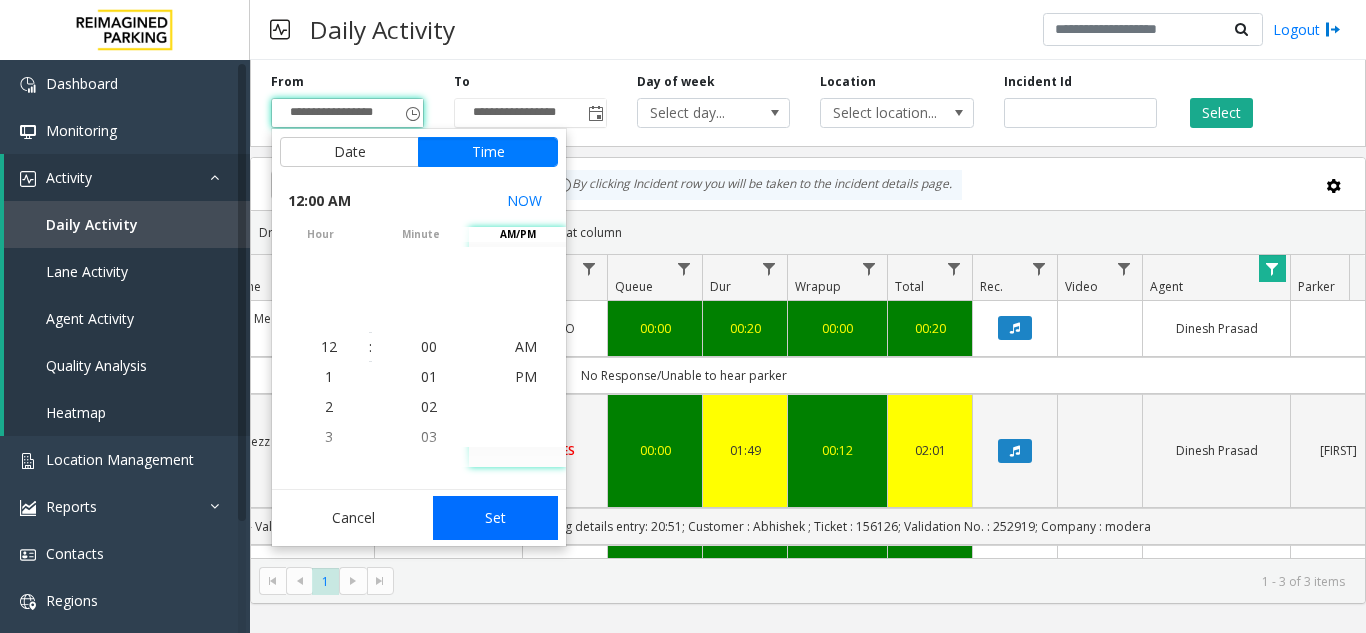 click on "Set" 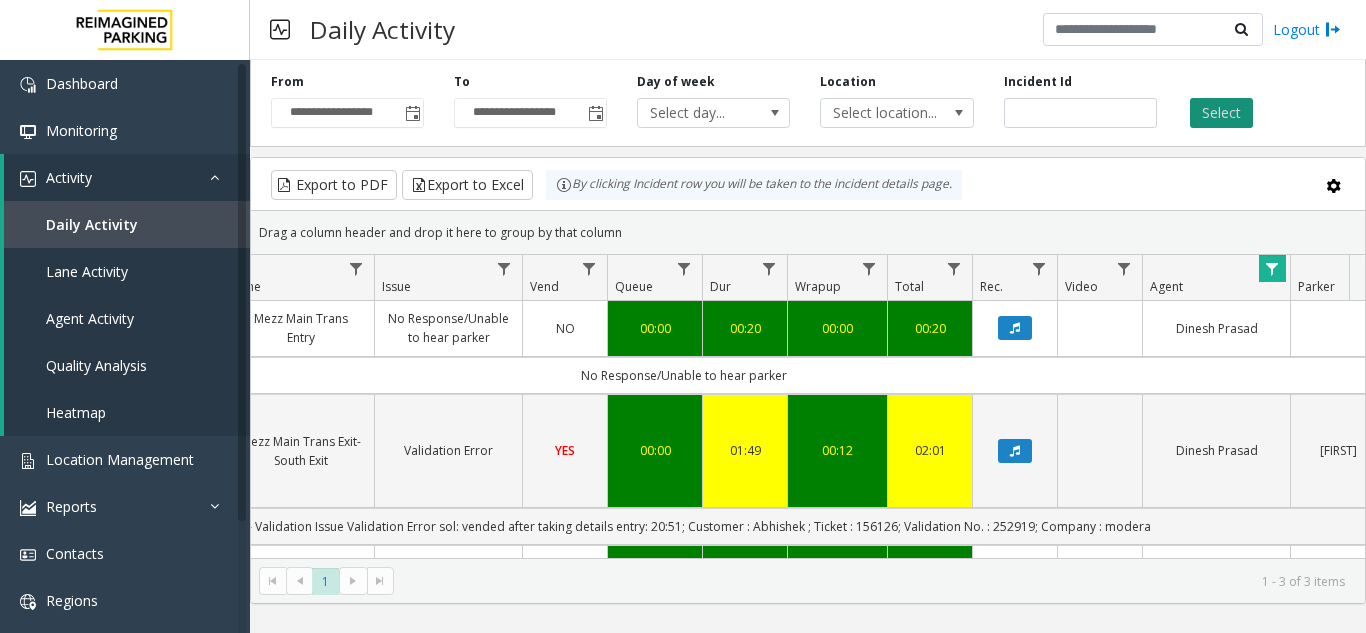 click on "Select" 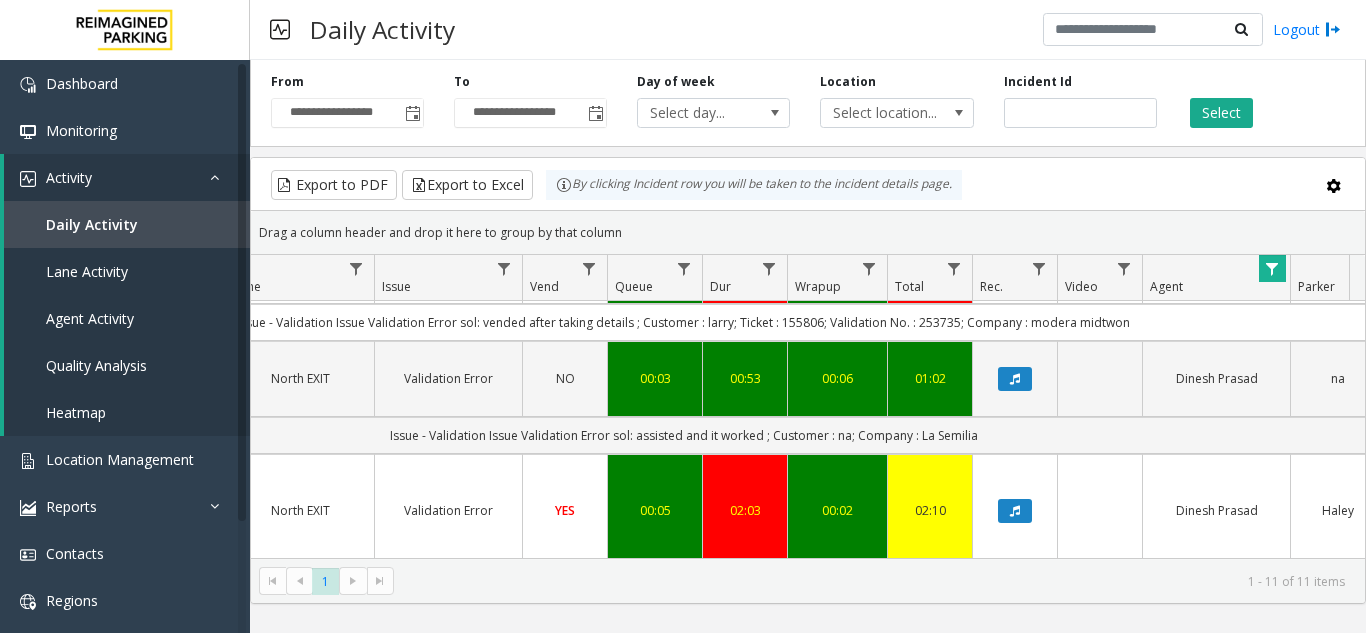 scroll, scrollTop: 700, scrollLeft: 501, axis: both 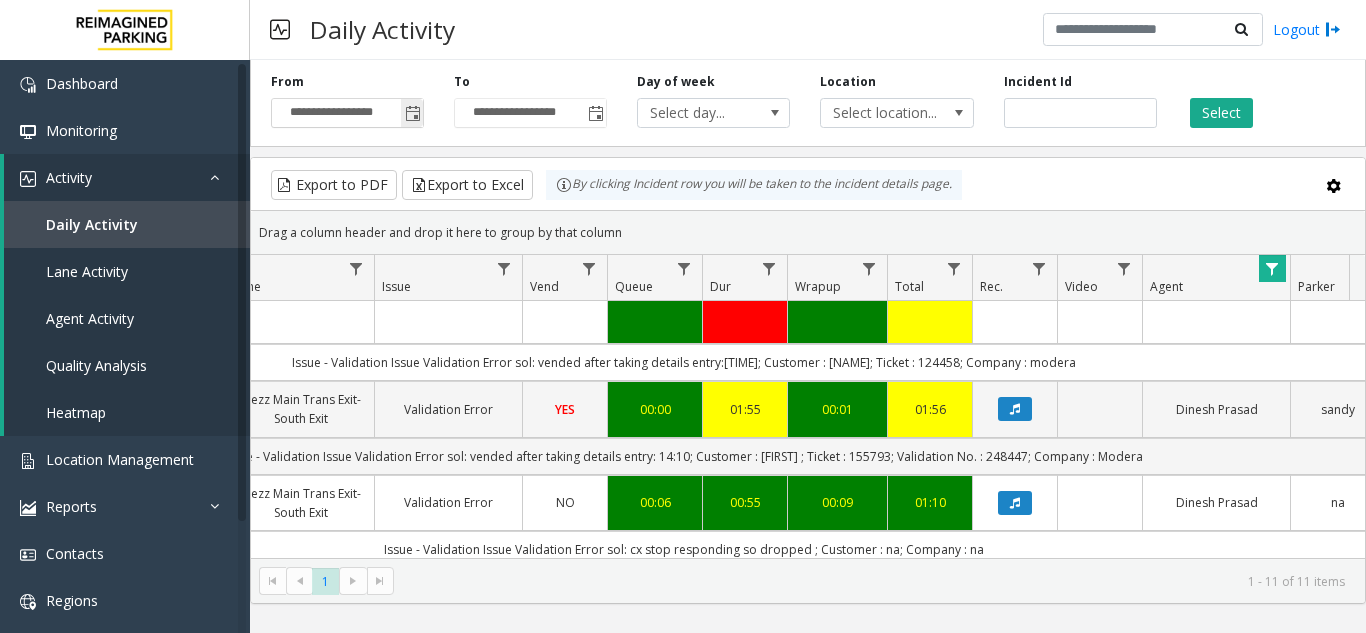 click 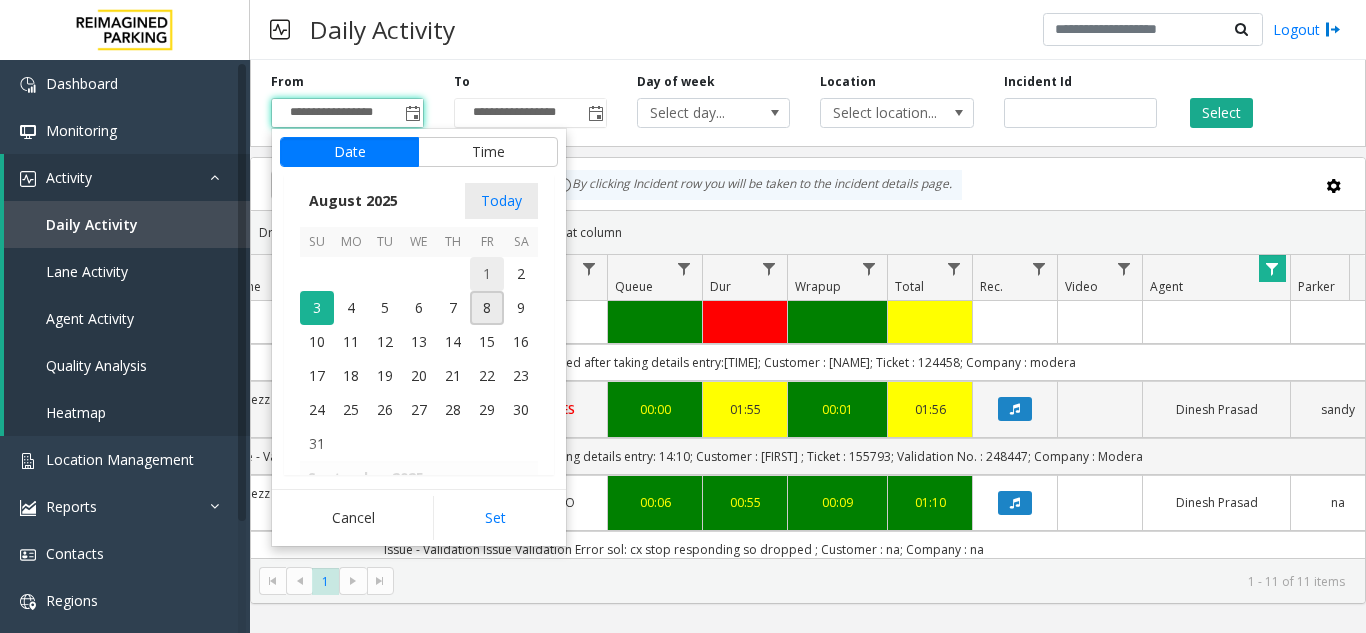 click on "1" at bounding box center [487, 274] 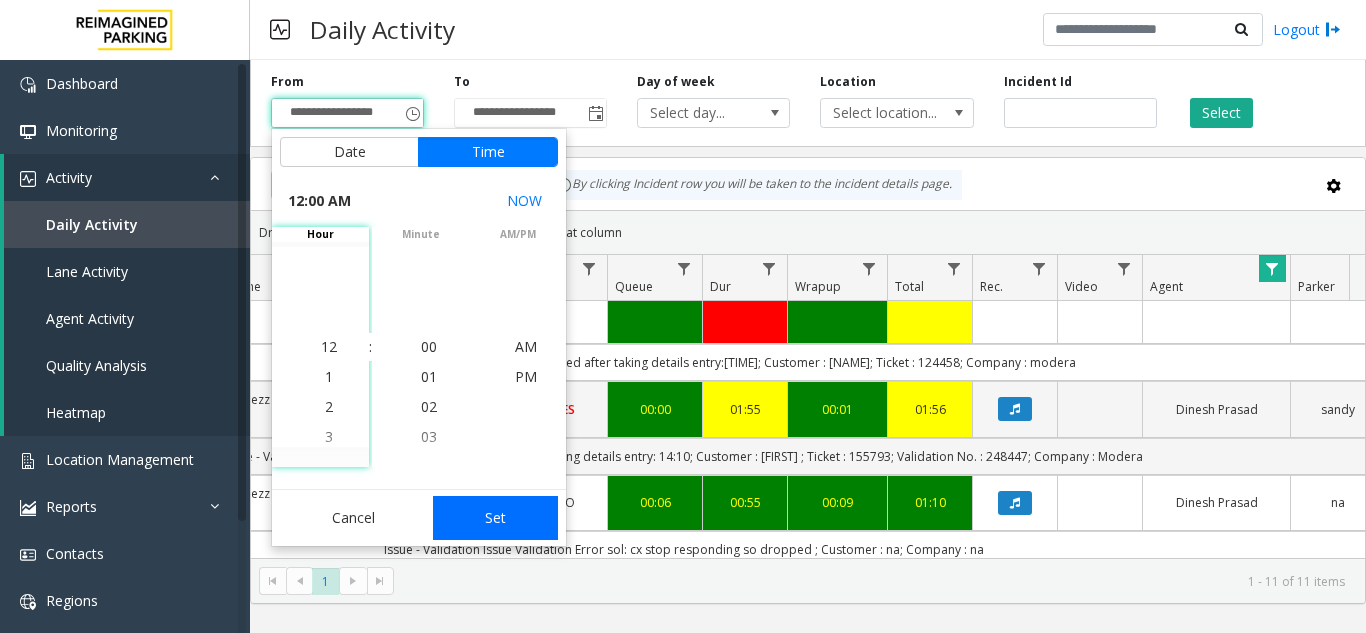 click on "Set" 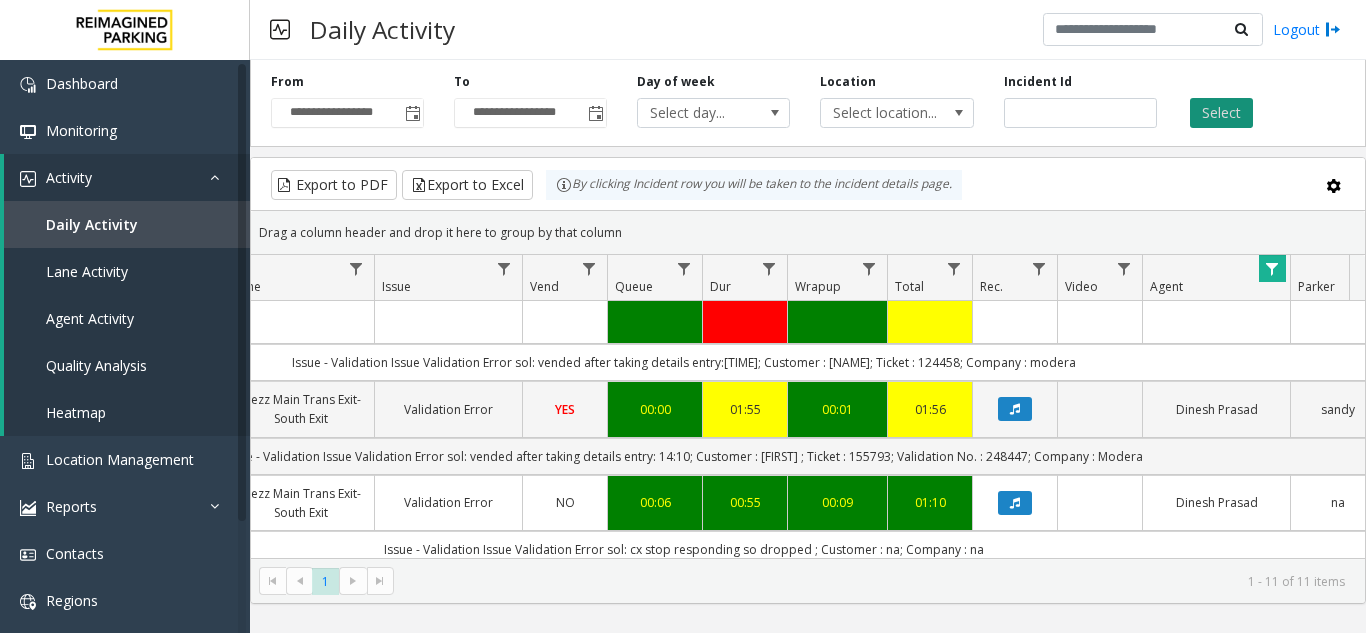 click on "Select" 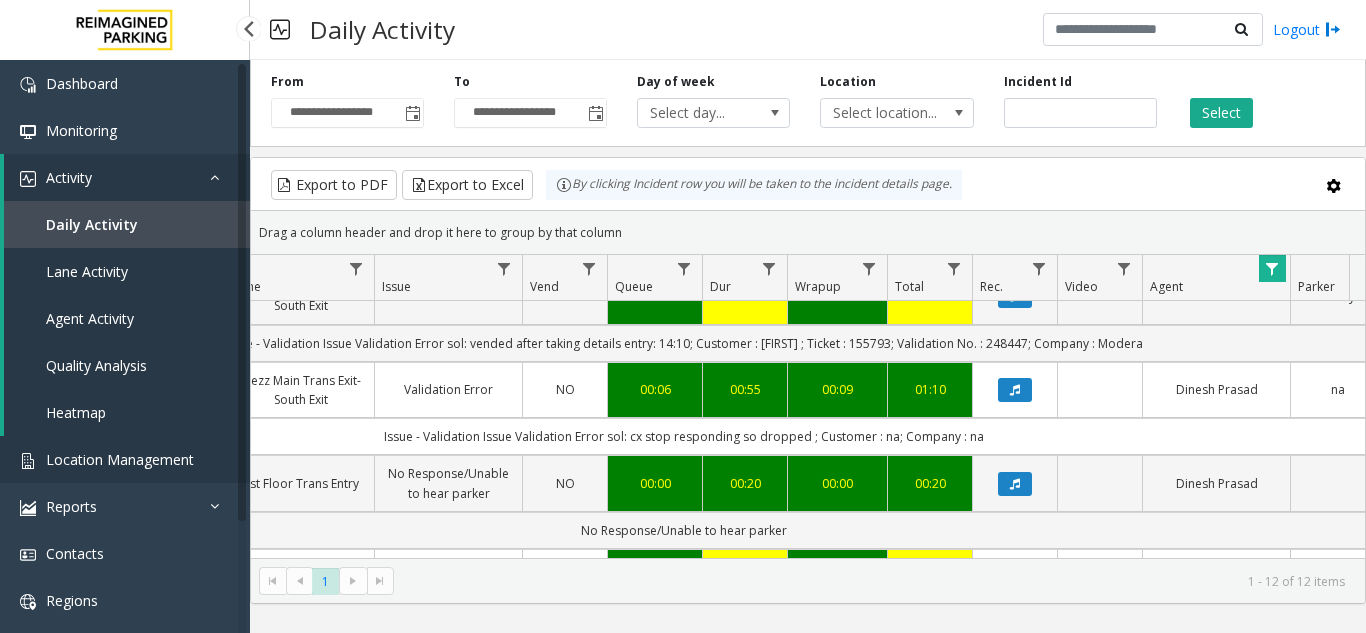 click on "Location Management" at bounding box center (120, 459) 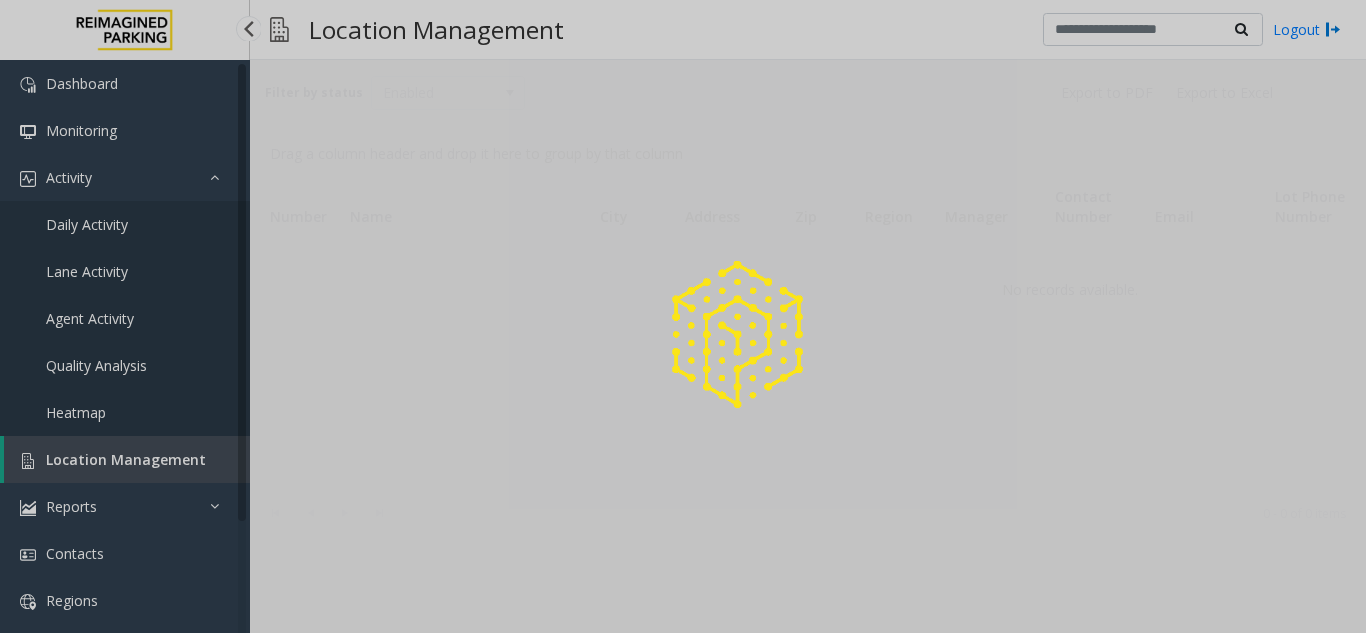 click 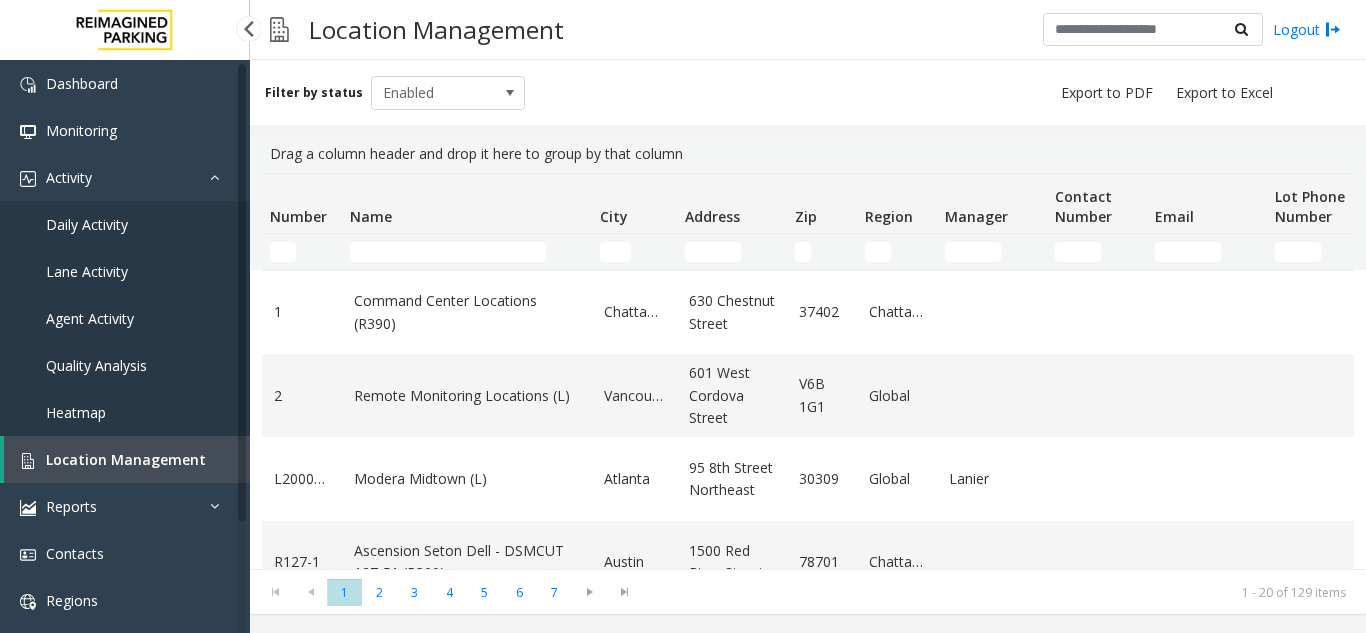 click on "Daily Activity" at bounding box center [125, 224] 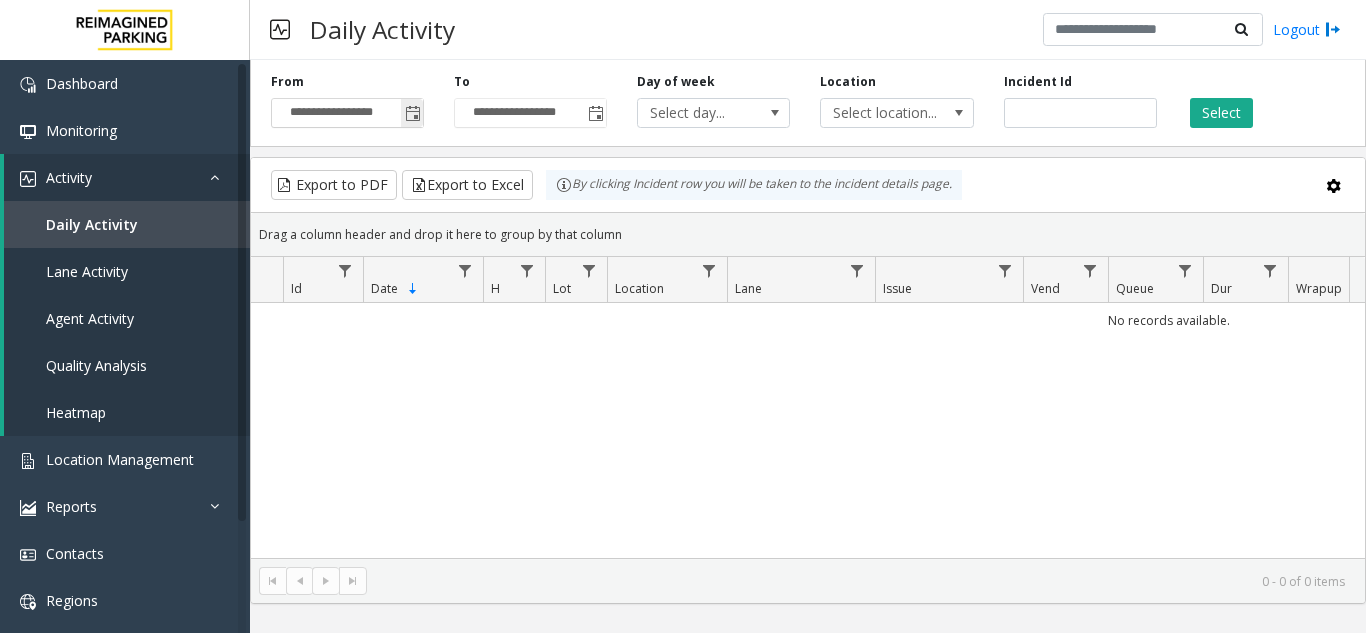 click 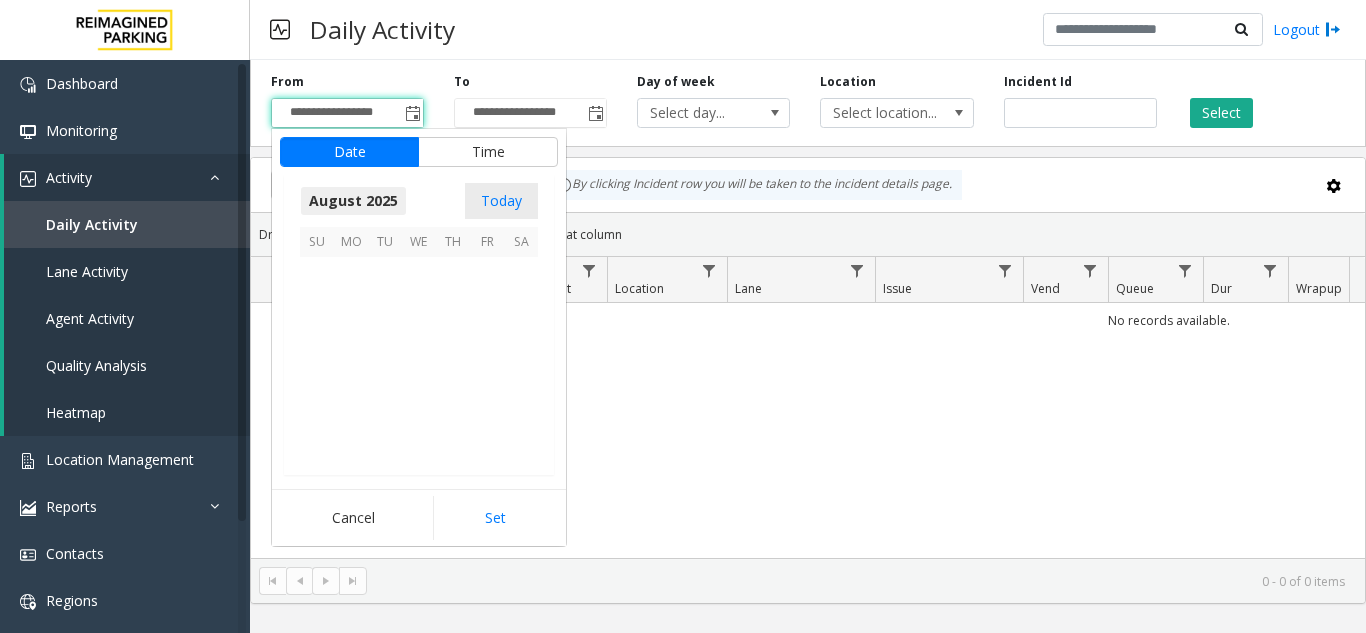 scroll, scrollTop: 358666, scrollLeft: 0, axis: vertical 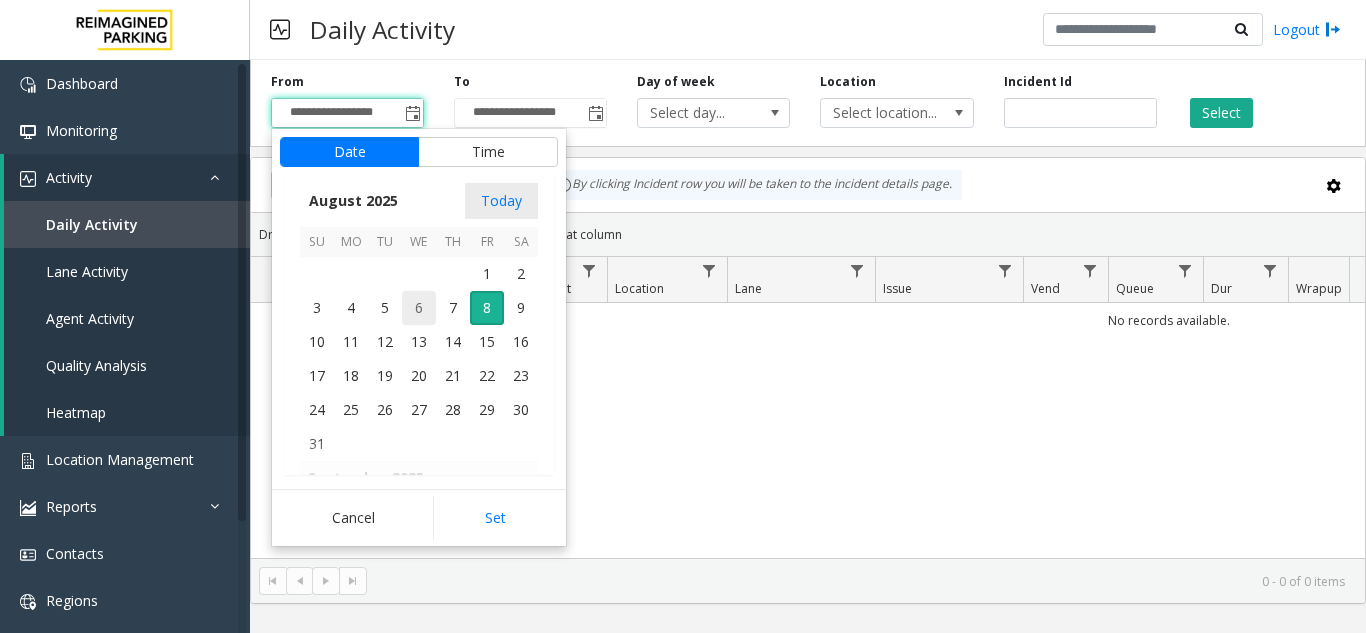 click on "6" at bounding box center (419, 308) 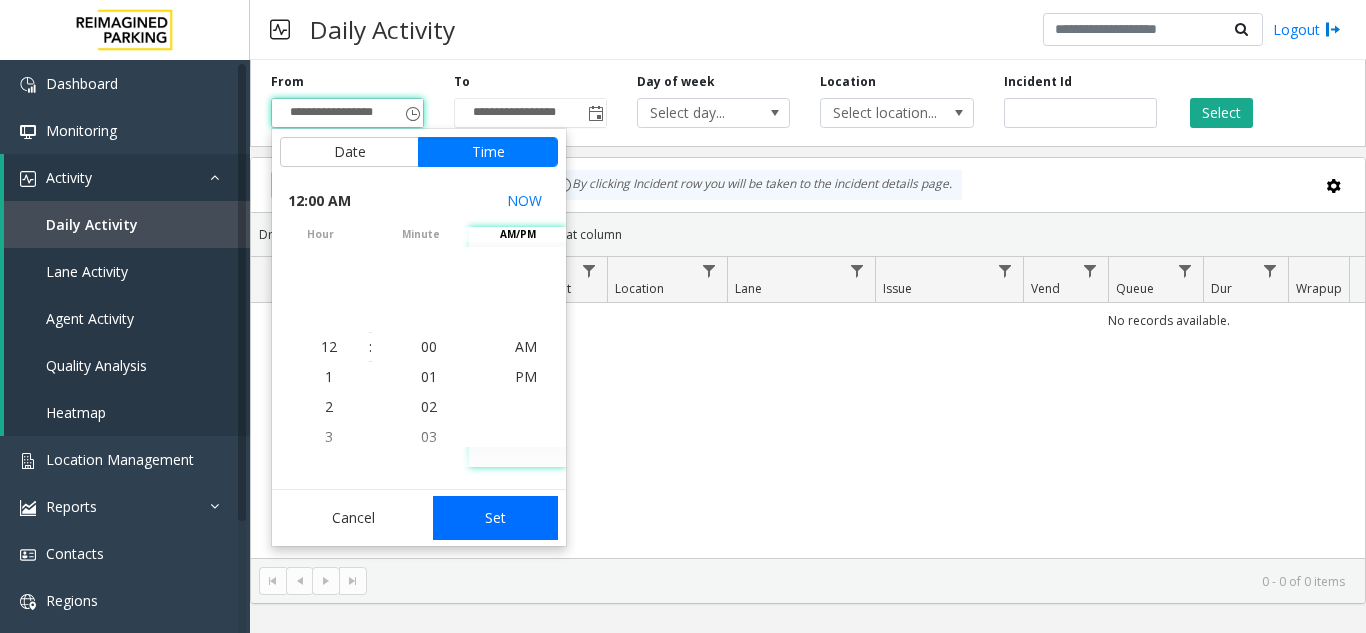 click on "Set" 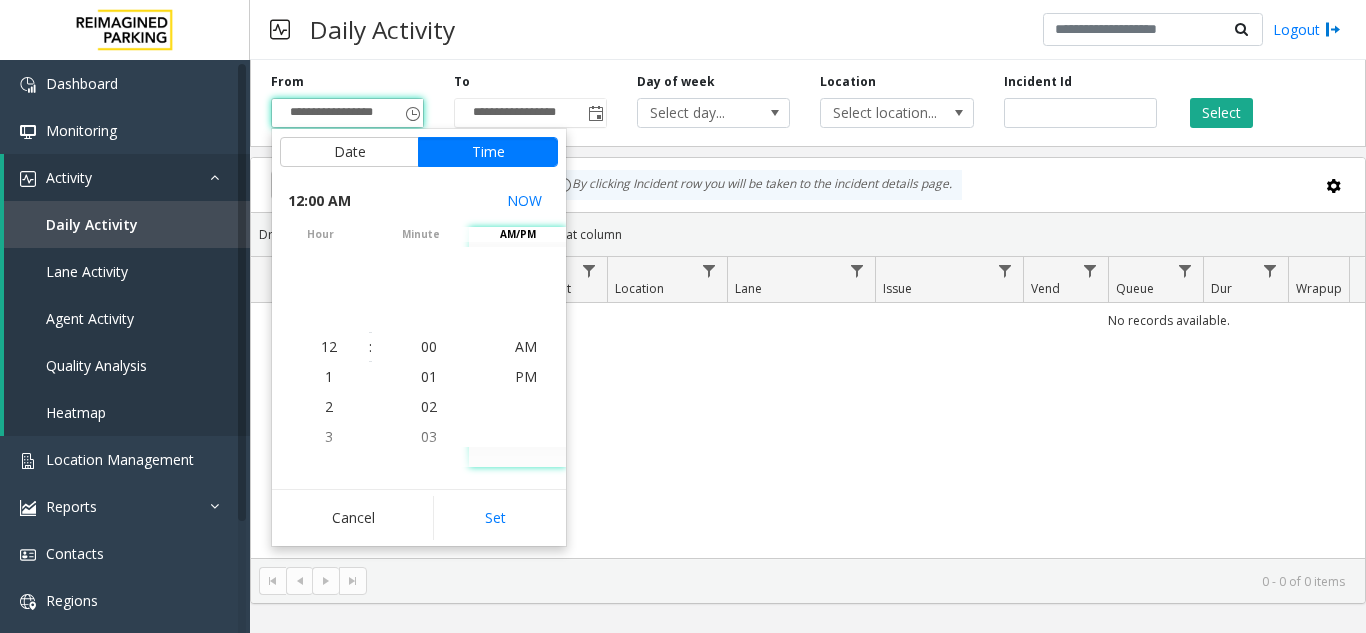 type on "**********" 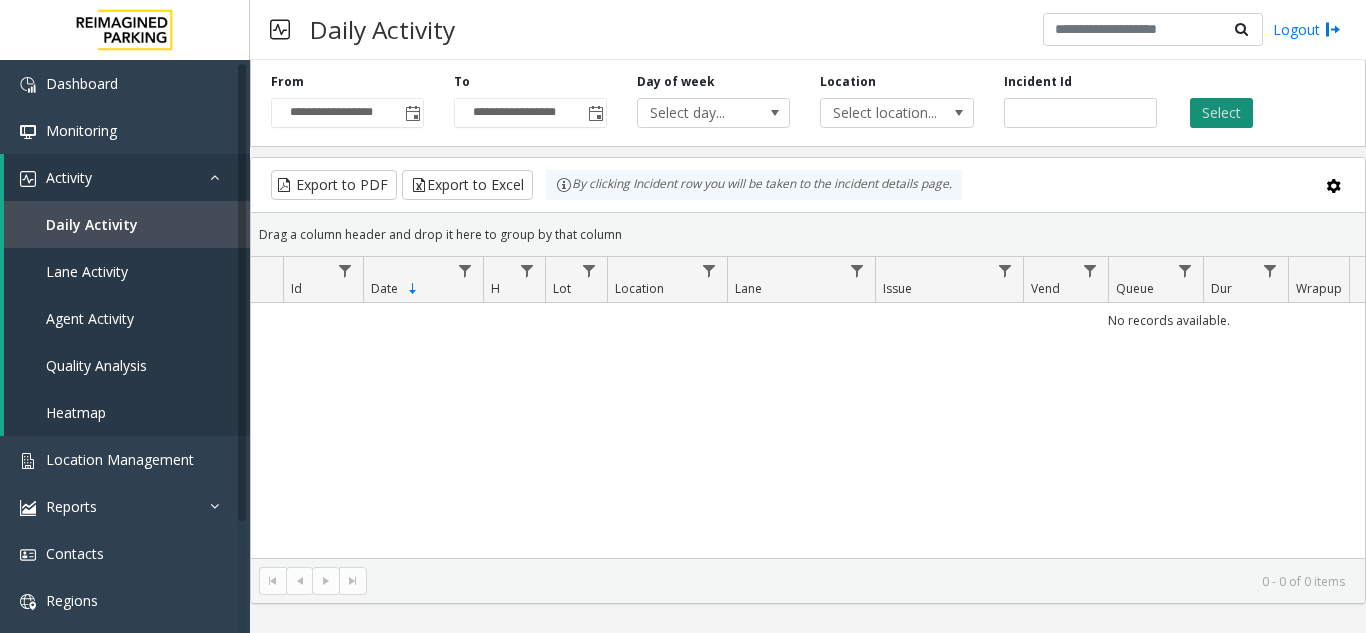 click on "Select" 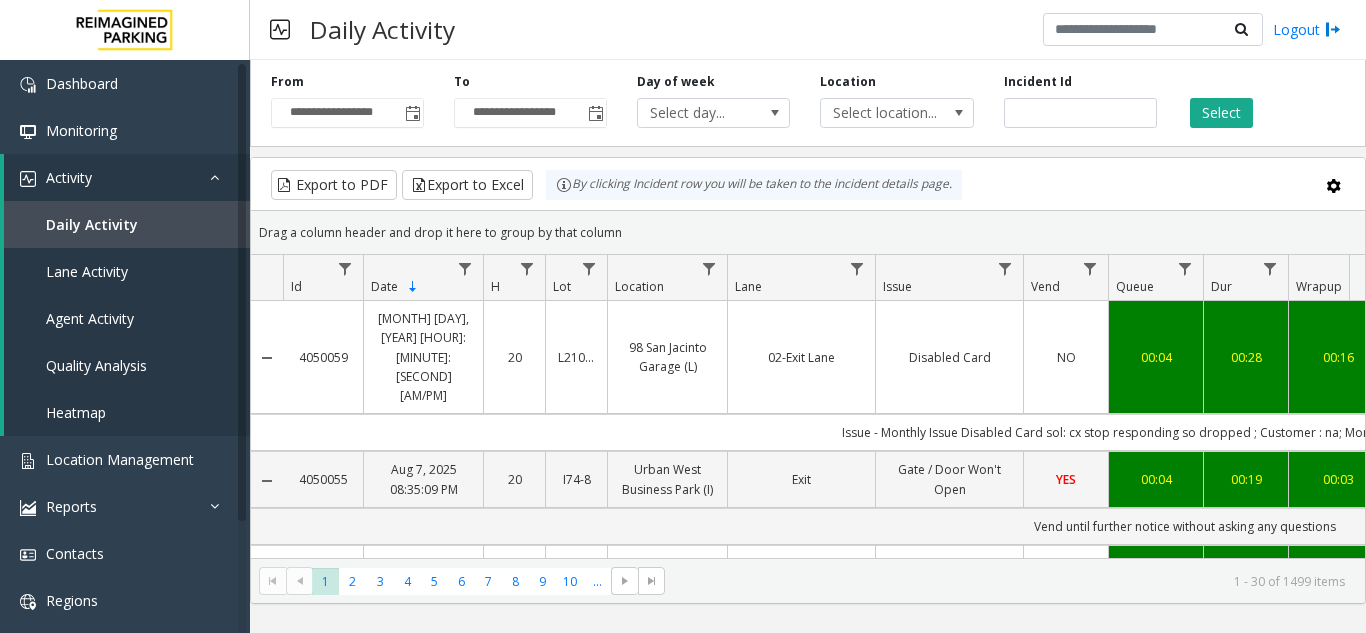 scroll, scrollTop: 0, scrollLeft: 460, axis: horizontal 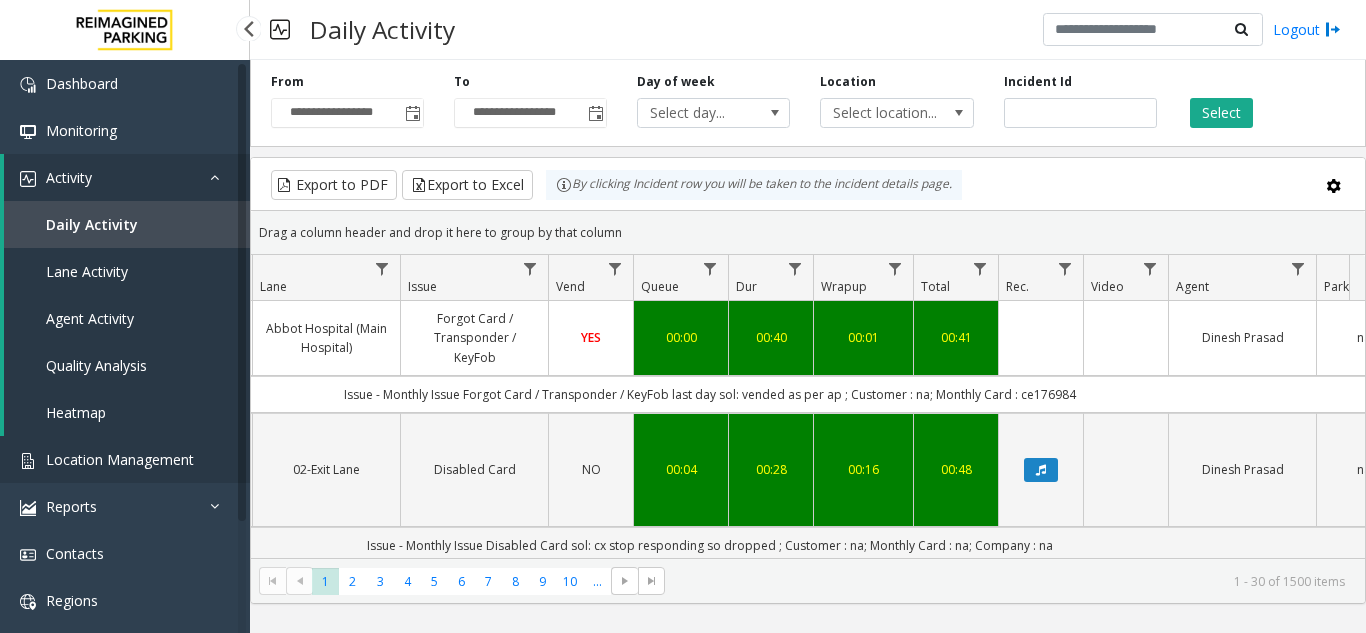 click on "Location Management" at bounding box center (120, 459) 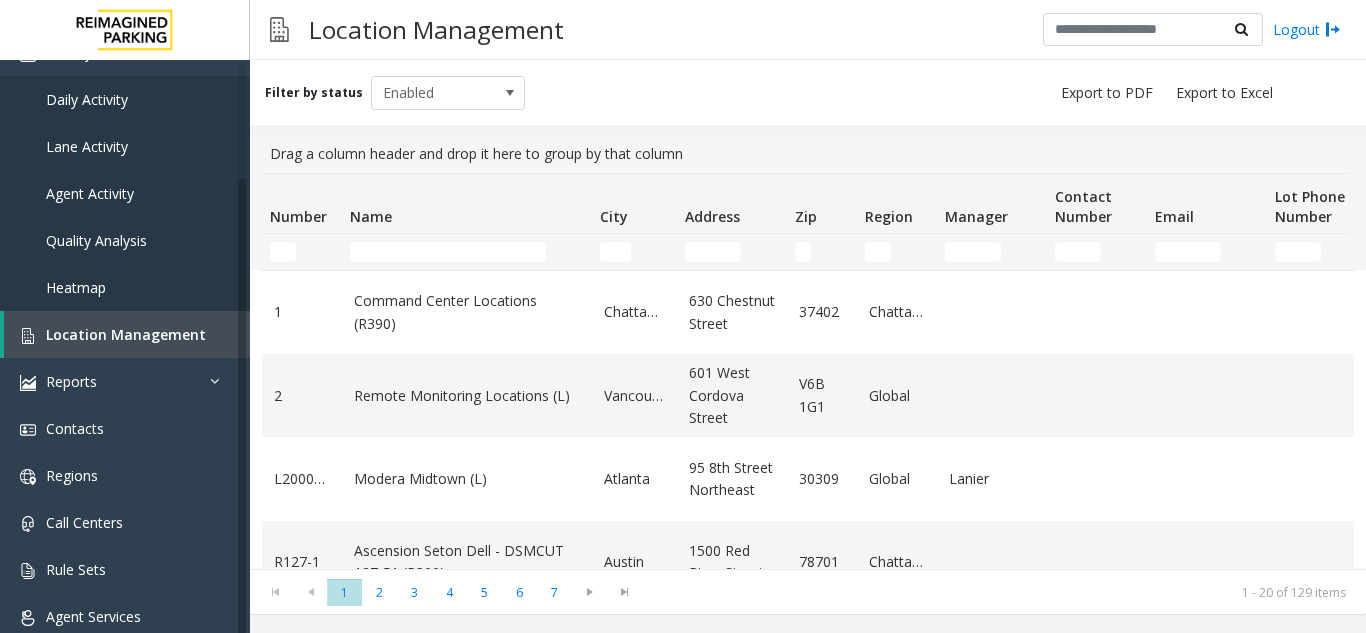 scroll, scrollTop: 138, scrollLeft: 0, axis: vertical 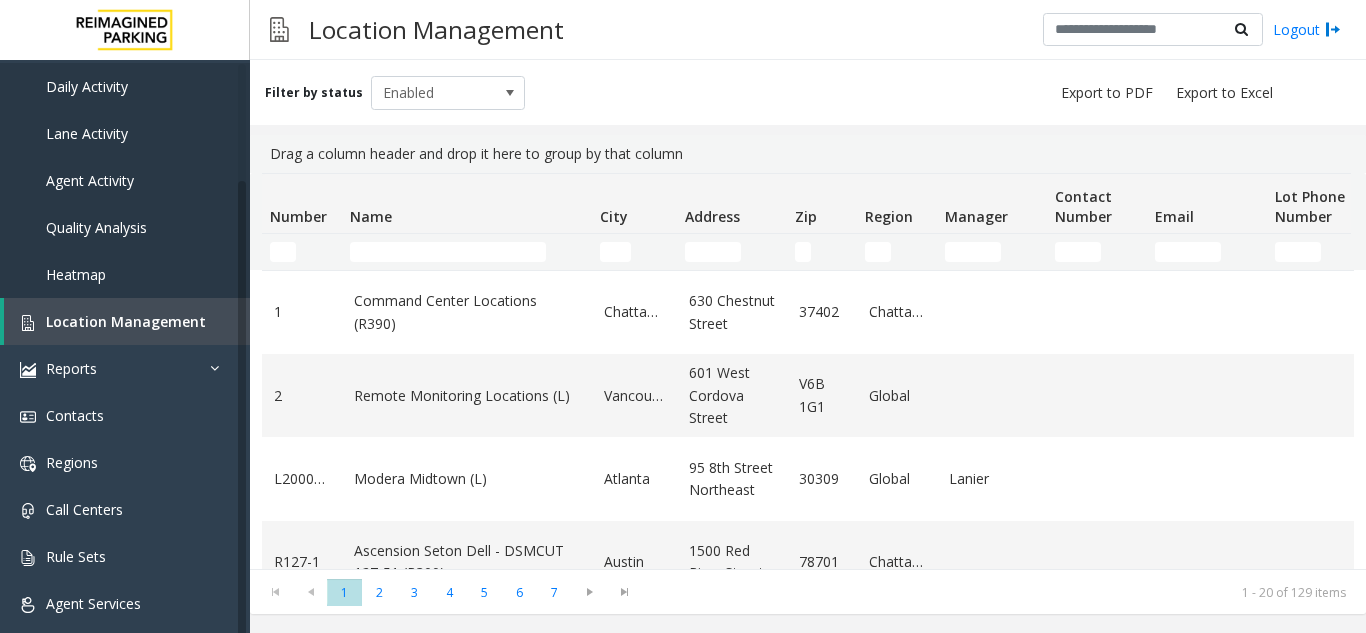 click on "Filter by status Enabled" 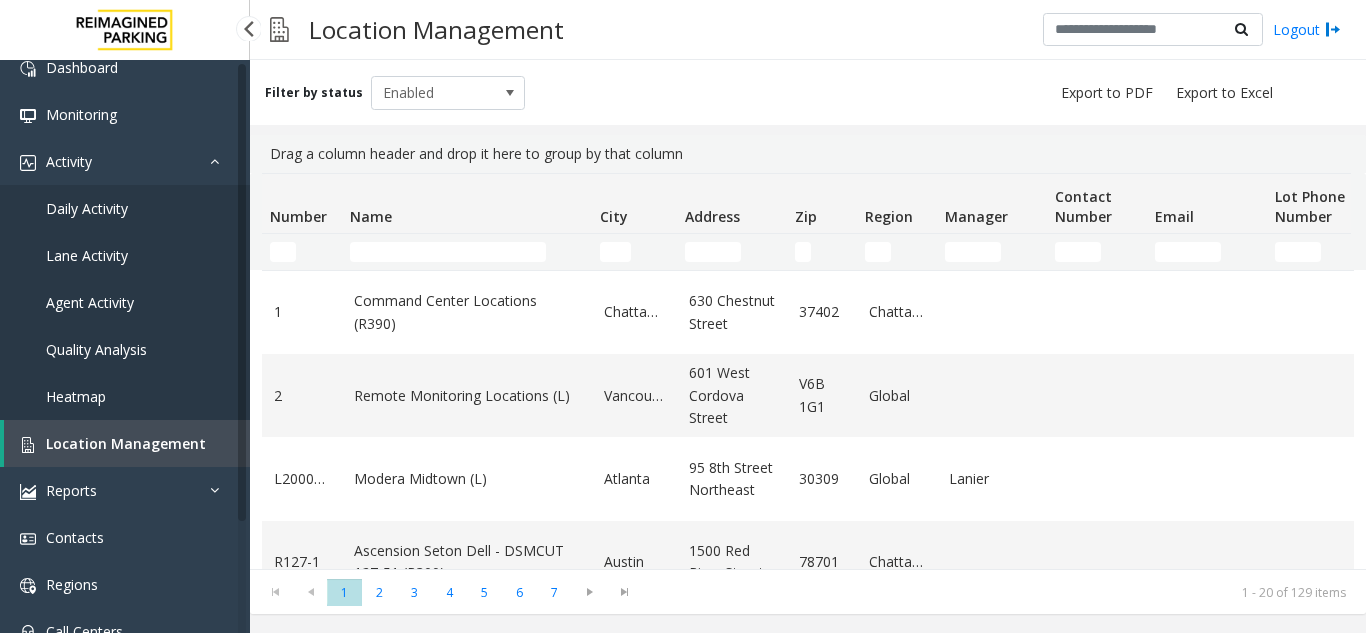 scroll, scrollTop: 0, scrollLeft: 0, axis: both 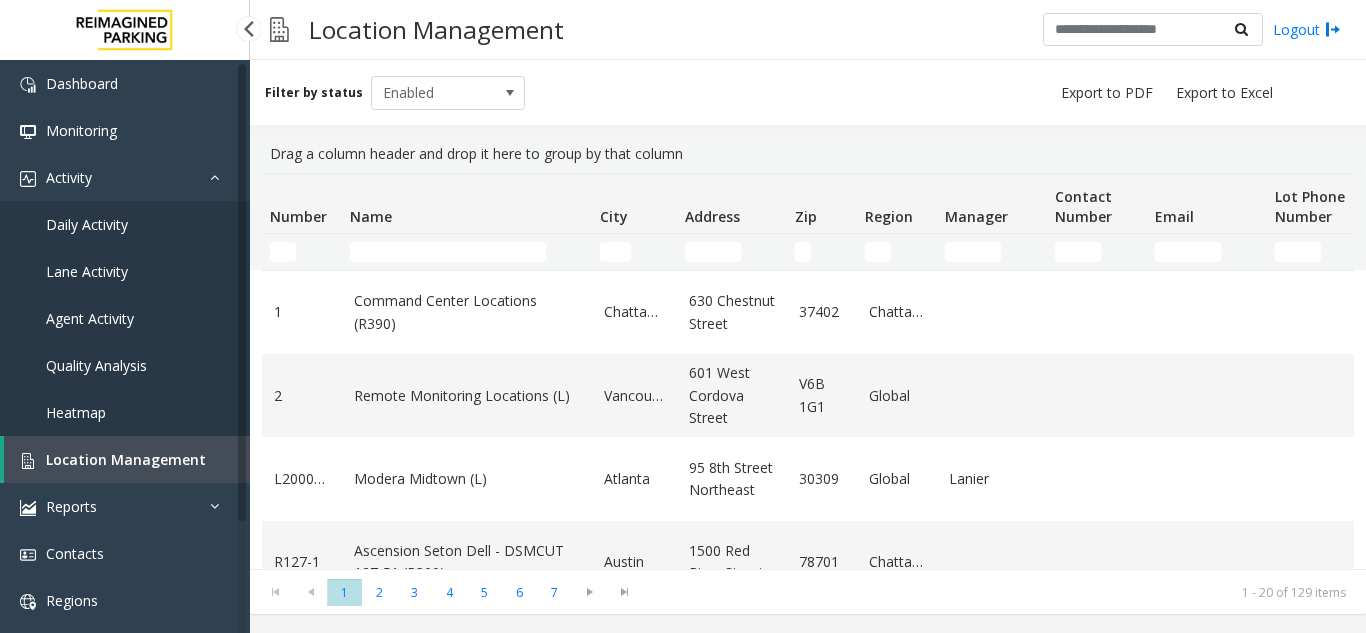 click on "Daily Activity" at bounding box center [125, 224] 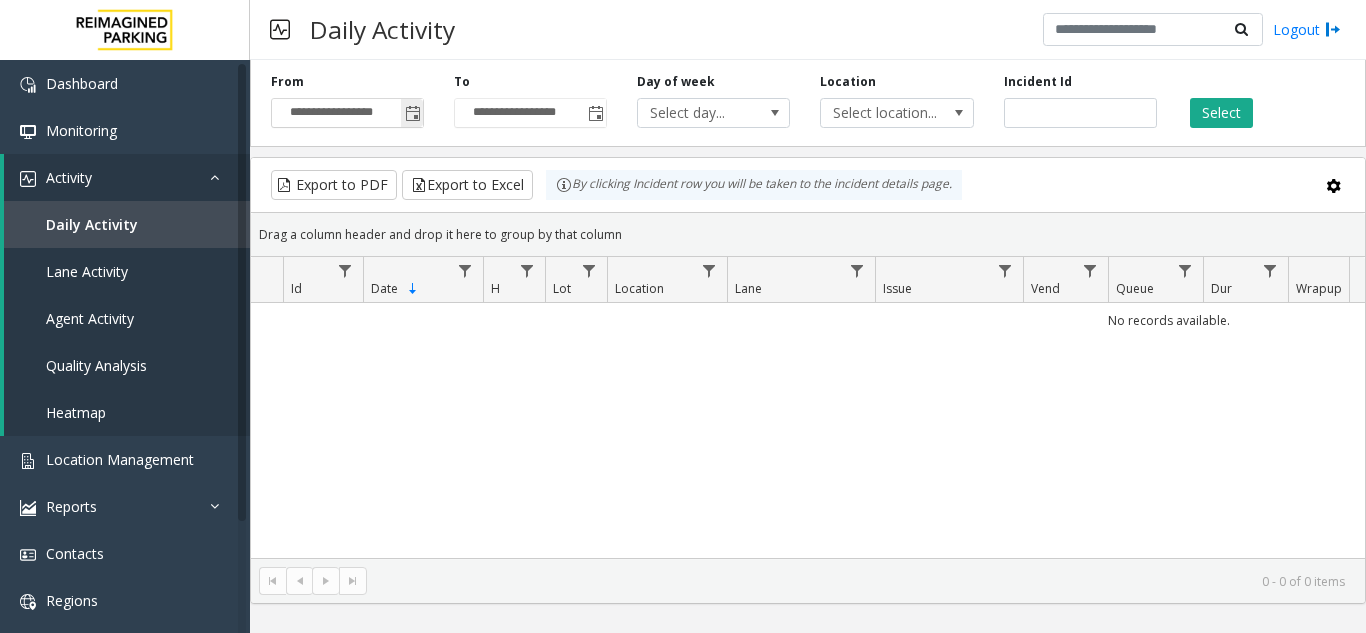 click 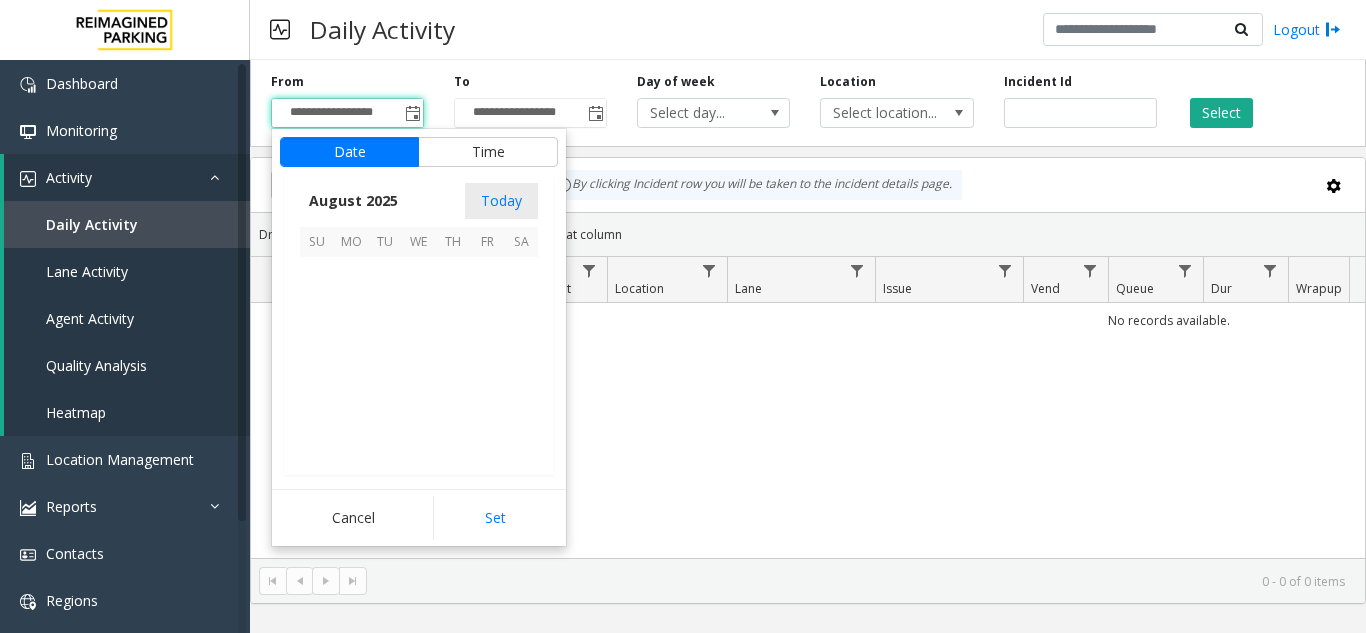 scroll, scrollTop: 358666, scrollLeft: 0, axis: vertical 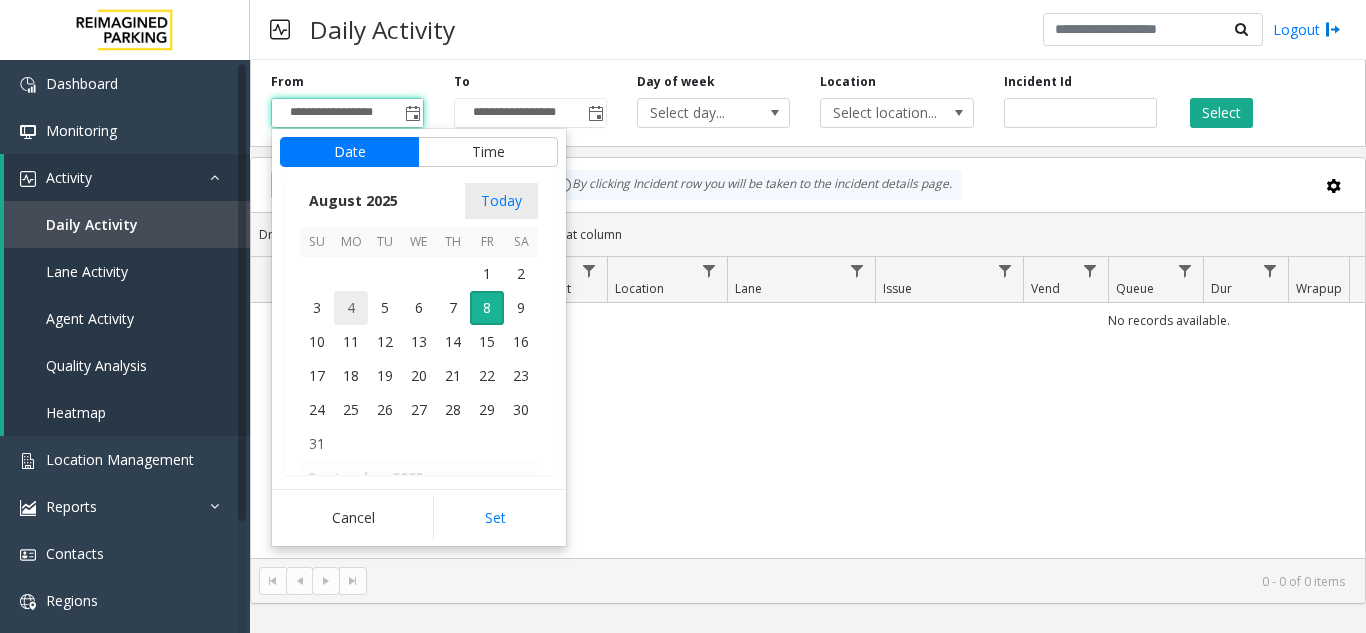 click on "4" at bounding box center (351, 308) 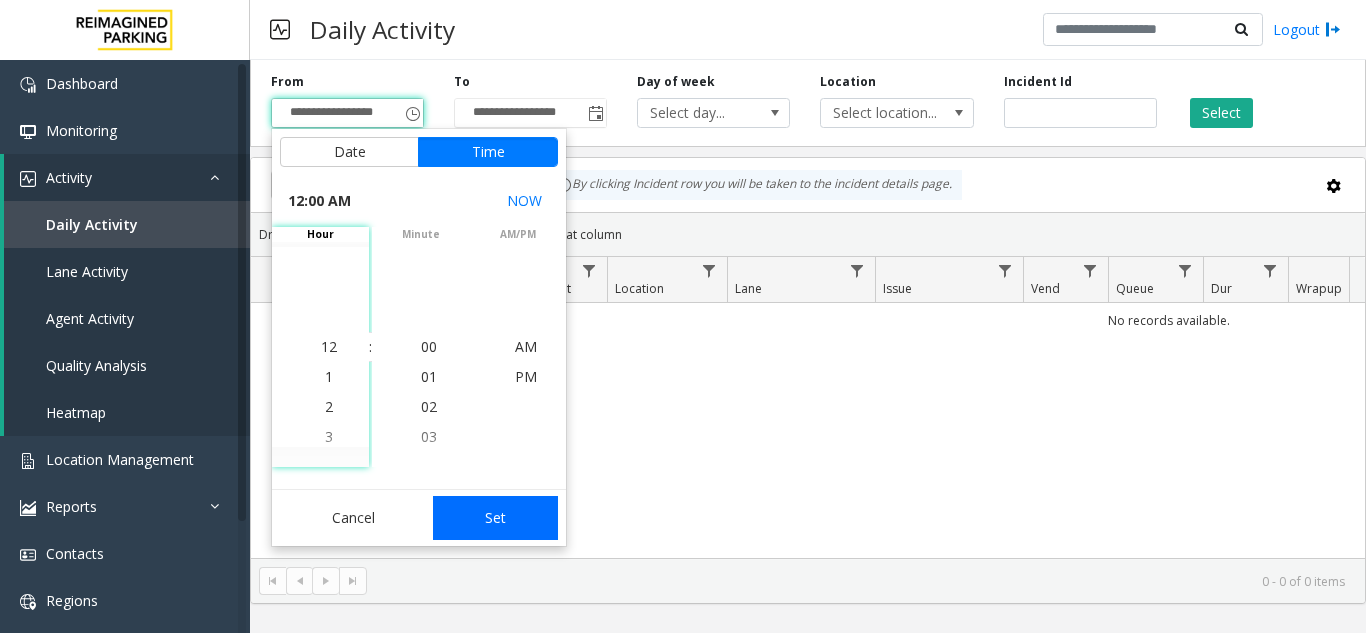 click on "Set" 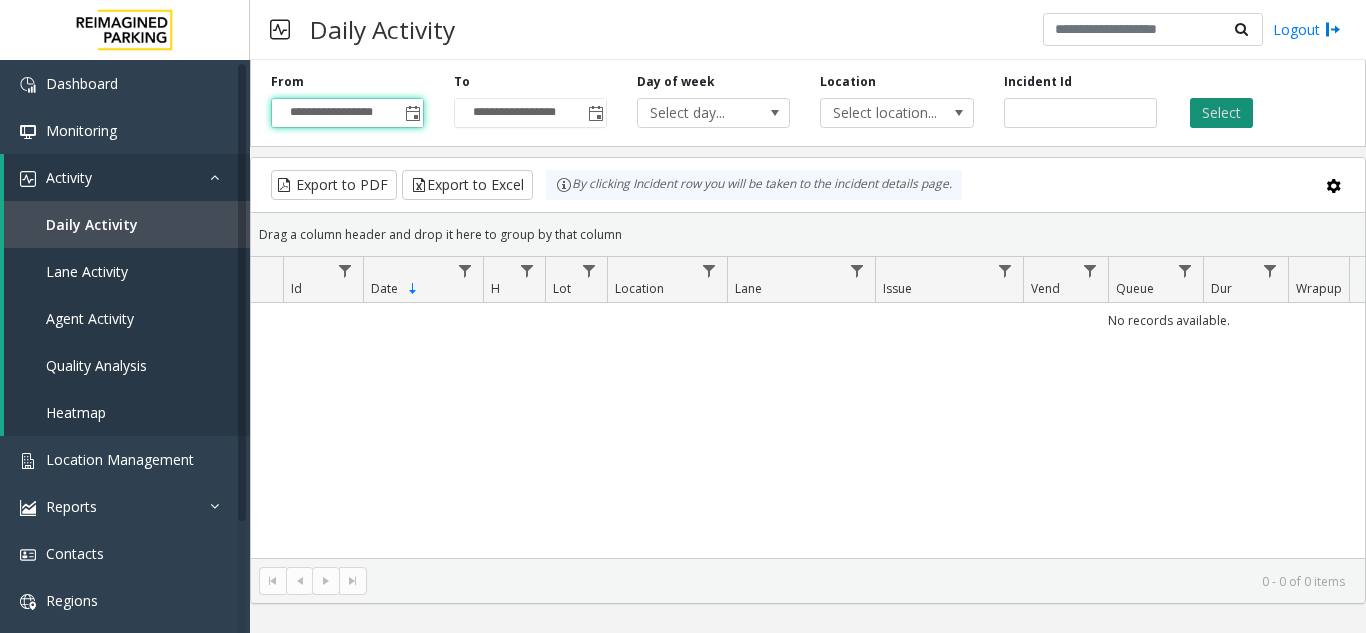 click on "Select" 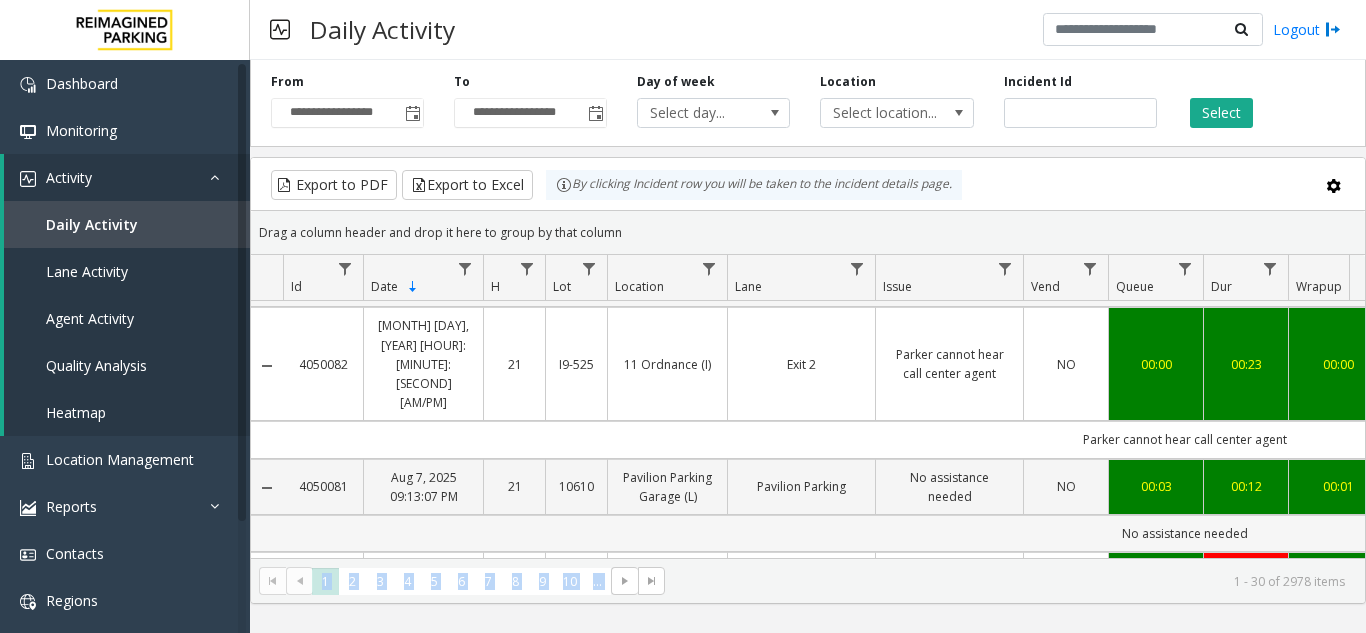 drag, startPoint x: 858, startPoint y: 560, endPoint x: 949, endPoint y: 529, distance: 96.13532 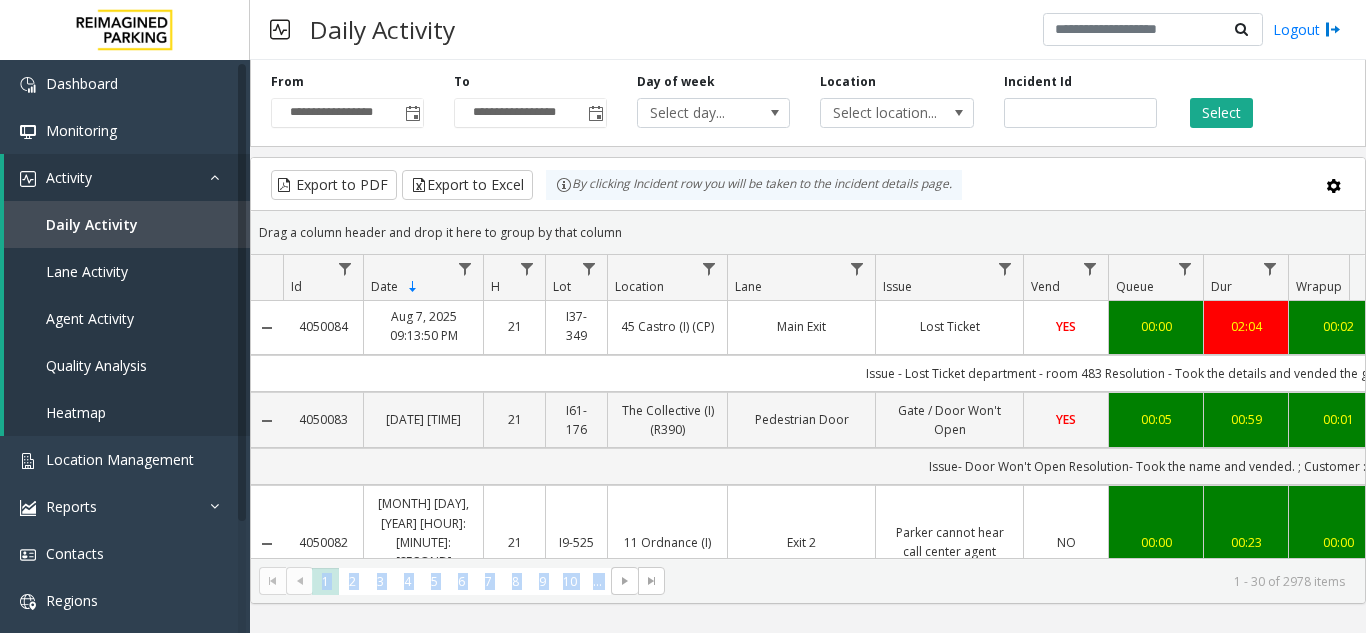 scroll, scrollTop: 0, scrollLeft: 0, axis: both 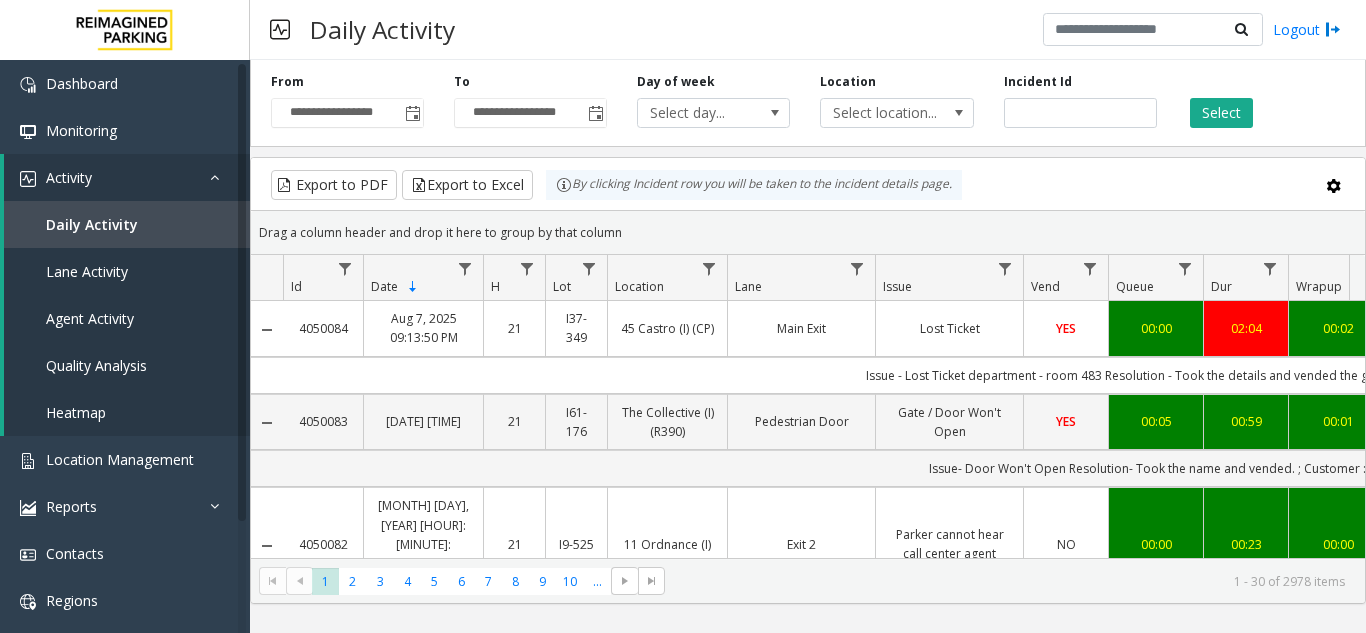click on "Drag a column header and drop it here to group by that column" 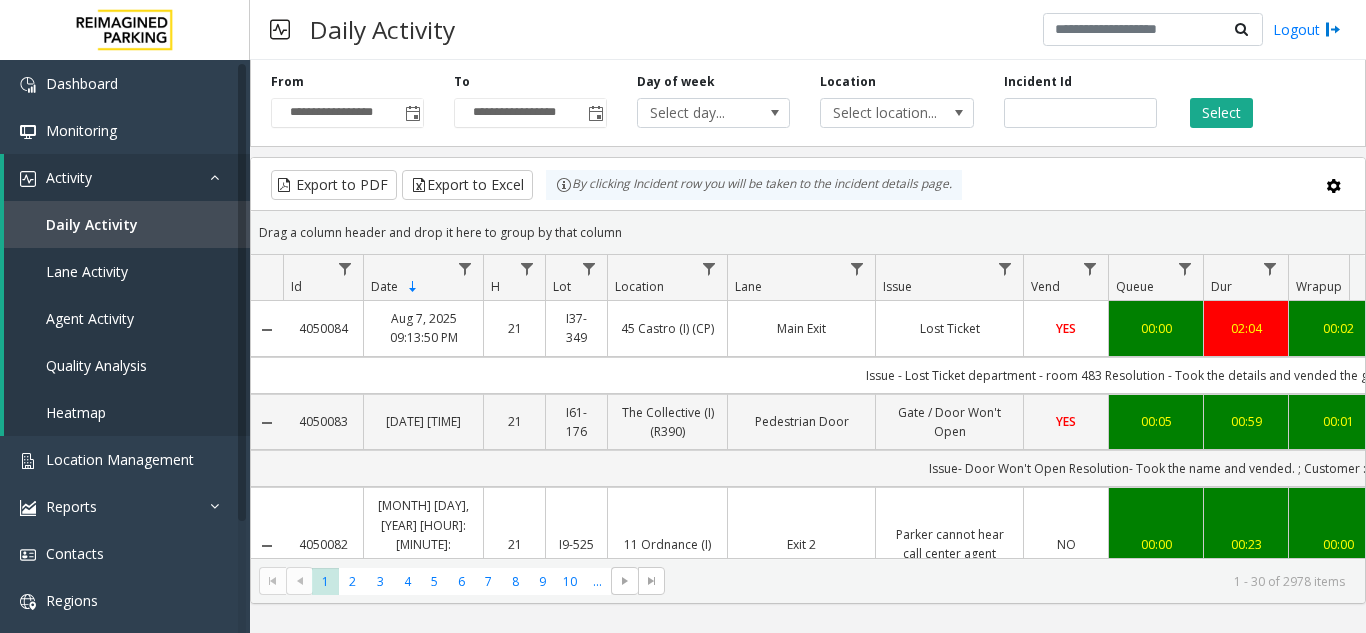 scroll, scrollTop: 0, scrollLeft: 202, axis: horizontal 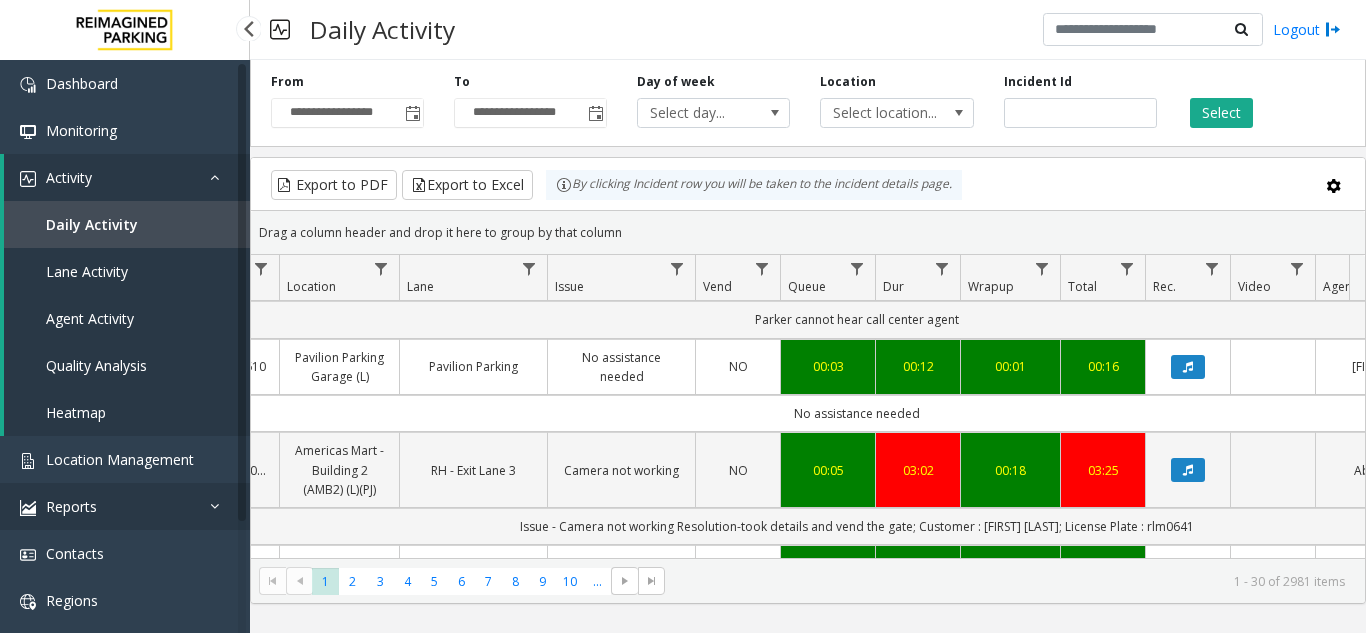 click on "Reports" at bounding box center (125, 506) 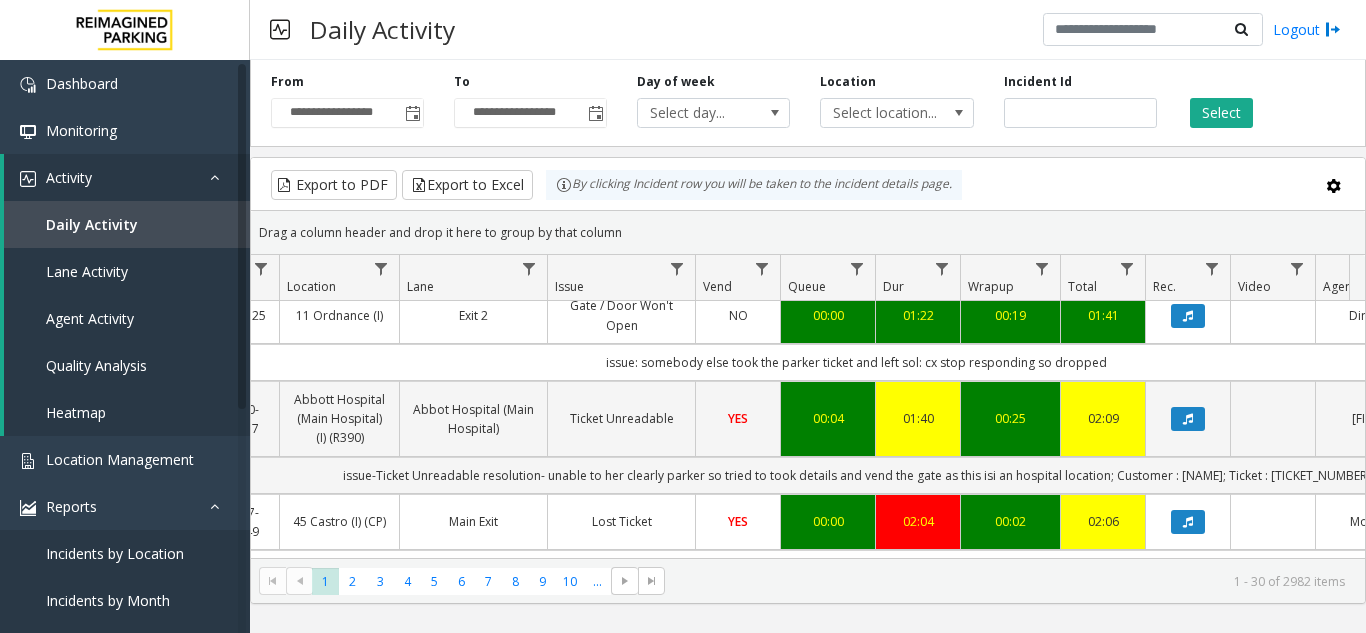 scroll, scrollTop: 0, scrollLeft: 328, axis: horizontal 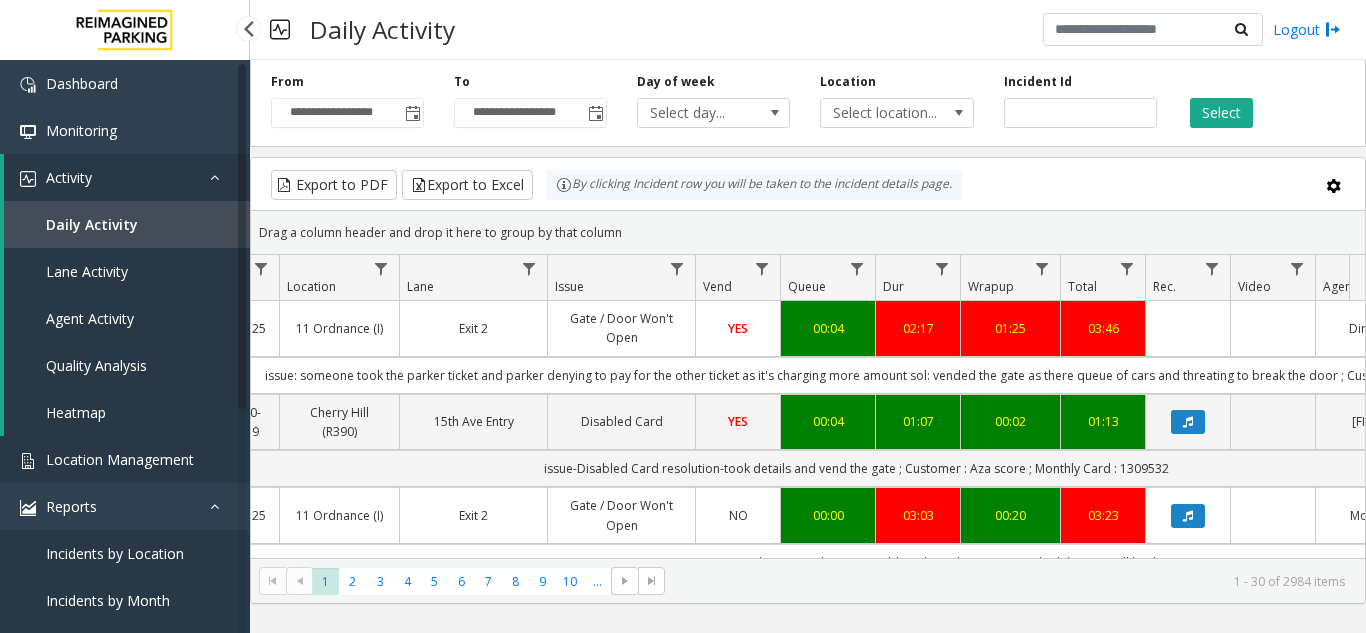 click on "Location Management" at bounding box center [125, 459] 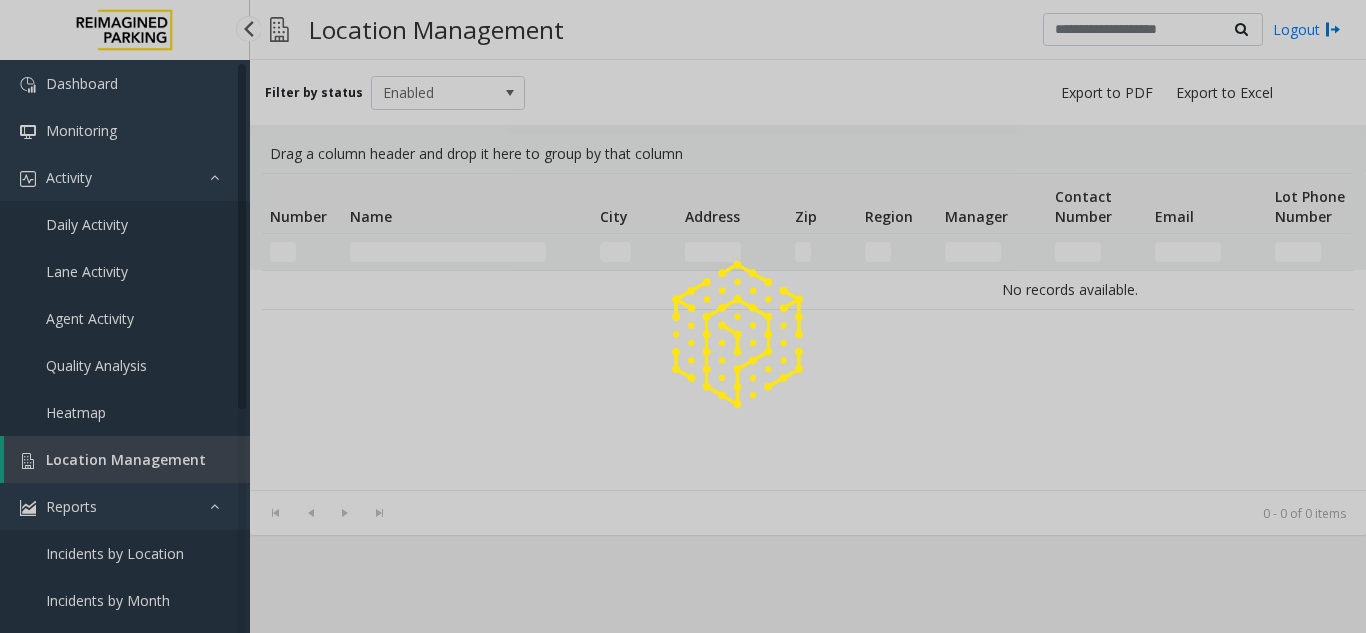 click 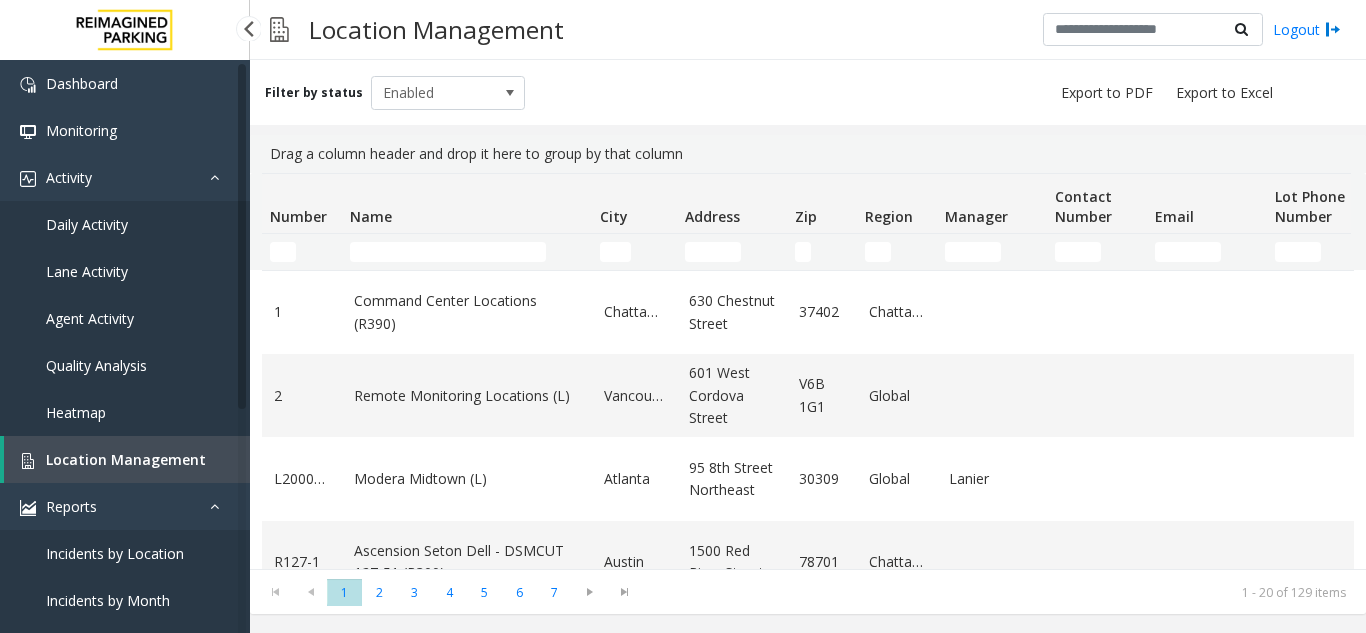 click on "Location Management" at bounding box center (126, 459) 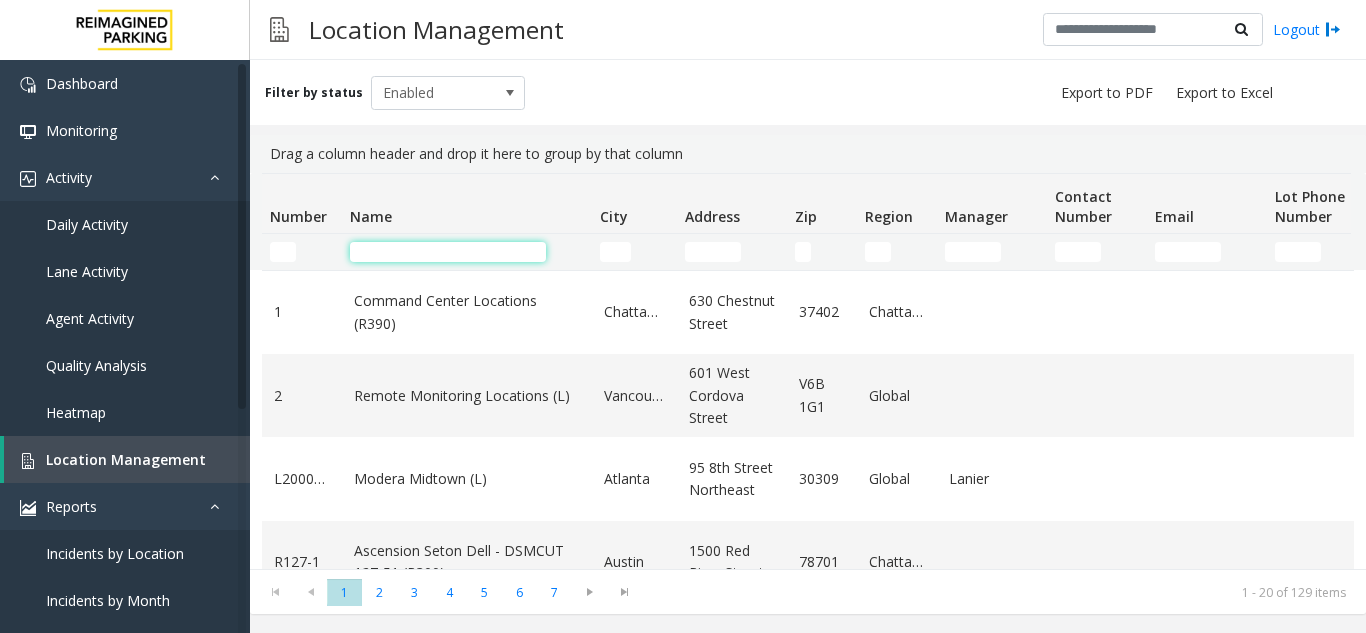 click 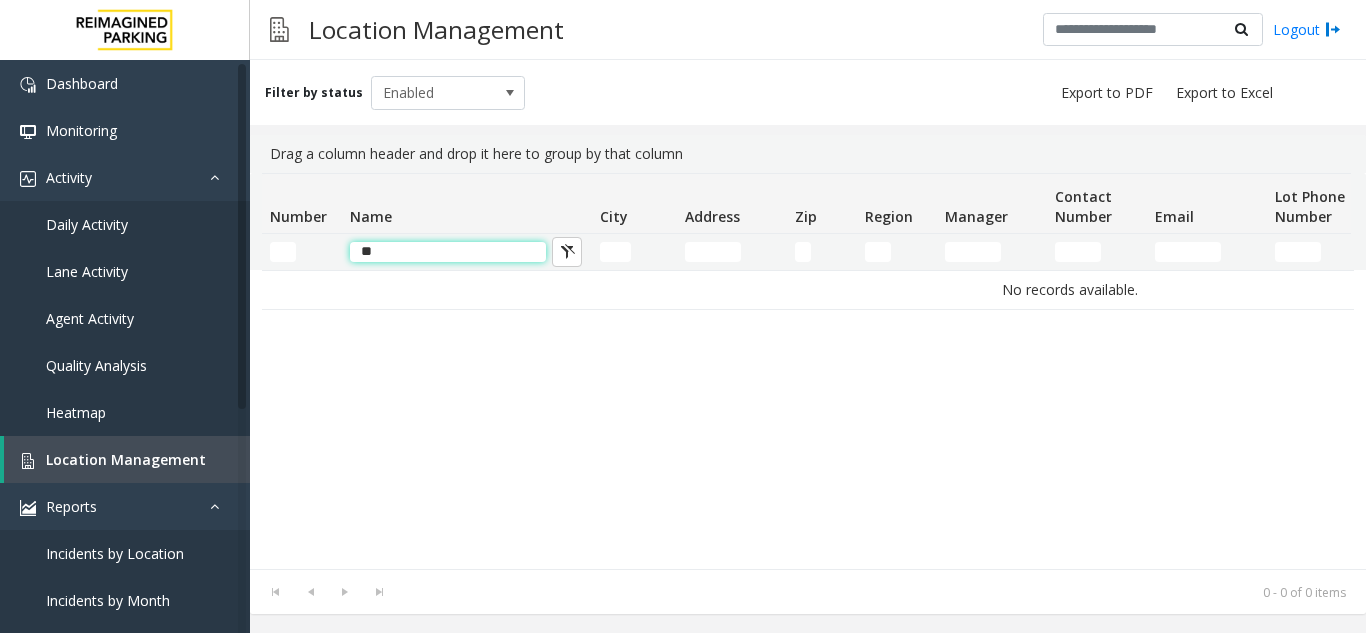 type on "*" 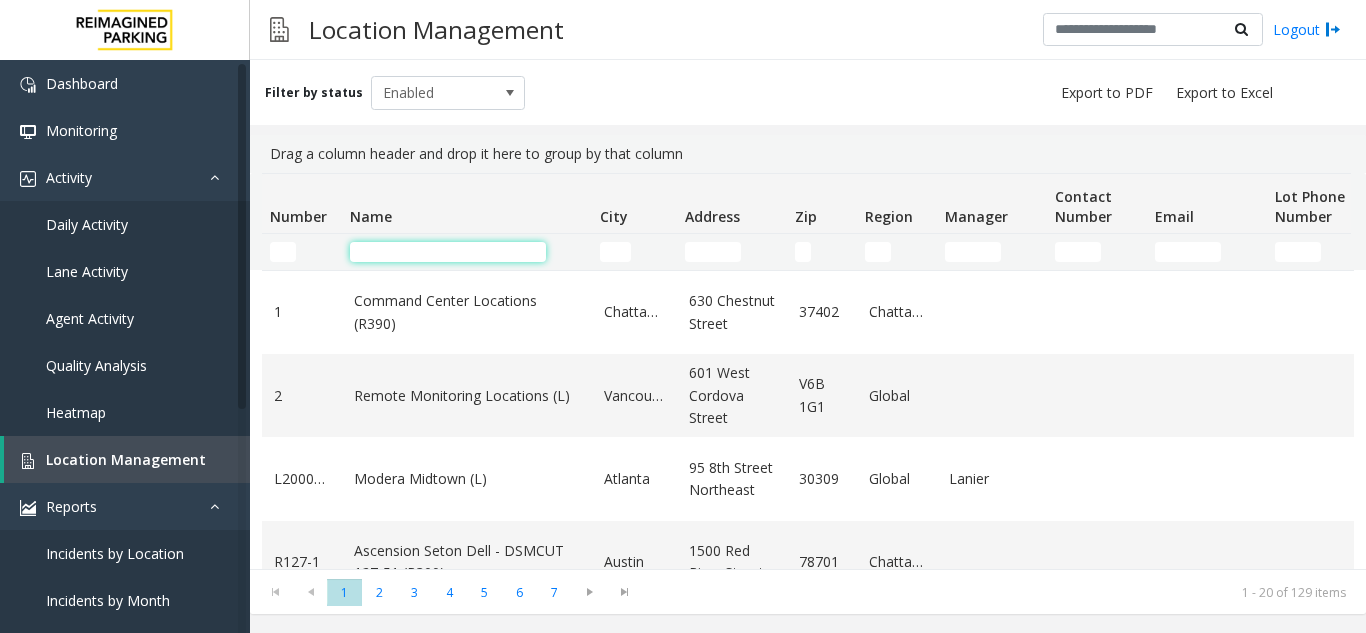 click 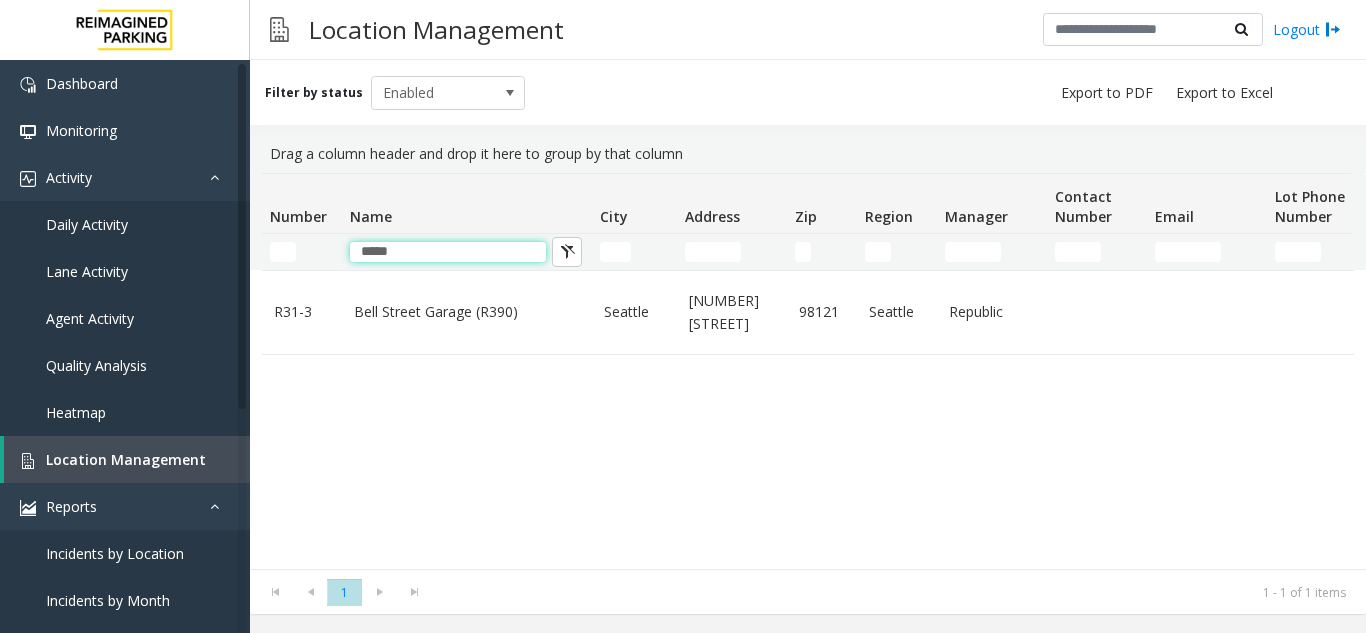 type on "****" 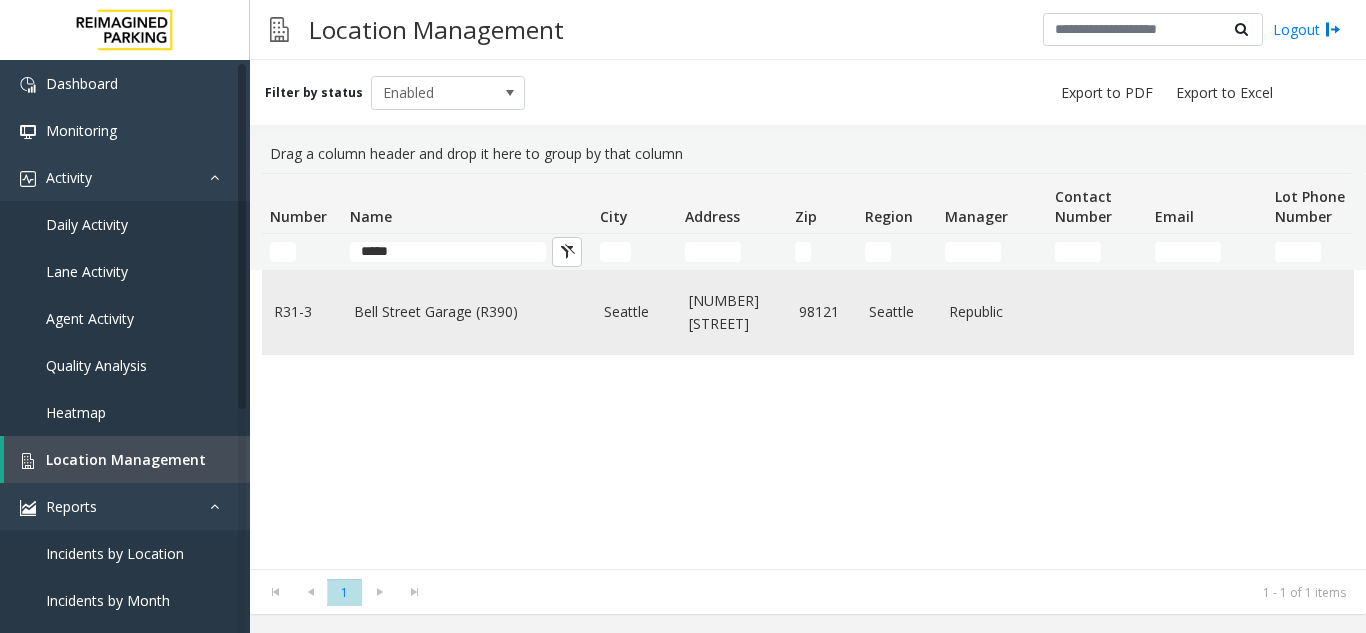 click on "Bell Street Garage (R390)" 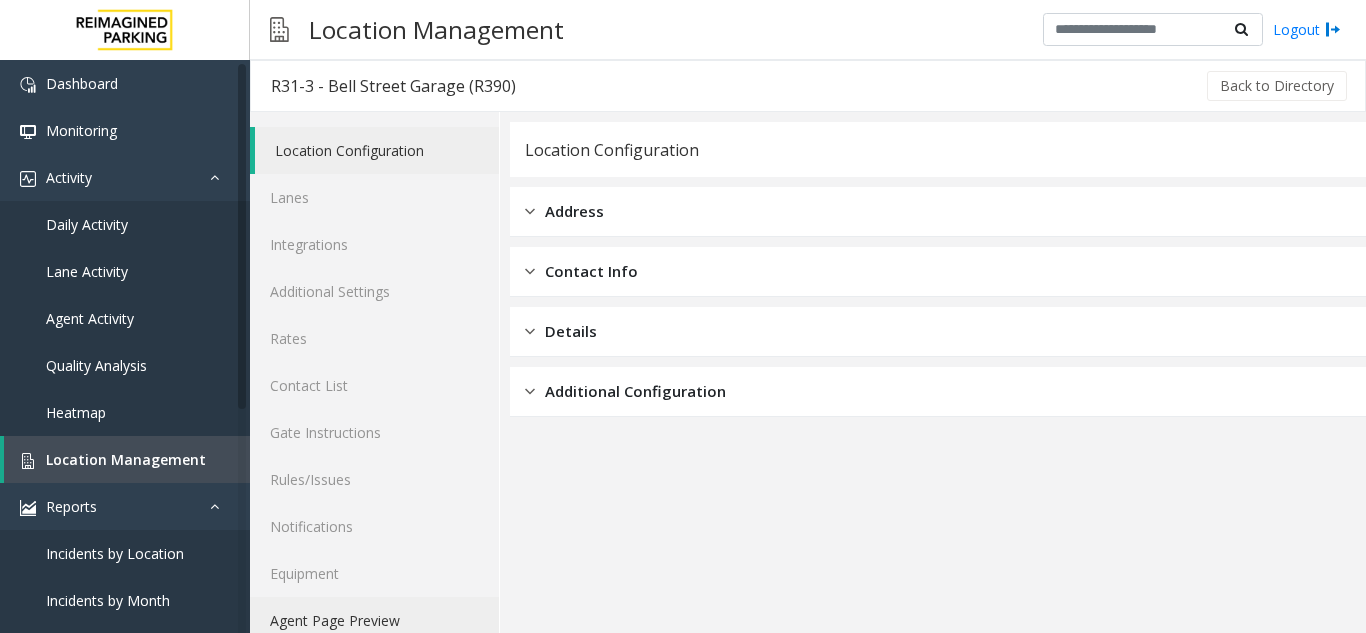 click on "Agent Page Preview" 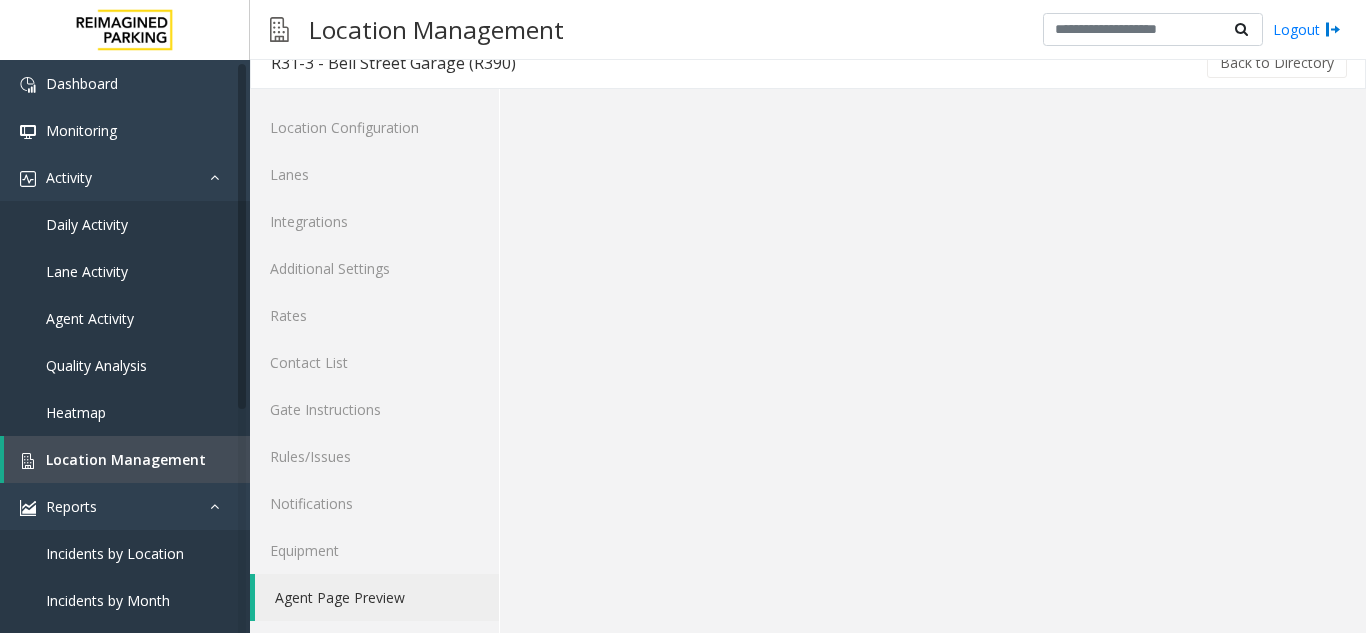 scroll, scrollTop: 26, scrollLeft: 0, axis: vertical 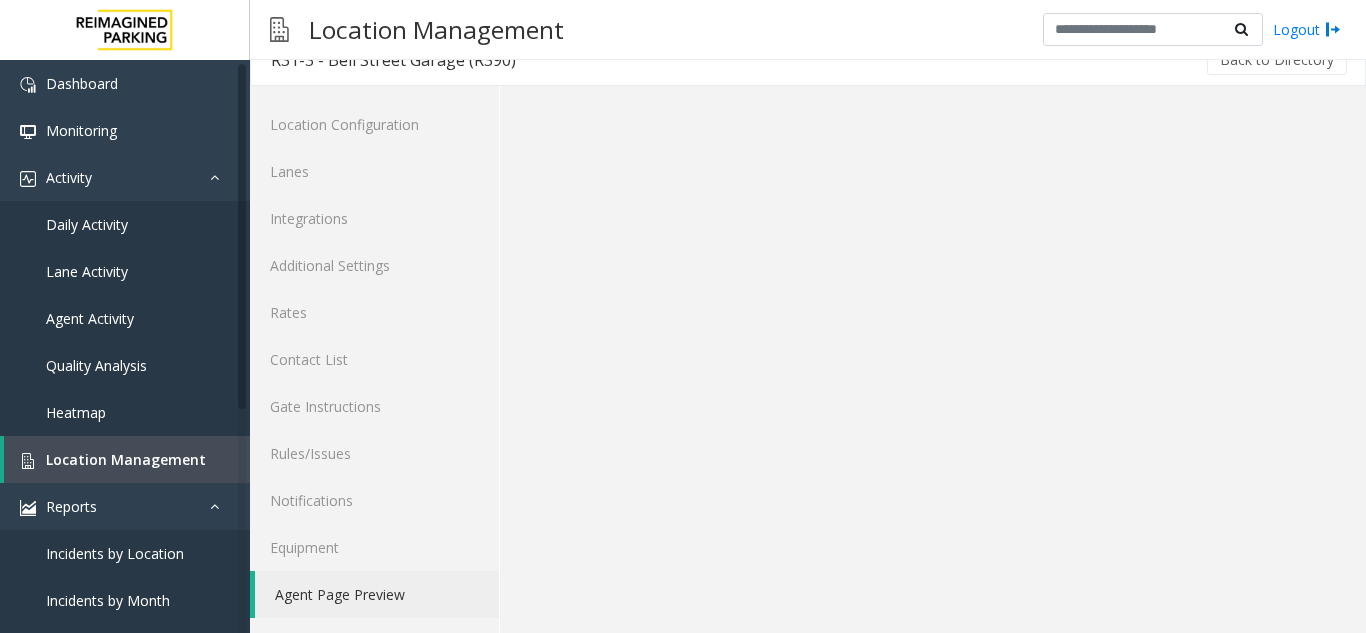 click on "Location Configuration Lanes Integrations Additional Settings Rates Contact List Gate Instructions Rules/Issues Notifications Equipment Agent Page Preview" 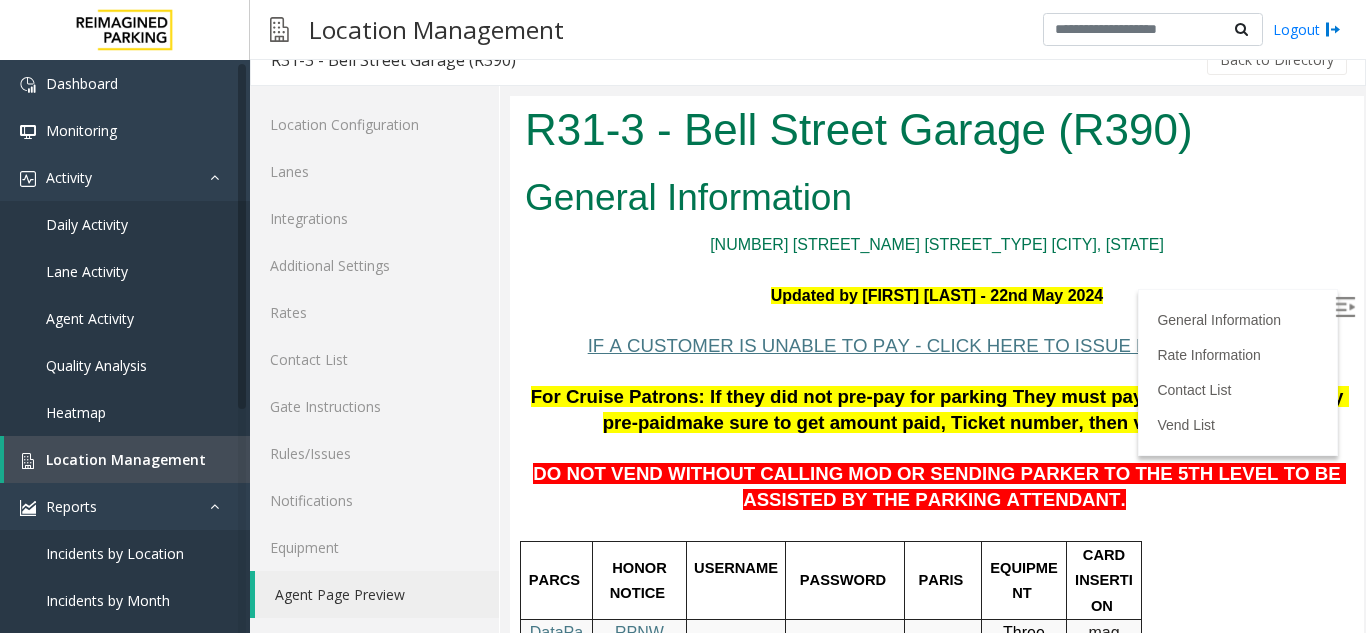 scroll, scrollTop: 100, scrollLeft: 0, axis: vertical 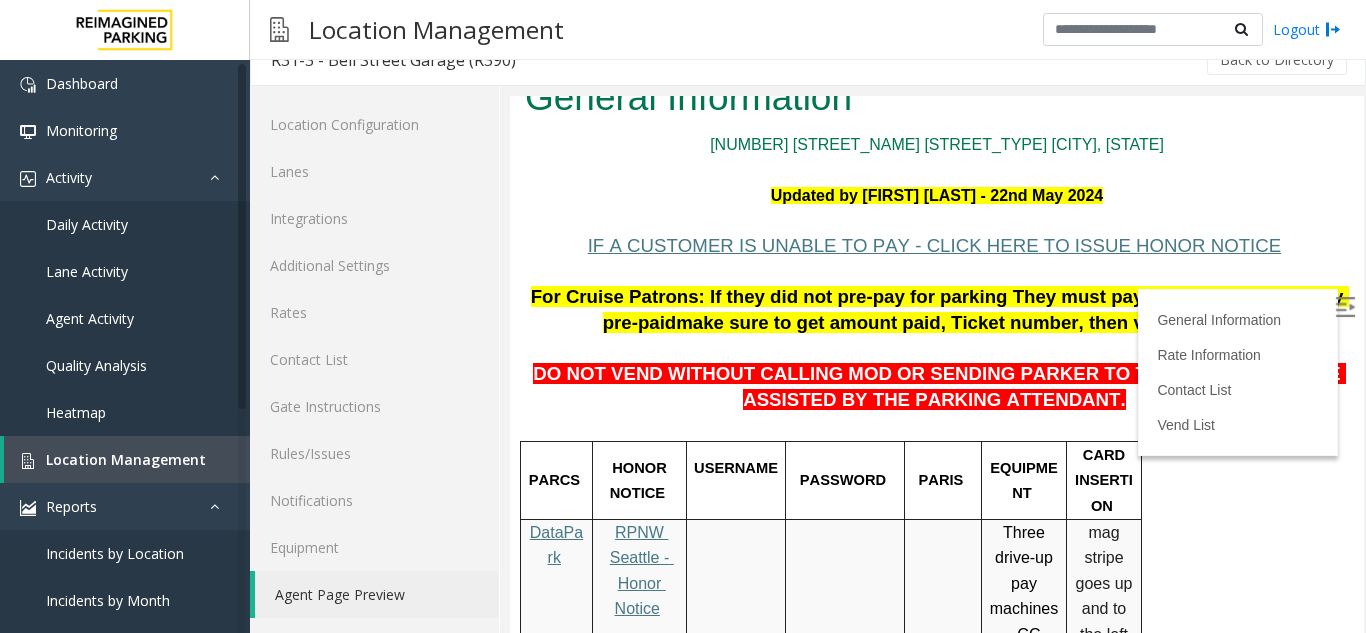 click at bounding box center (1345, 307) 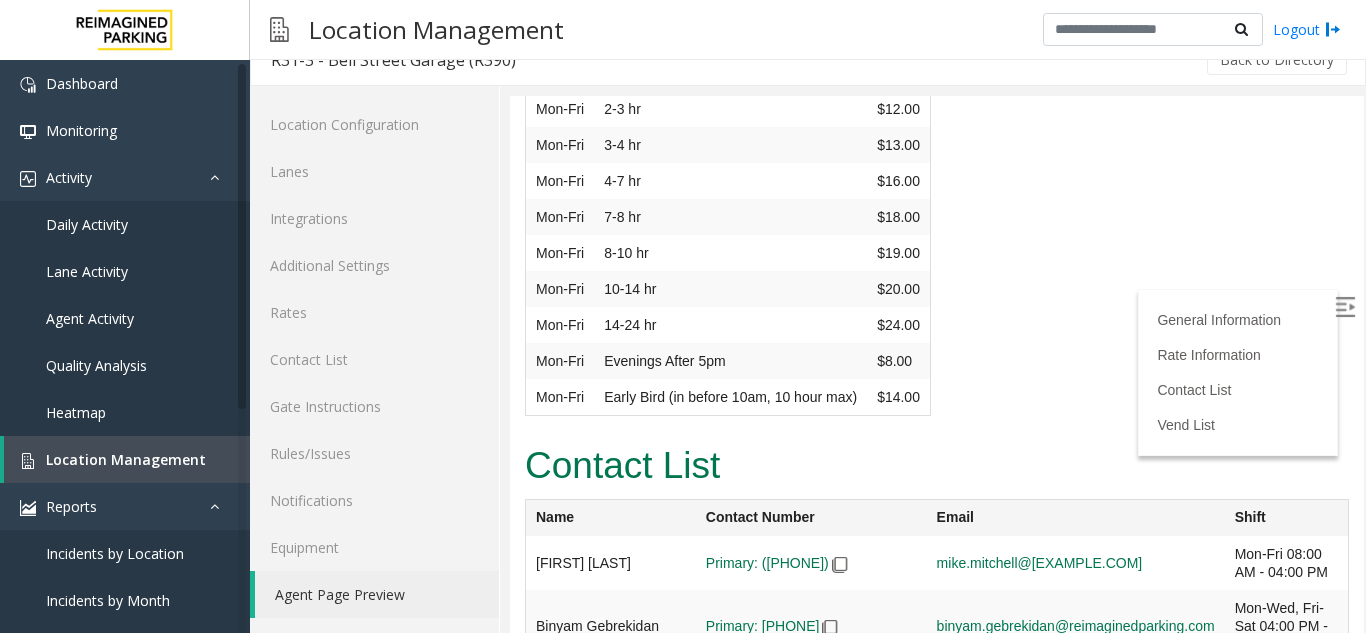 scroll, scrollTop: 4910, scrollLeft: 0, axis: vertical 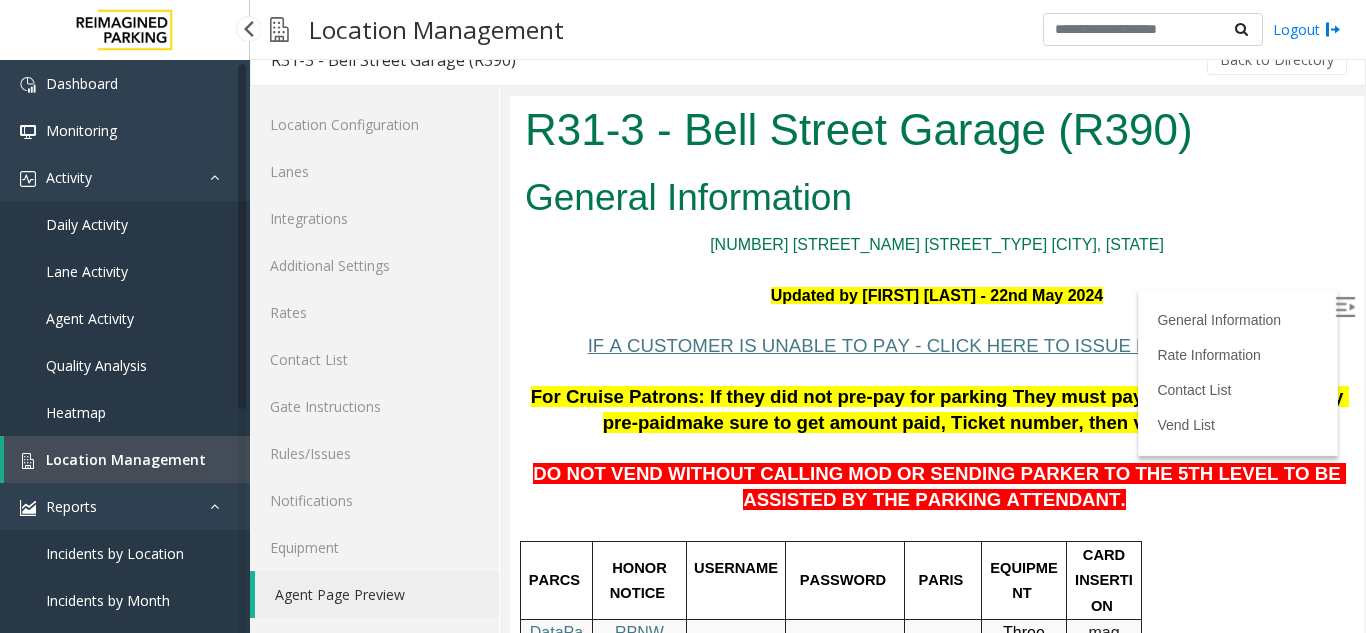click on "Location Management" at bounding box center (127, 459) 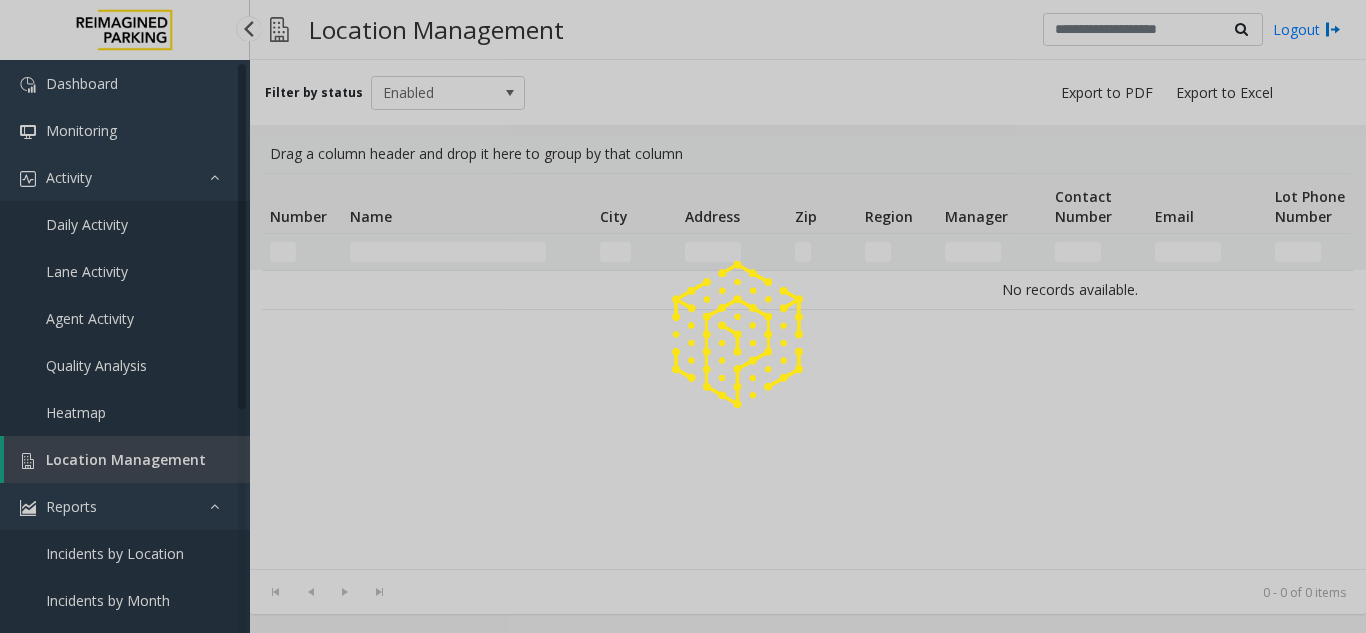 scroll, scrollTop: 0, scrollLeft: 0, axis: both 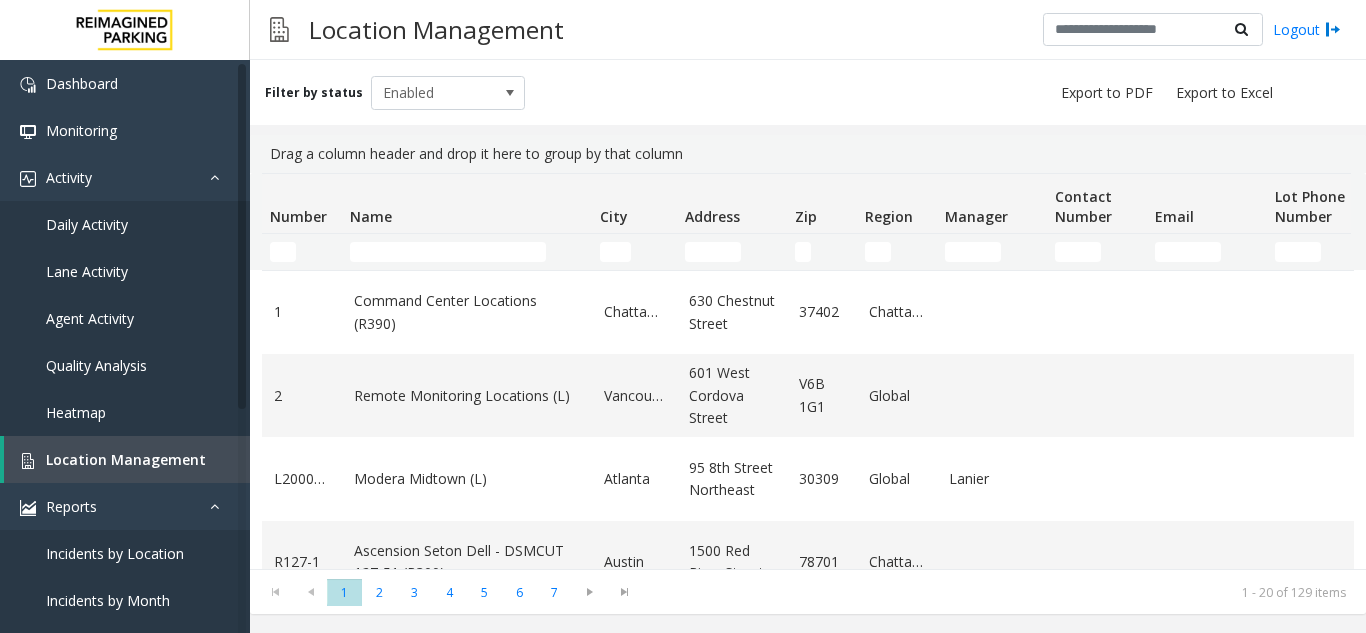 click 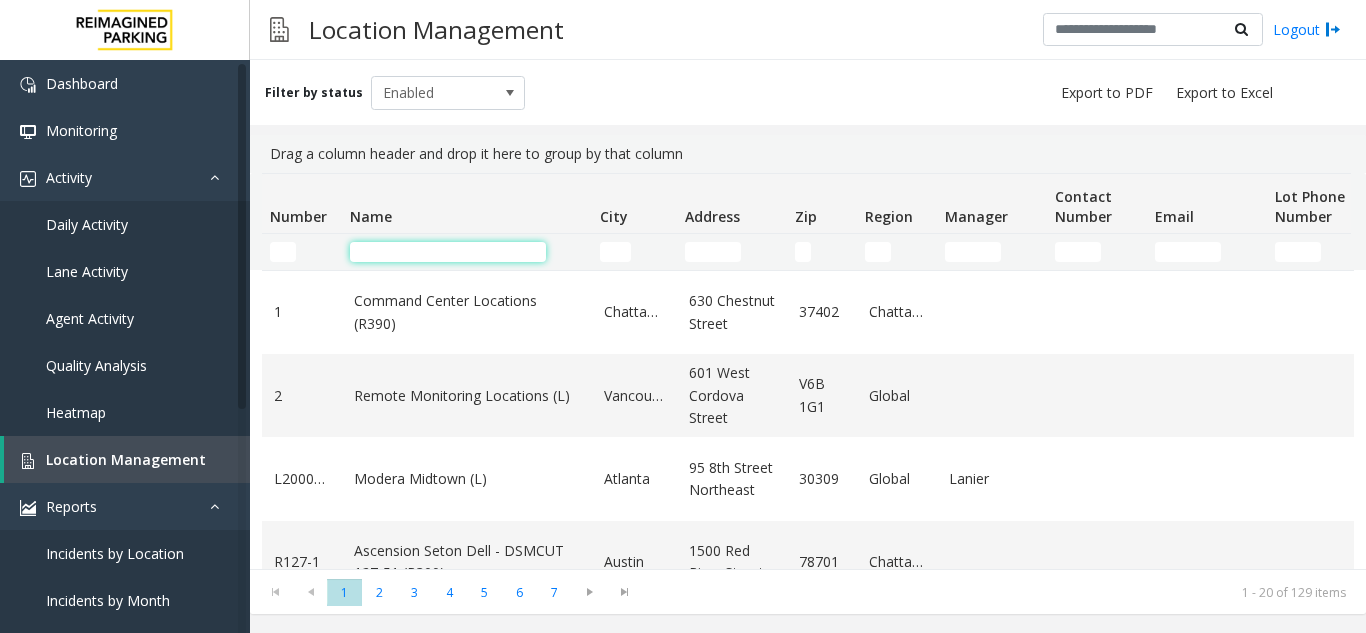 click 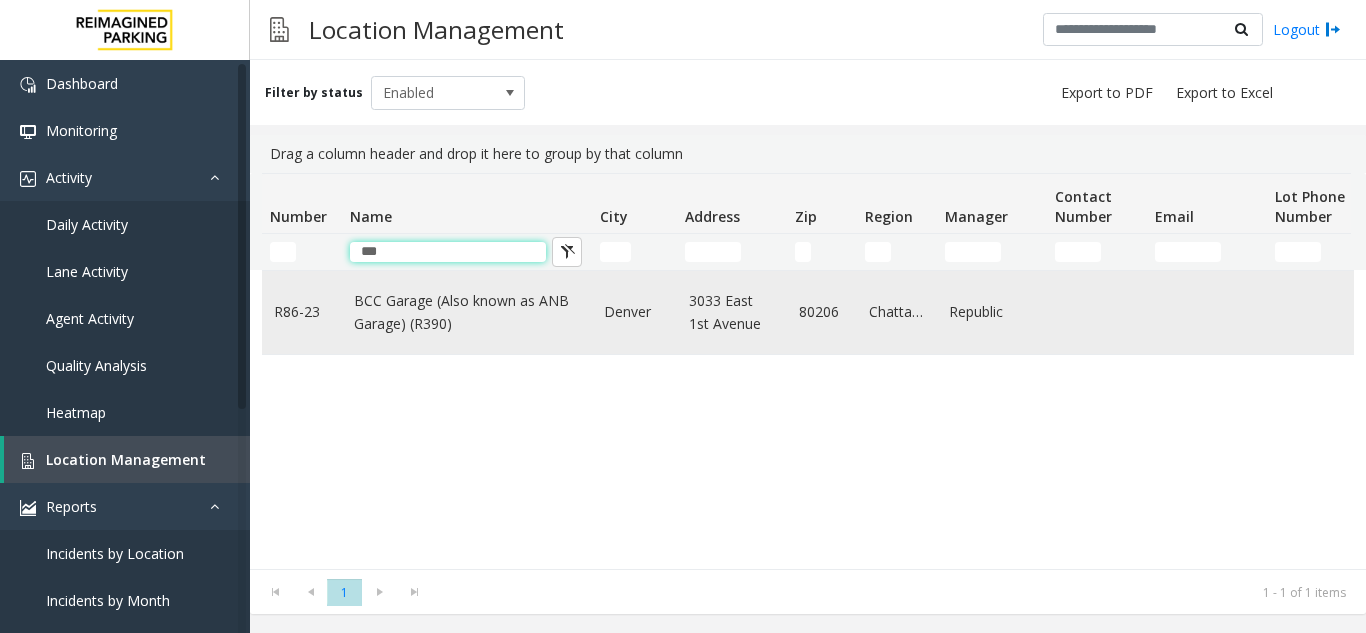 type on "***" 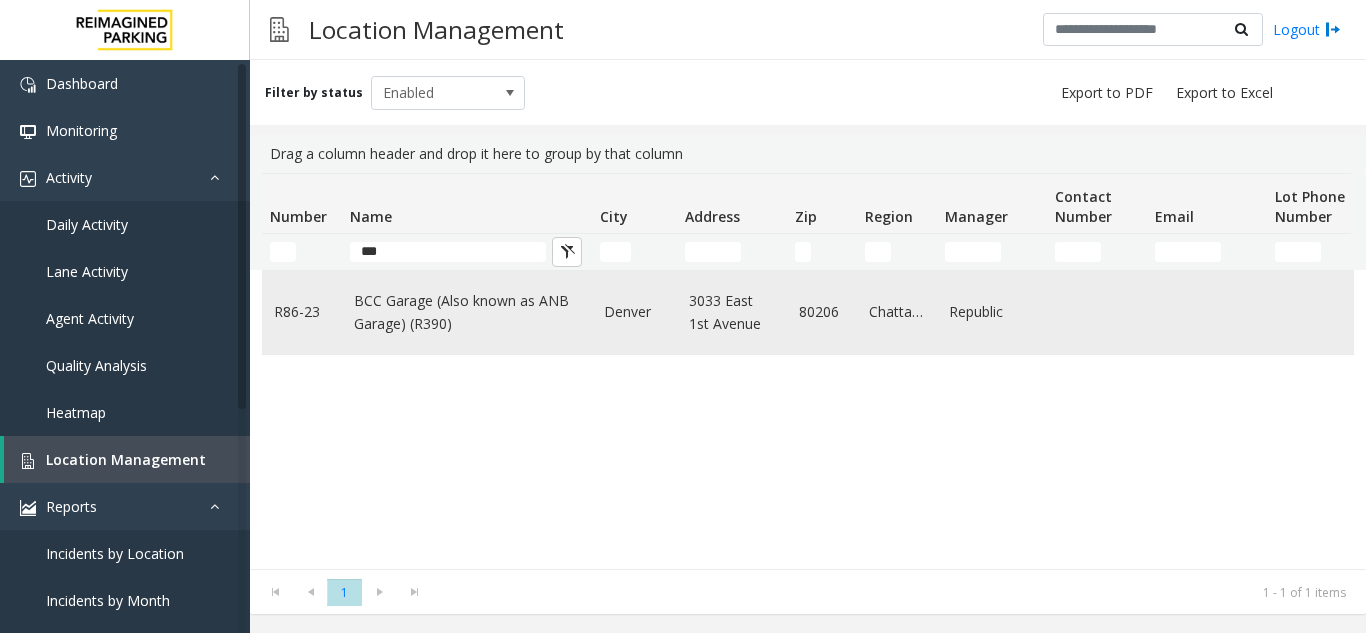 click on "BCC Garage (Also known as ANB Garage) (R390)" 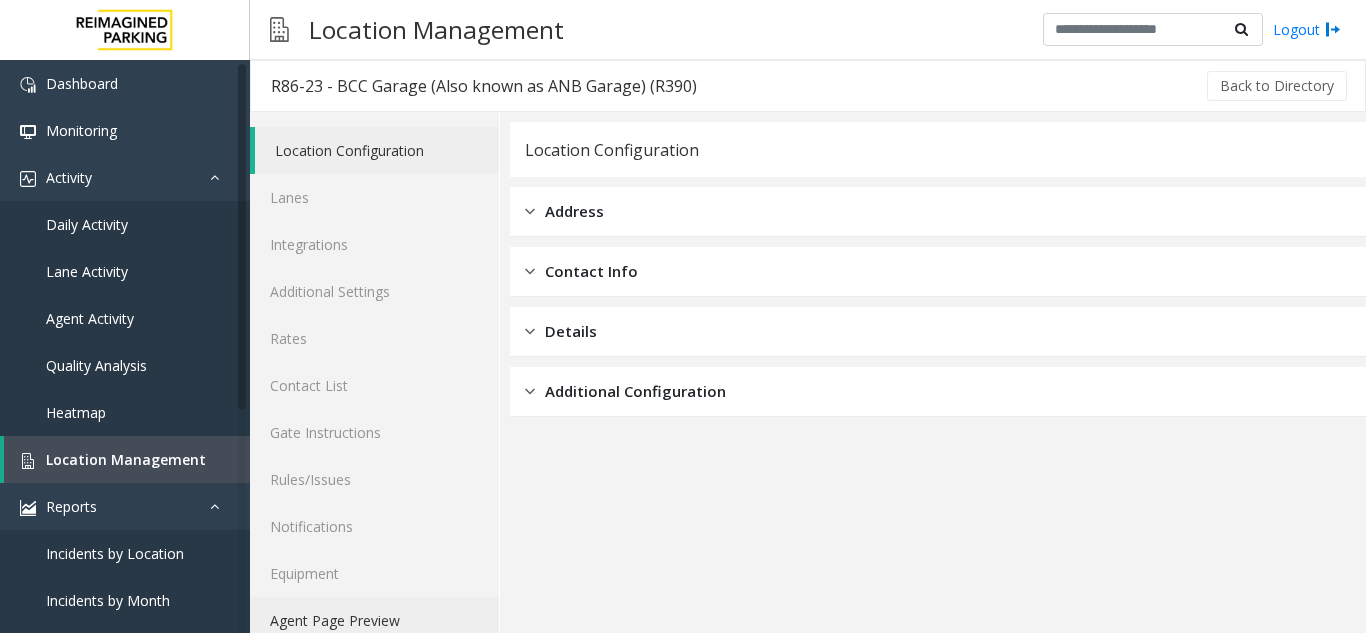 click on "Agent Page Preview" 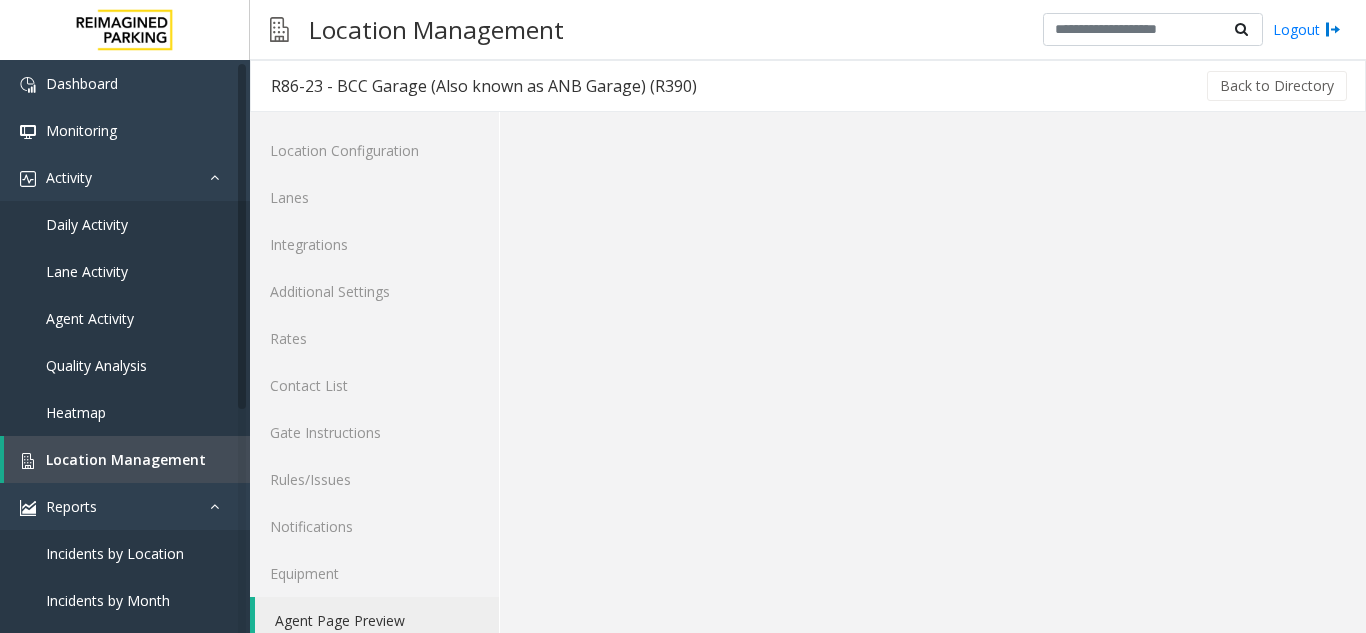 click on "Agent Page Preview" 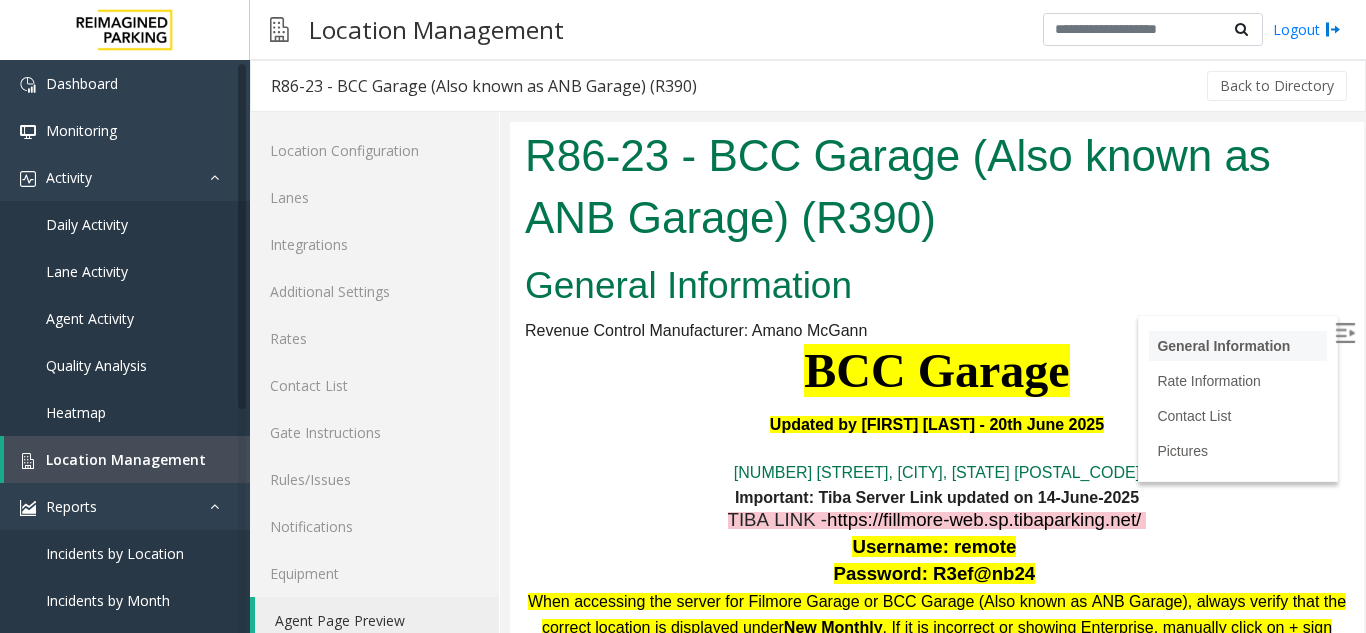 scroll, scrollTop: 0, scrollLeft: 0, axis: both 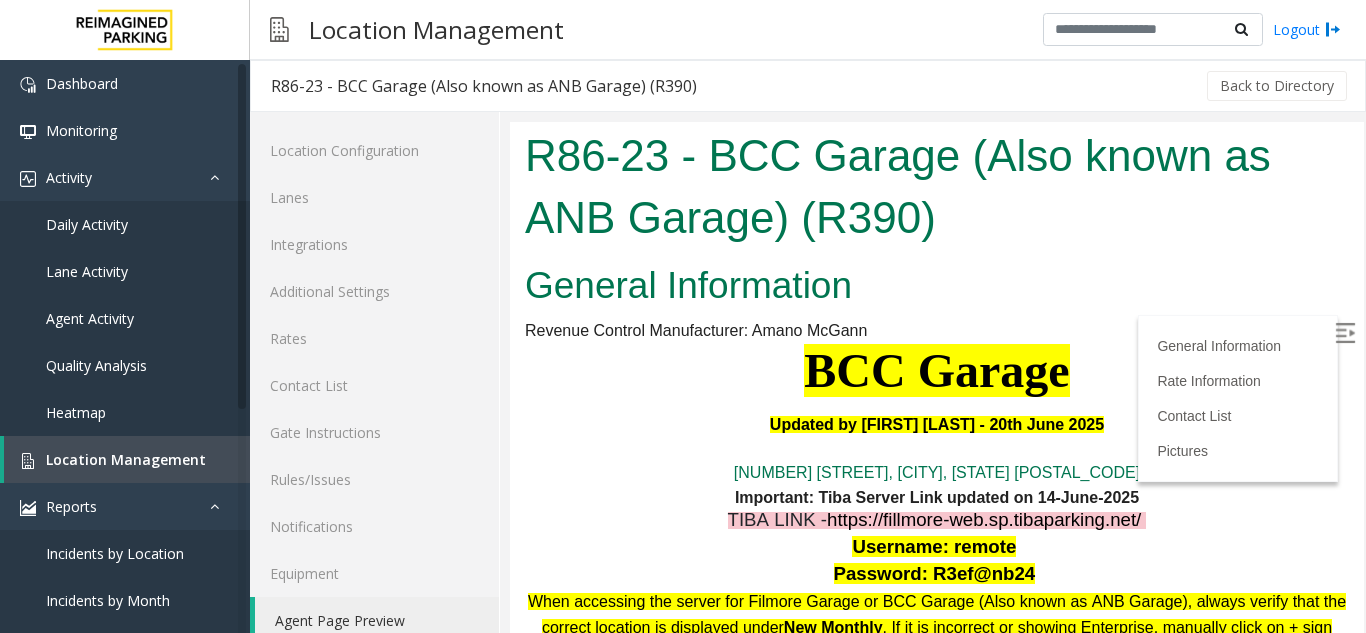 click at bounding box center (1345, 333) 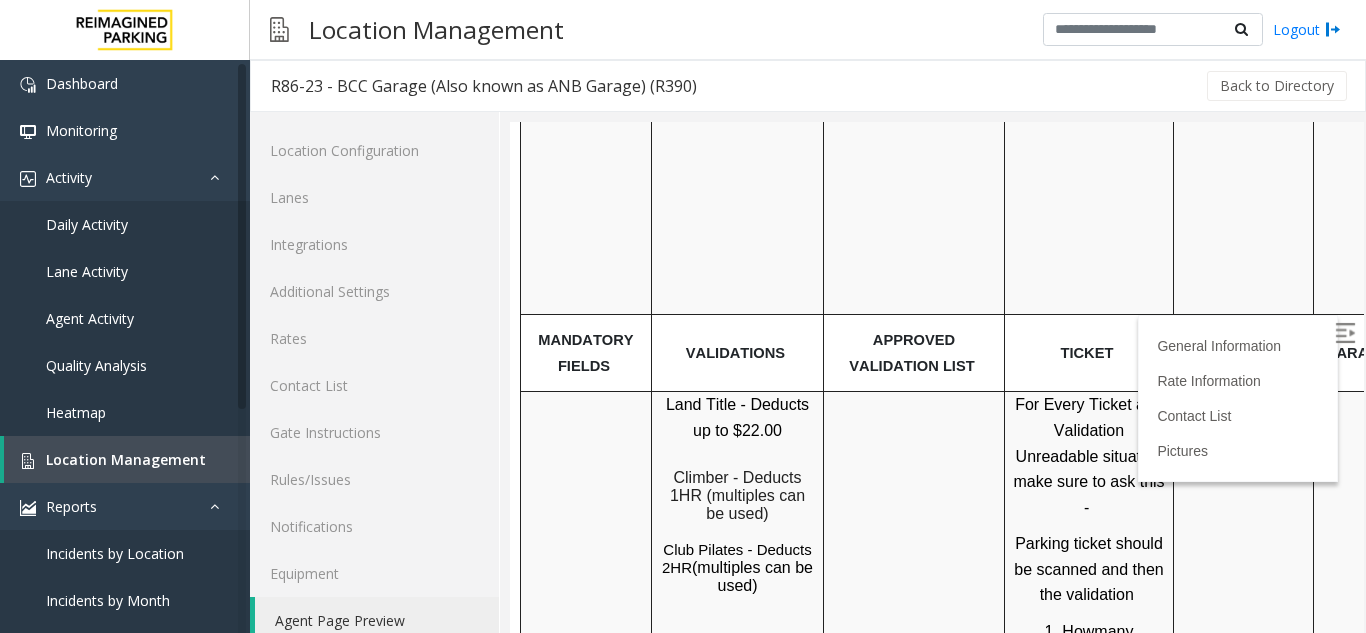 scroll, scrollTop: 1400, scrollLeft: 0, axis: vertical 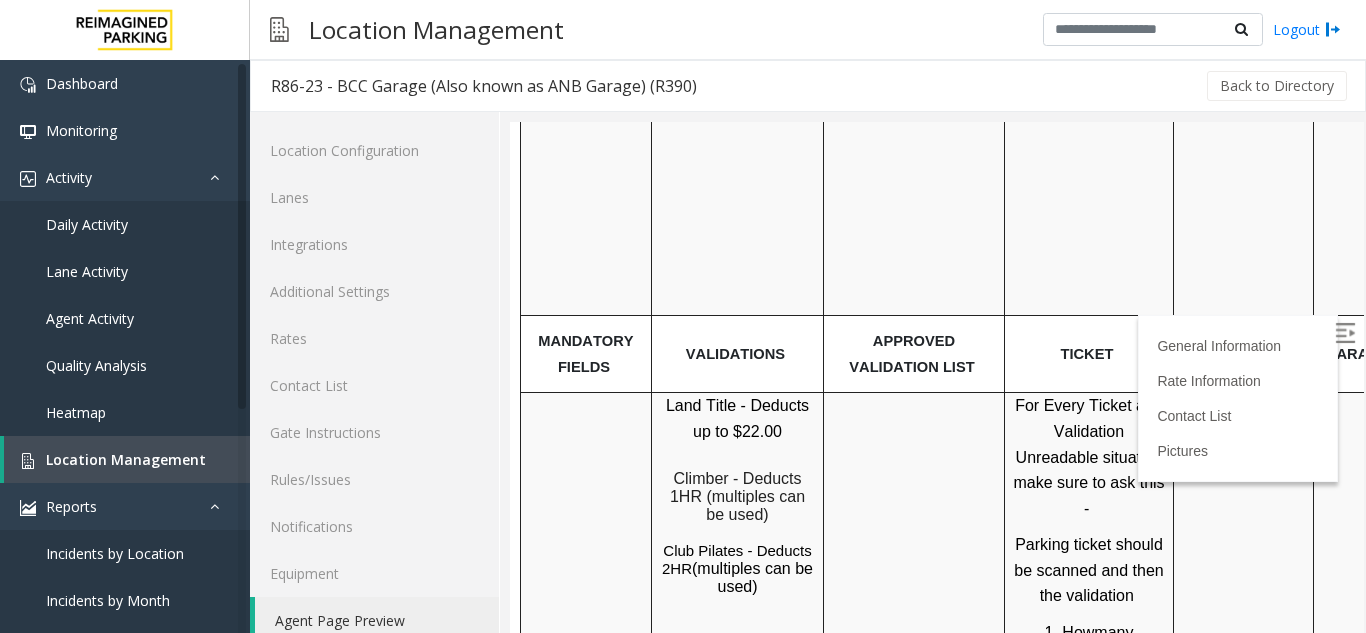 click at bounding box center (914, 791) 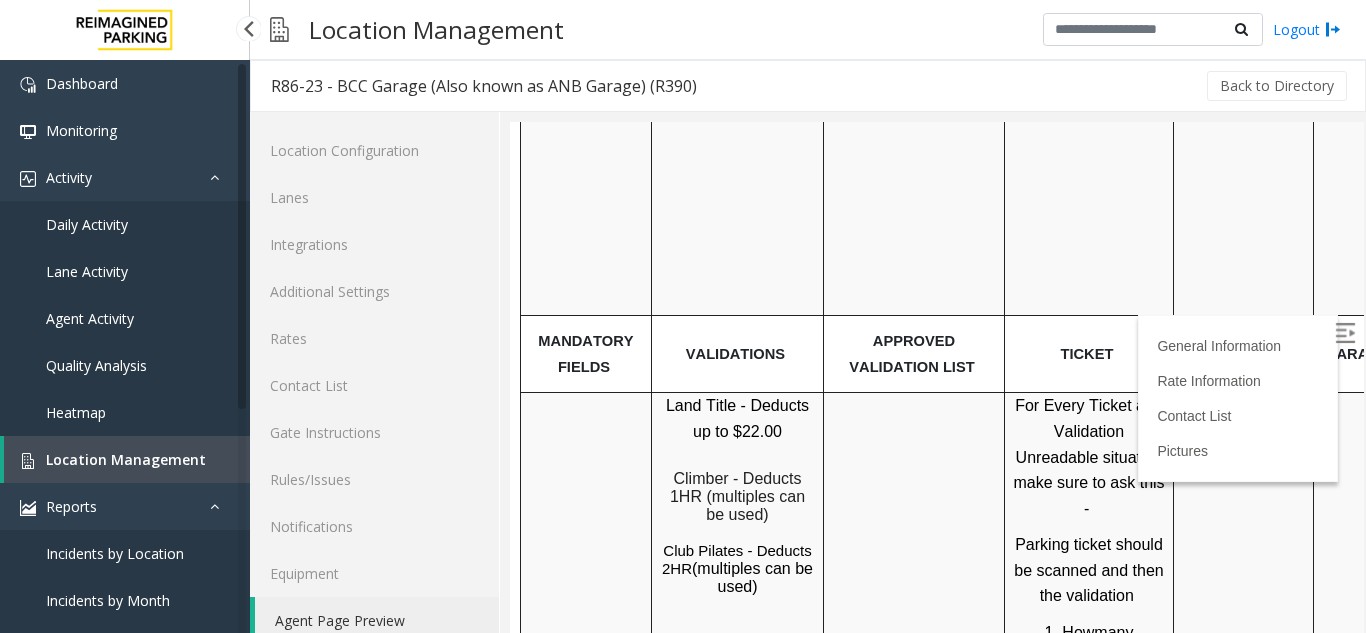 click on "Location Management" at bounding box center [127, 459] 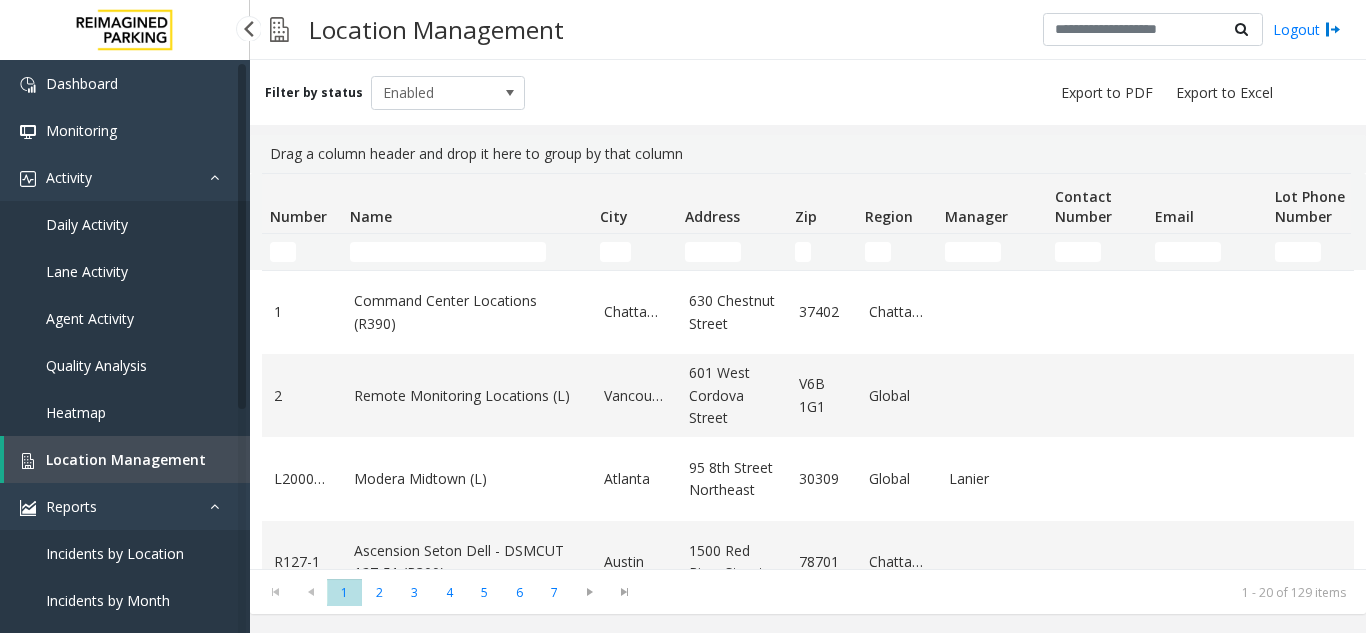 click on "Daily Activity" at bounding box center (125, 224) 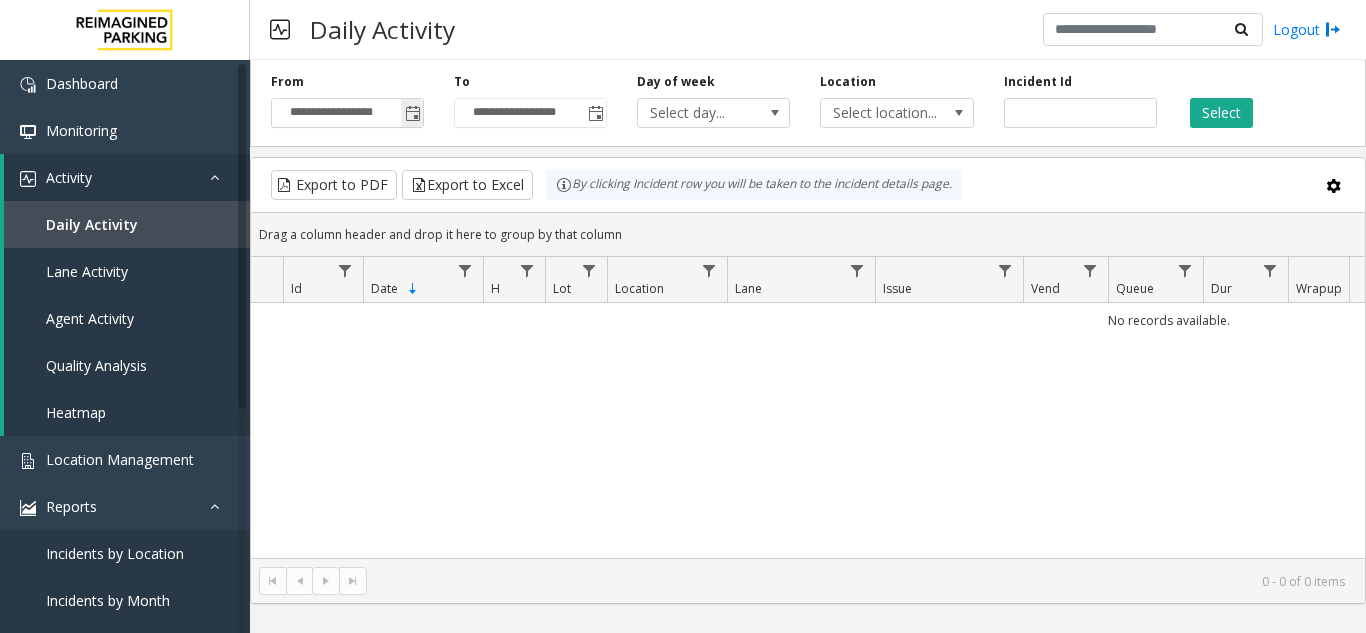 click 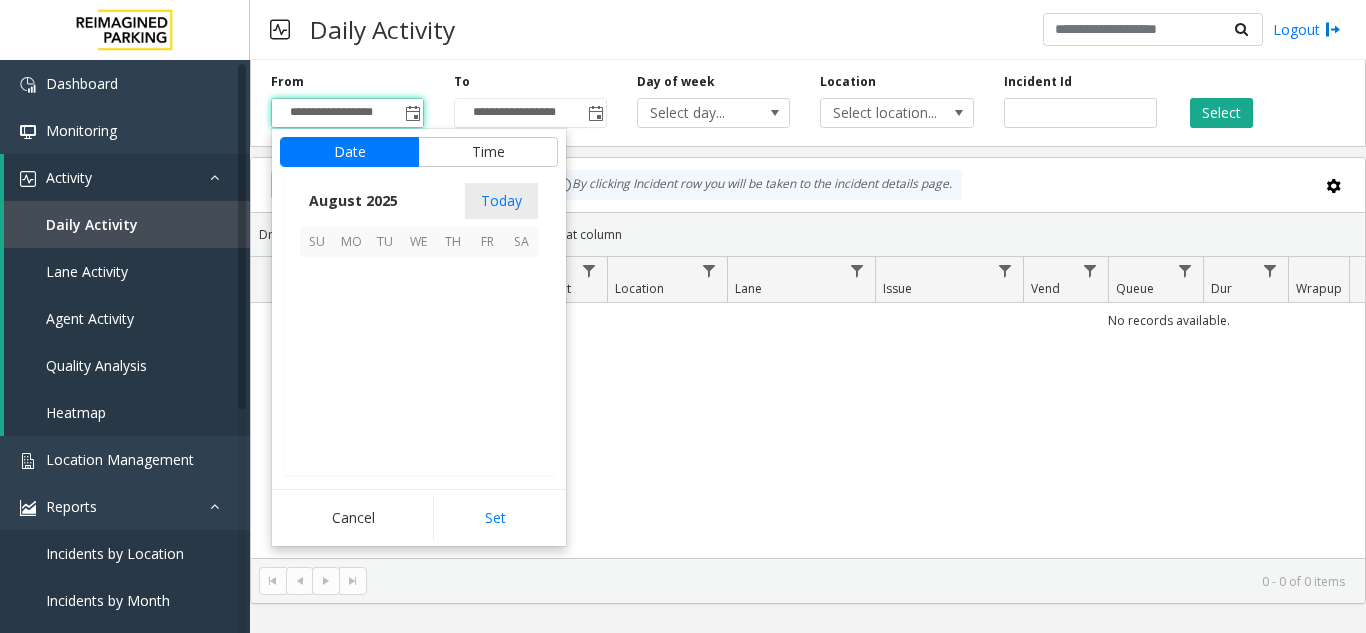 scroll, scrollTop: 358666, scrollLeft: 0, axis: vertical 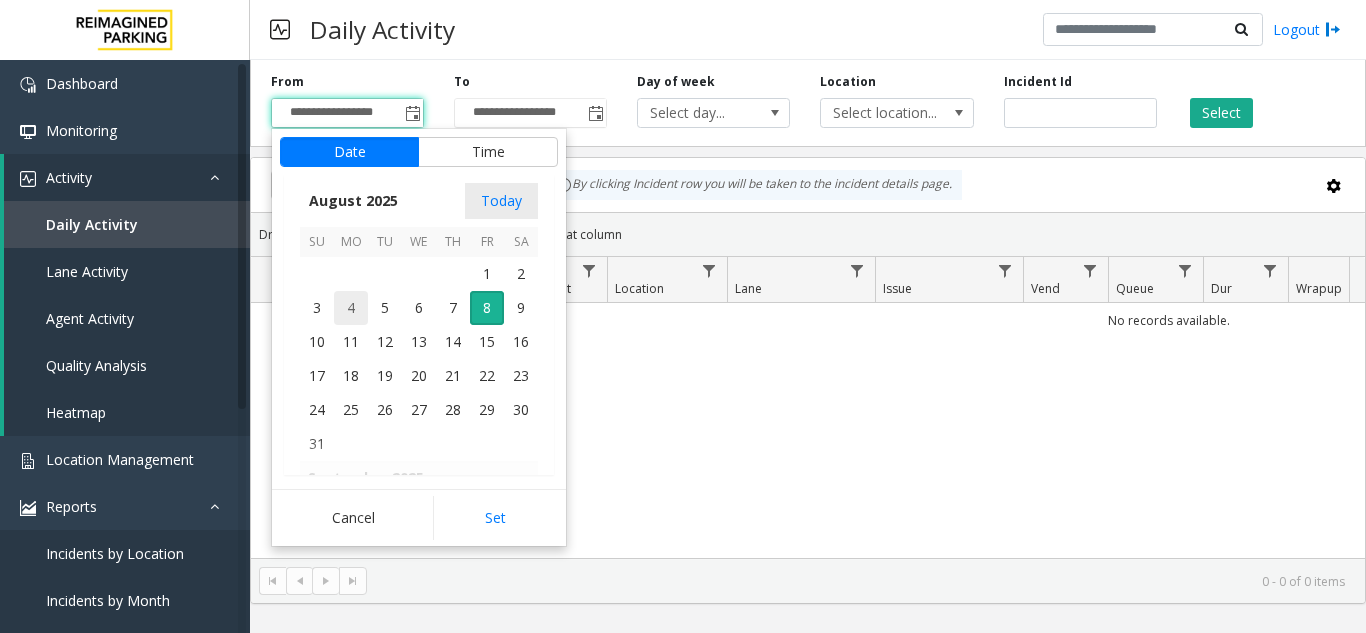 click on "4" at bounding box center [351, 308] 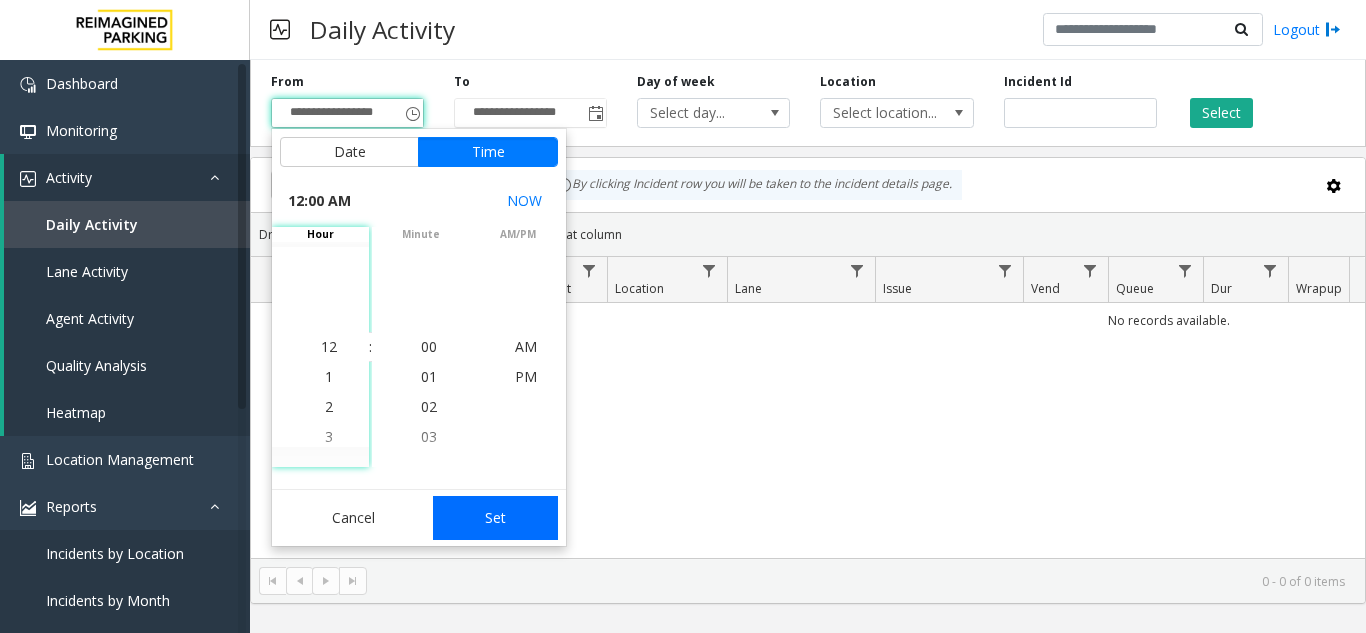 click on "Set" 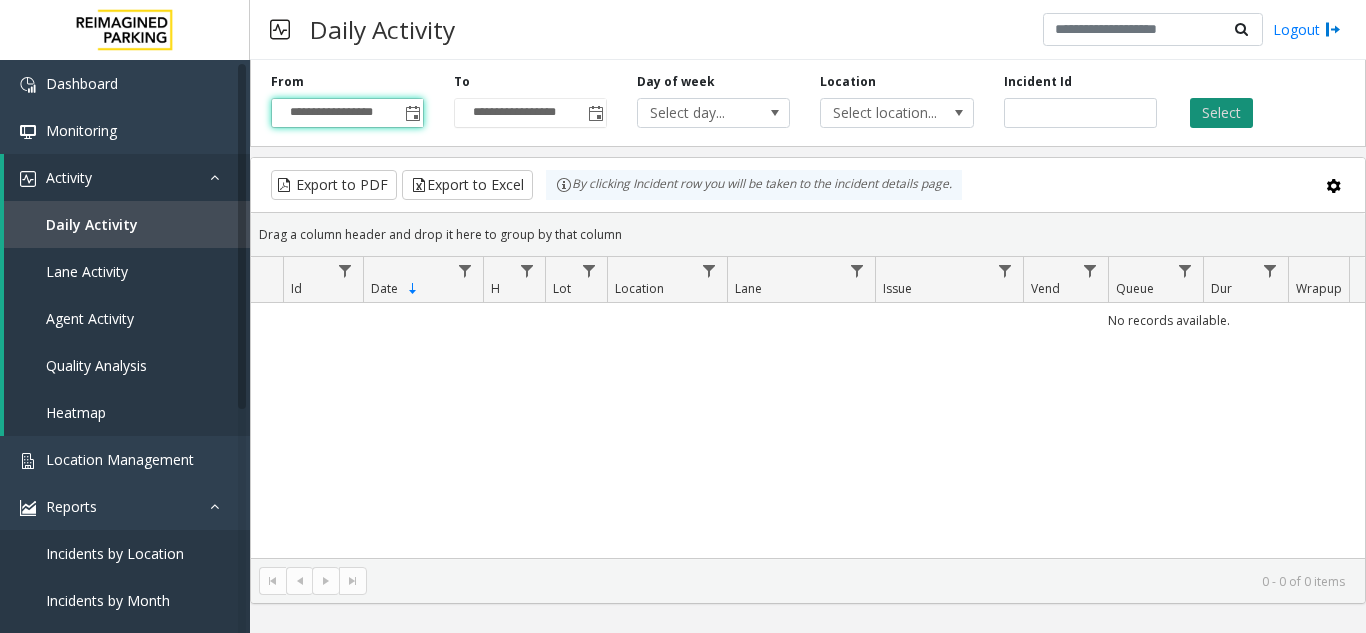 click on "Select" 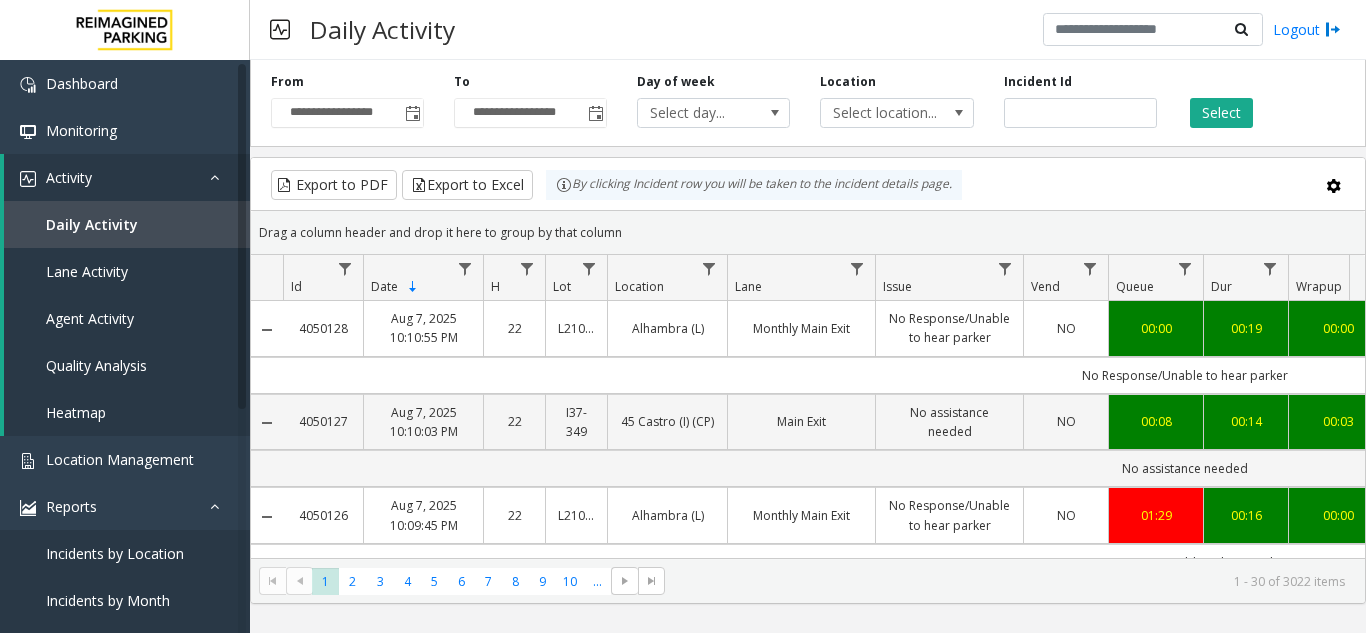 scroll, scrollTop: 65, scrollLeft: 154, axis: both 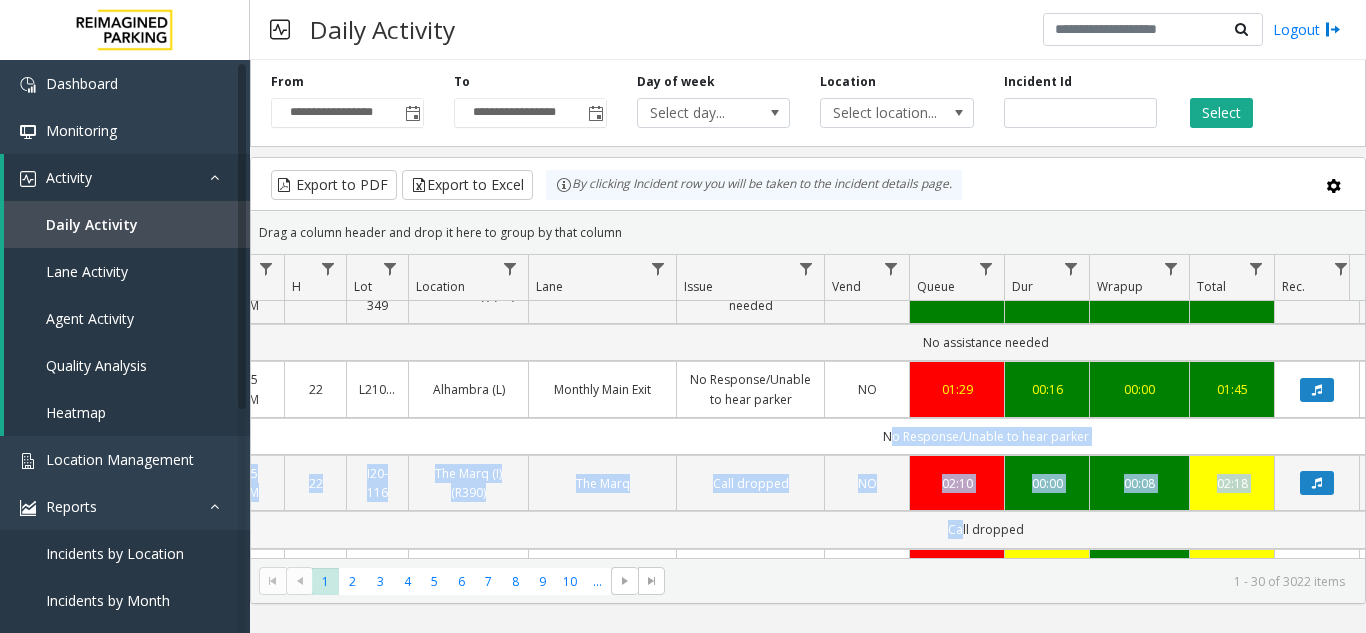 drag, startPoint x: 844, startPoint y: 543, endPoint x: 970, endPoint y: 525, distance: 127.27922 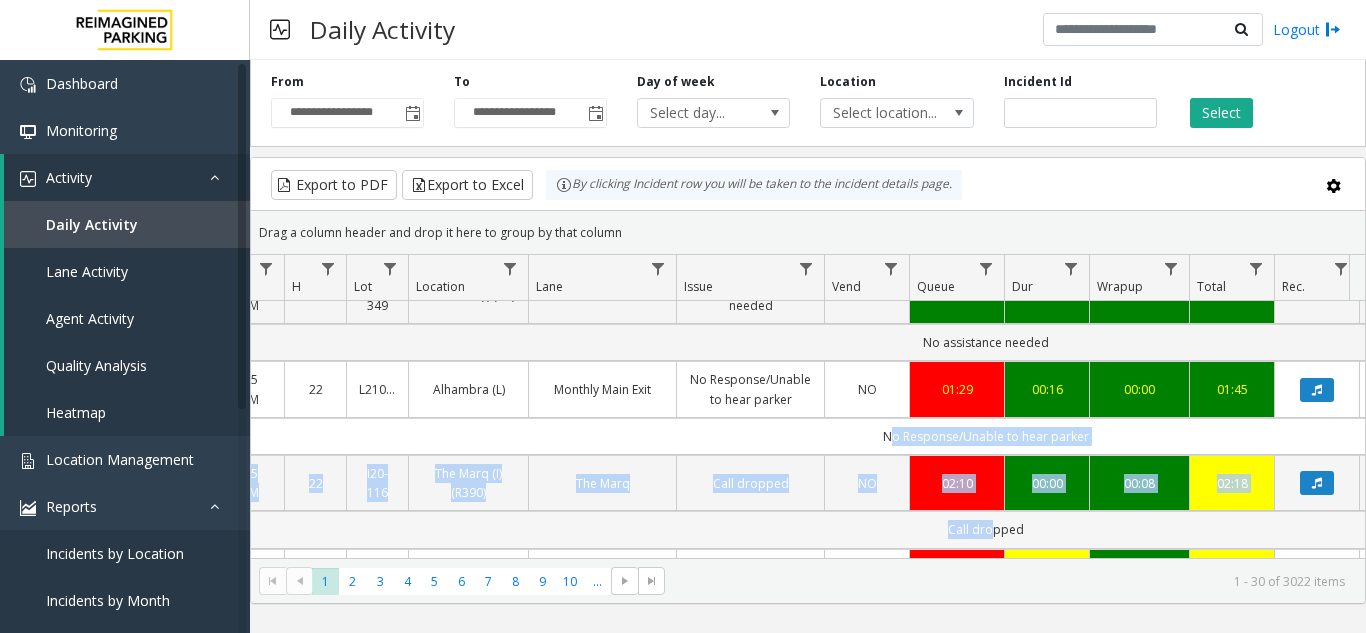 scroll, scrollTop: 132, scrollLeft: 218, axis: both 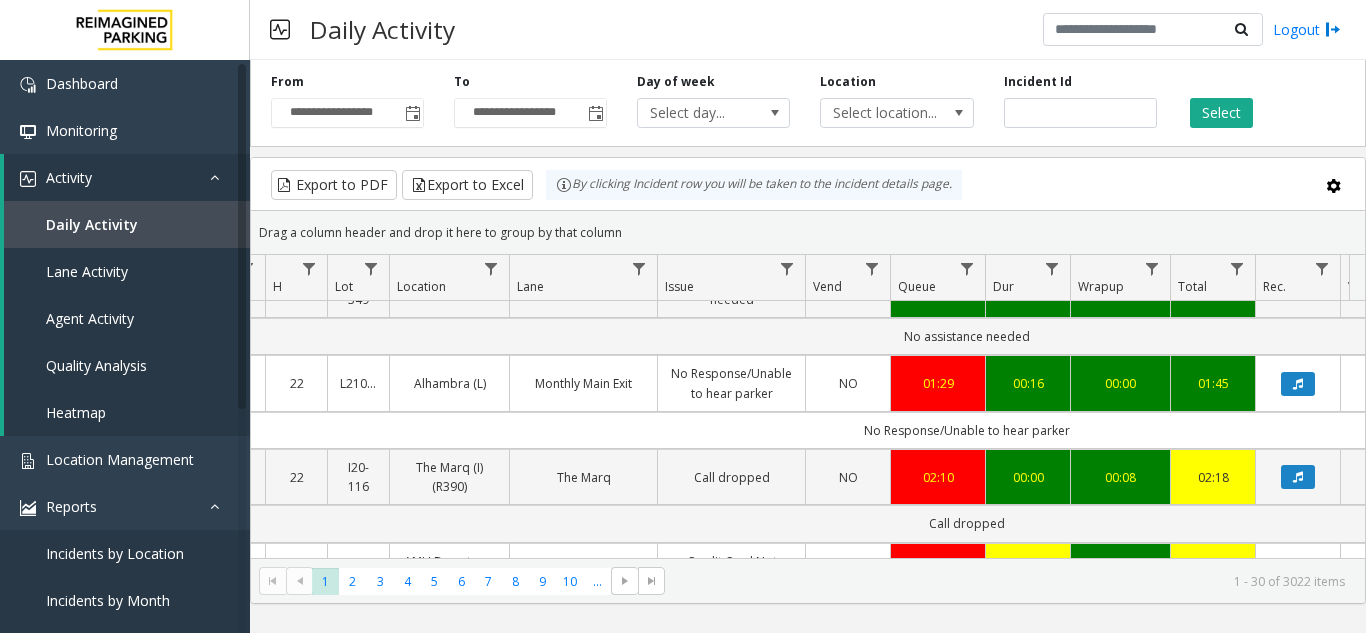 click on "Export to PDF  Export to Excel By clicking Incident row you will be taken to the incident details page." 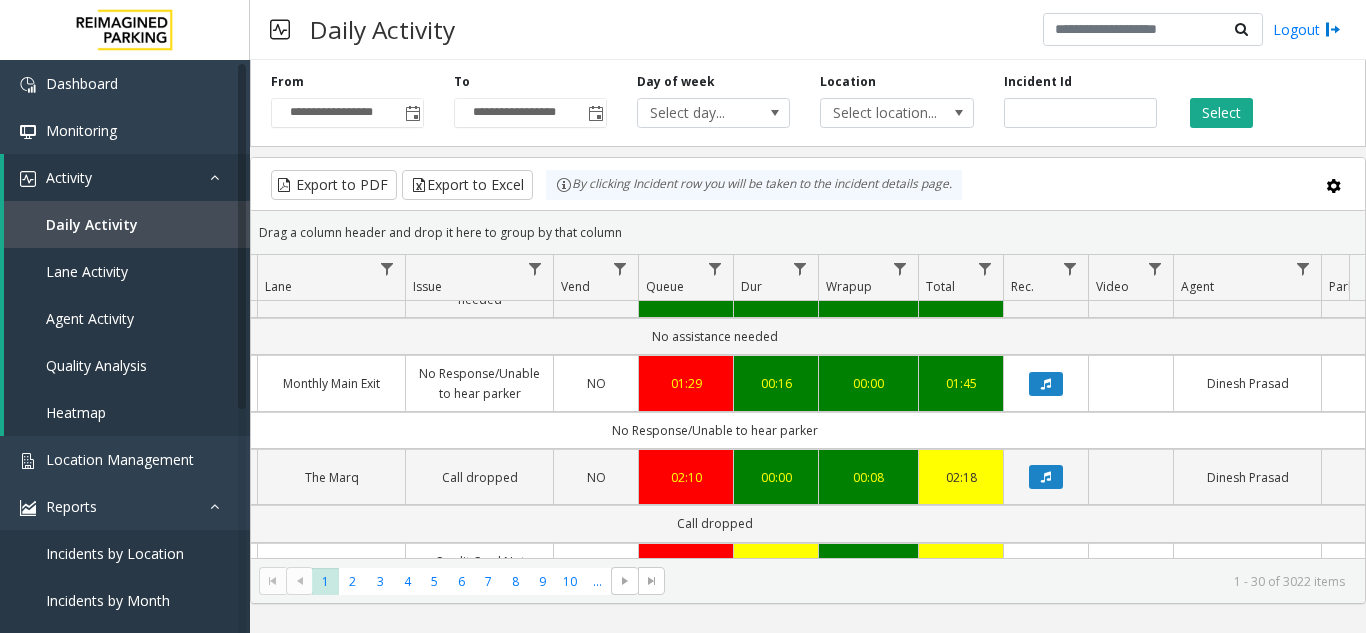 scroll, scrollTop: 132, scrollLeft: 491, axis: both 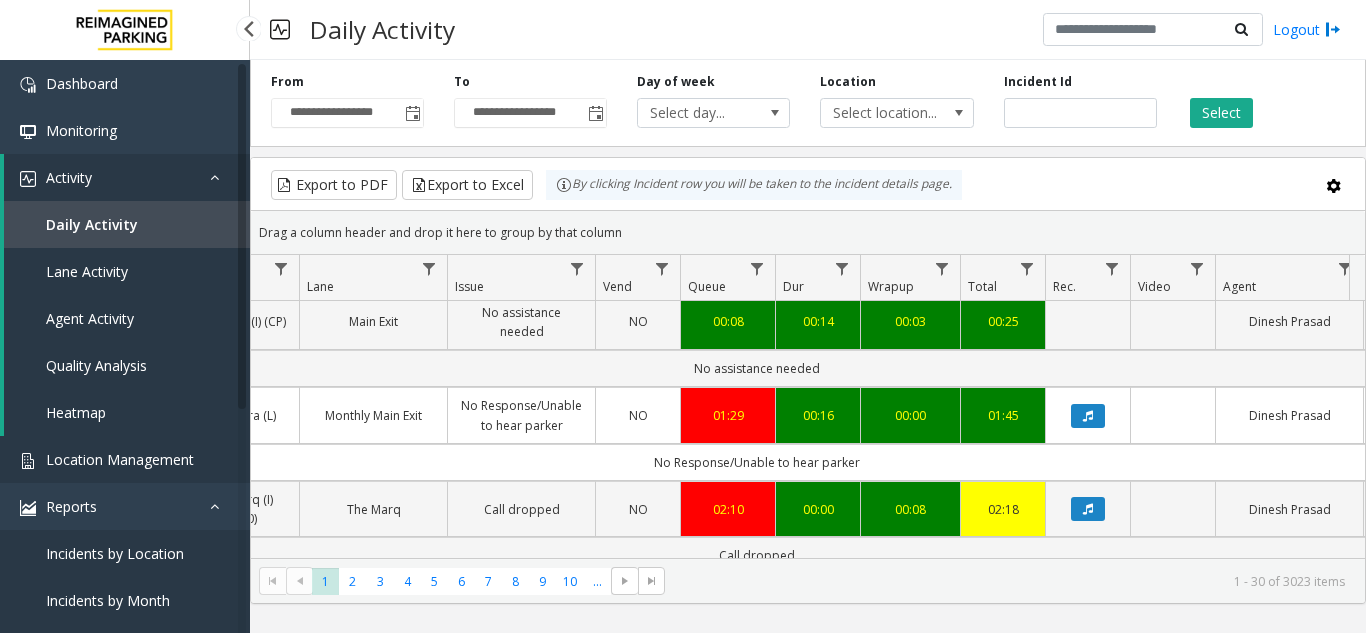 click on "Location Management" at bounding box center (120, 459) 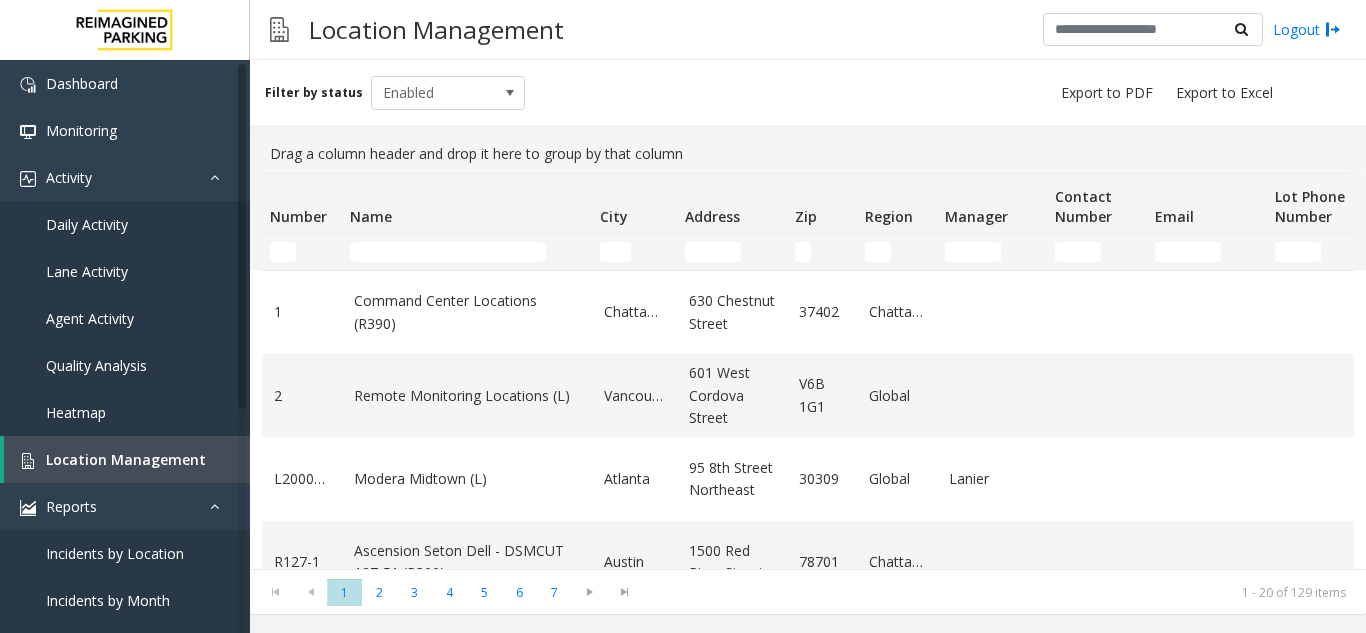 click on "Name" 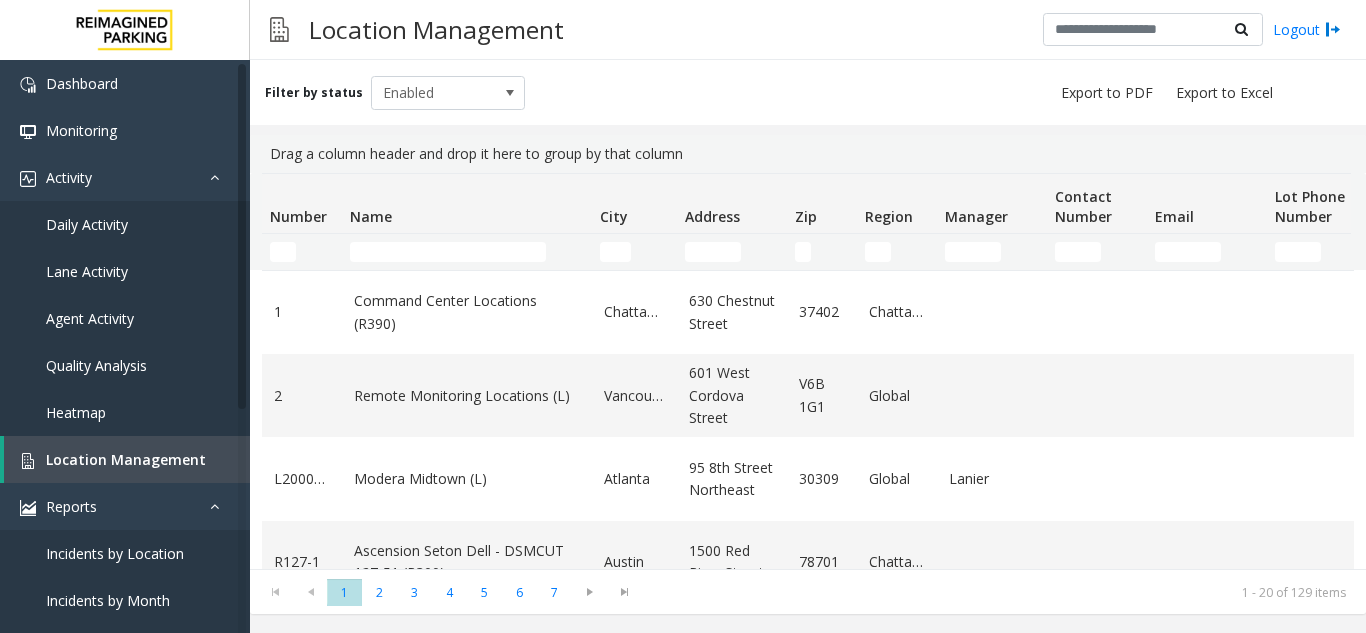 click 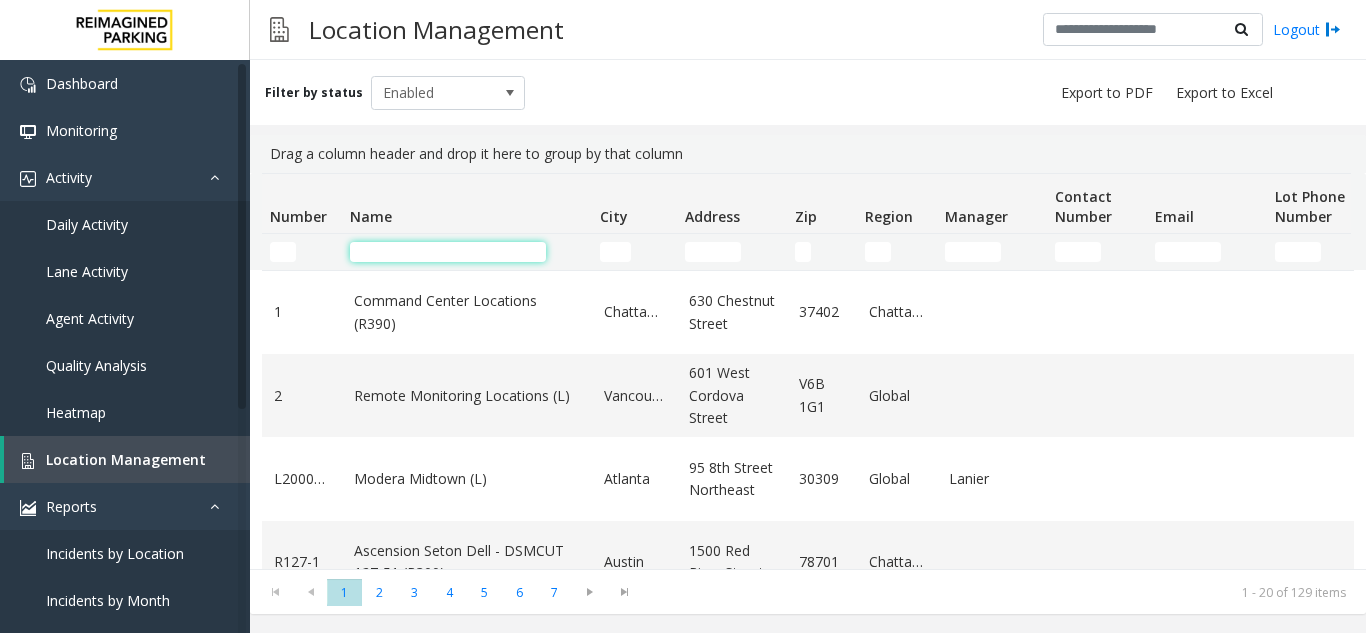 click 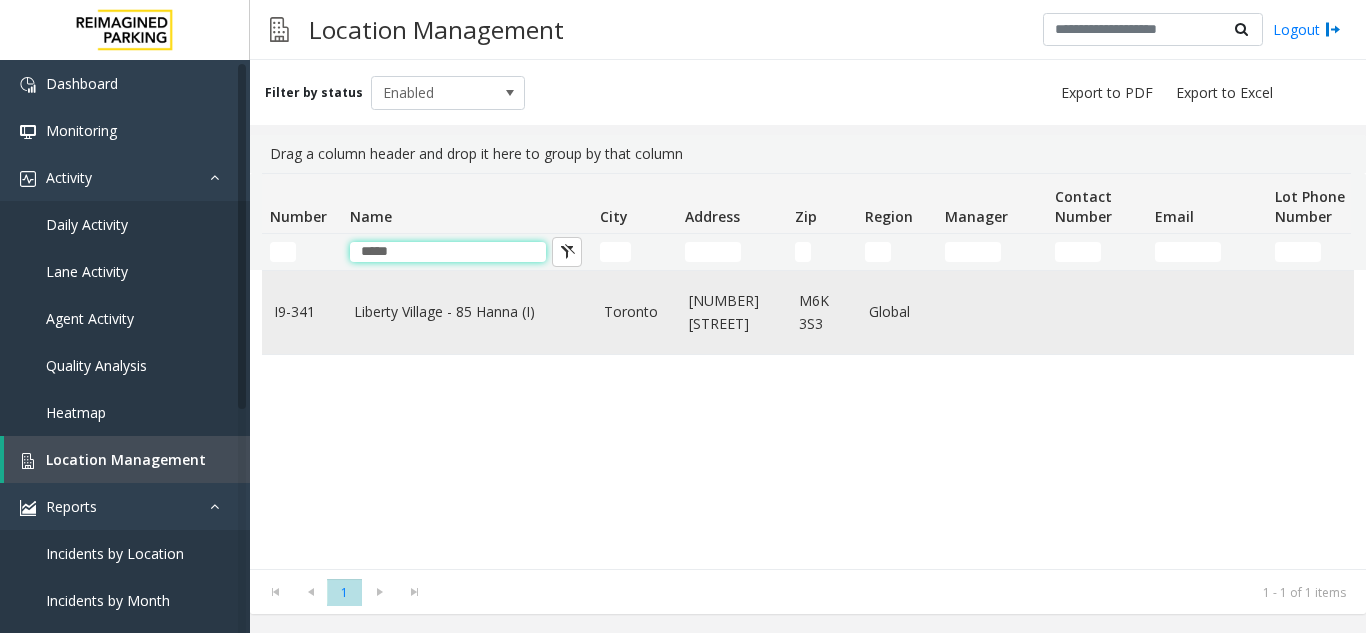 type on "*****" 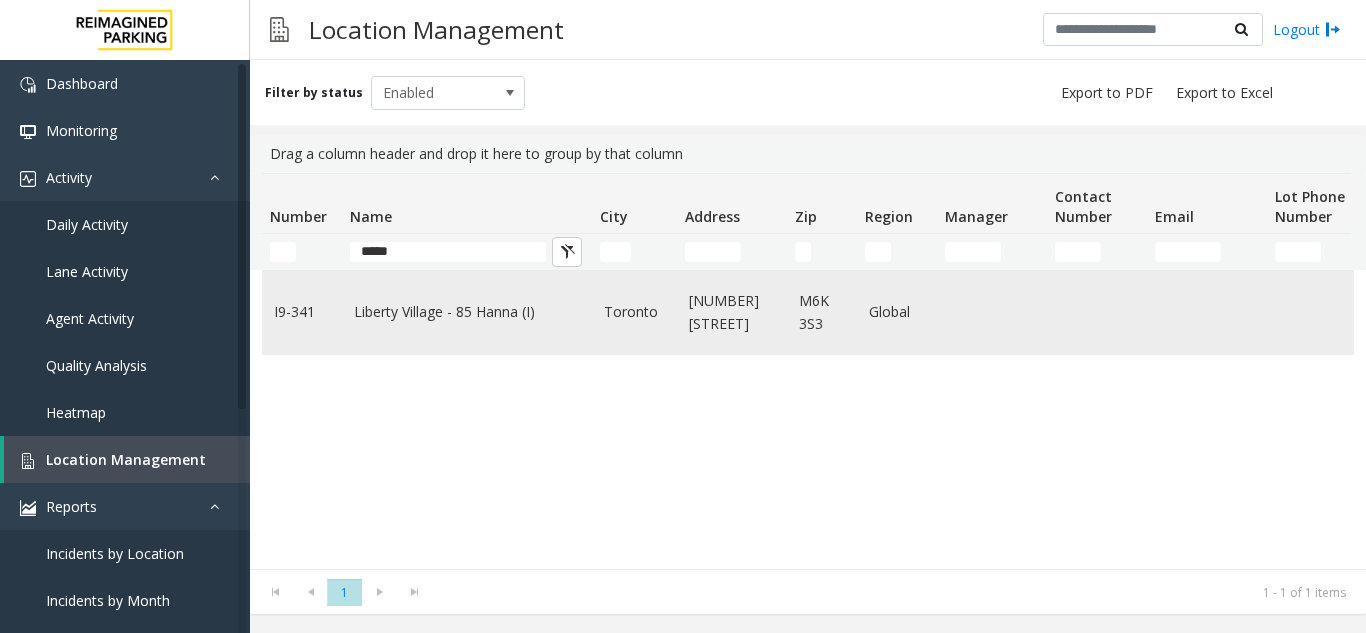 click on "Liberty Village - 85 Hanna (I)" 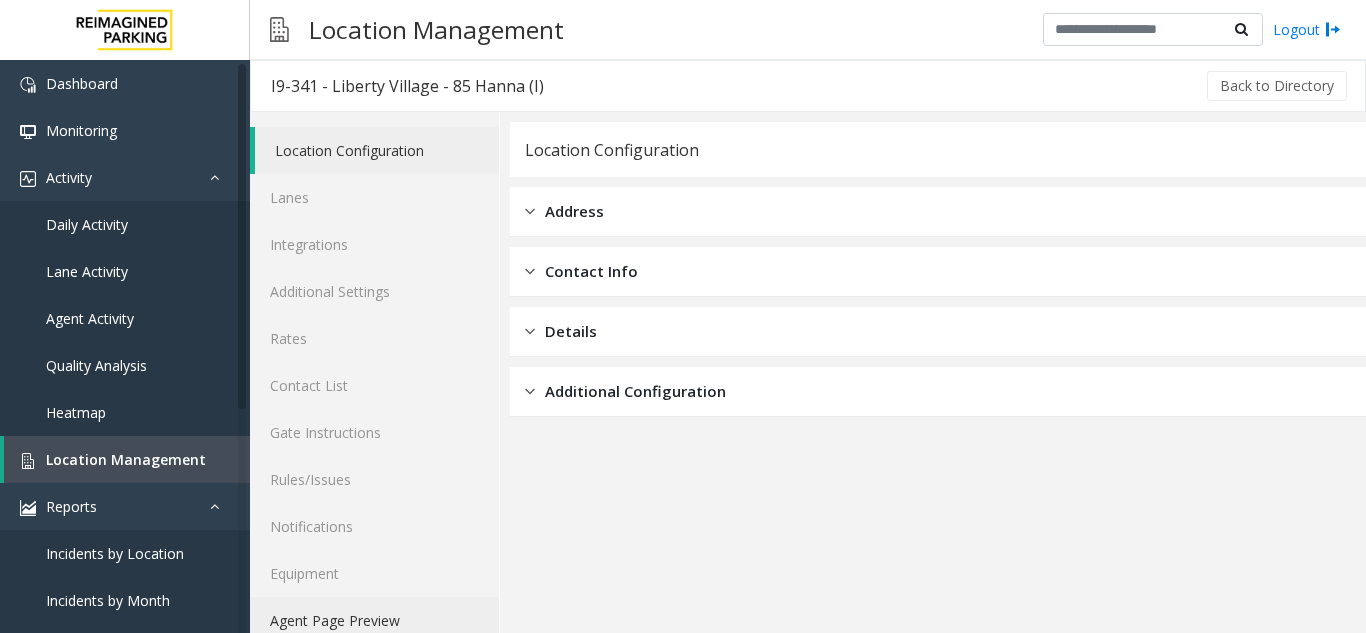 click on "Agent Page Preview" 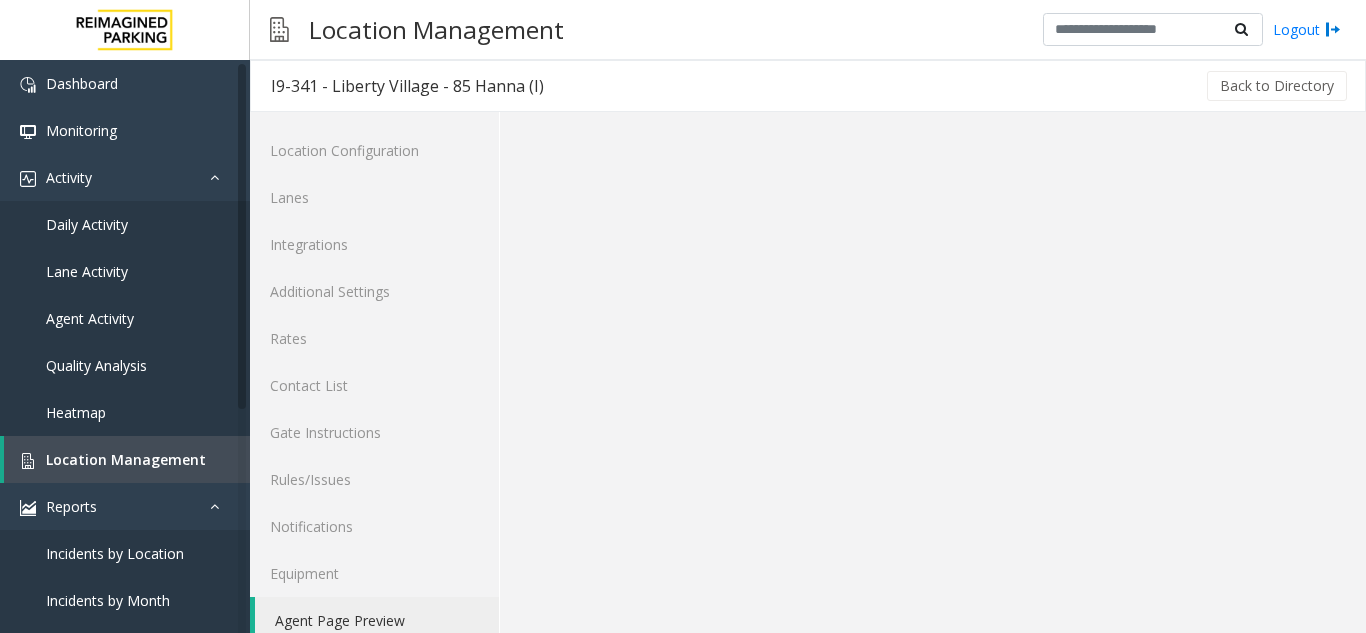 click on "Agent Page Preview" 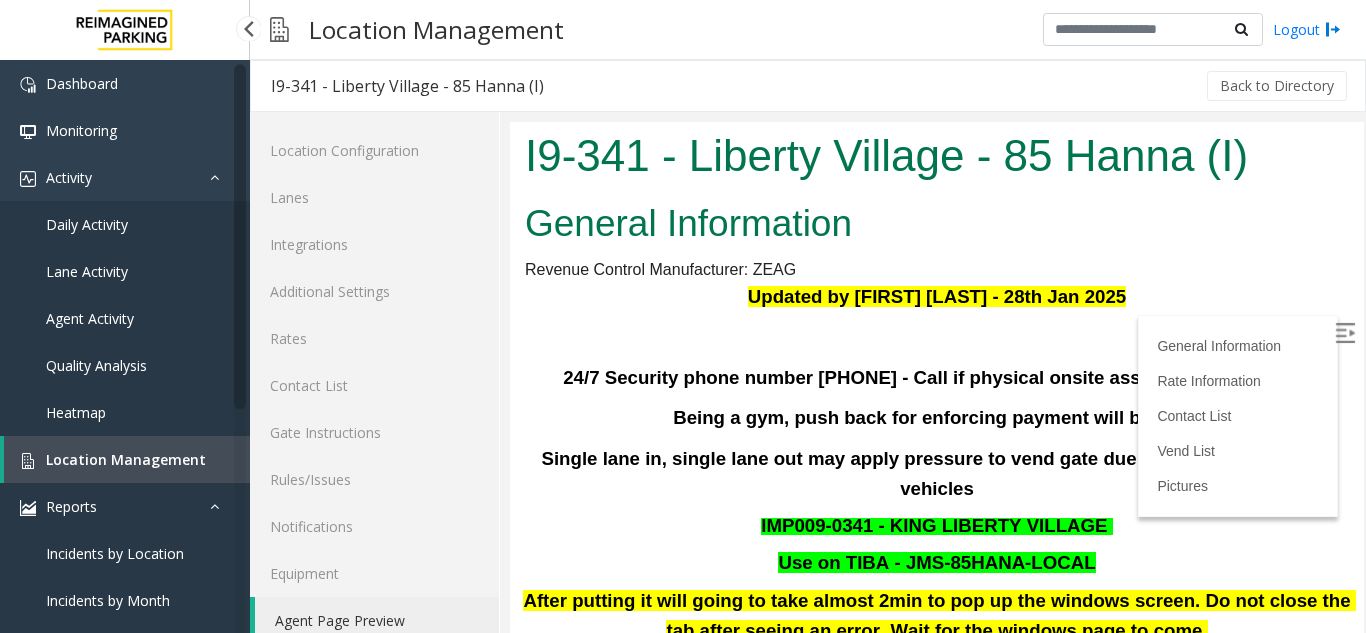 scroll, scrollTop: 2100, scrollLeft: 0, axis: vertical 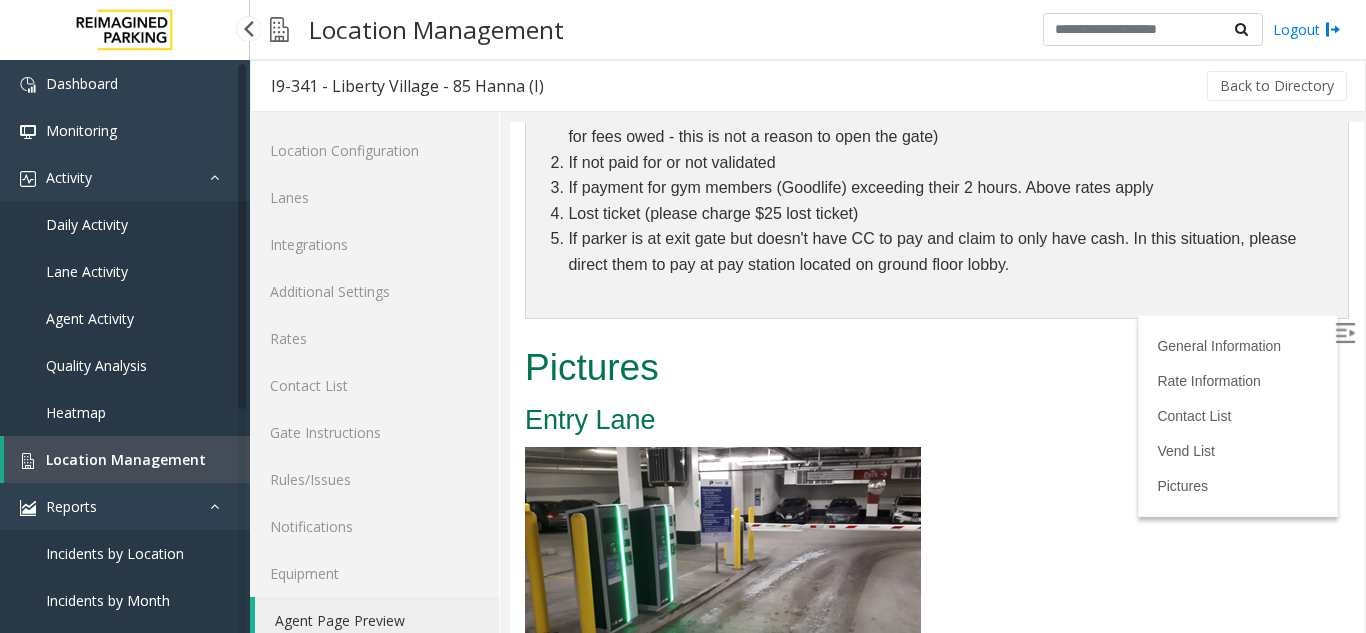 click on "Location Management" at bounding box center [126, 459] 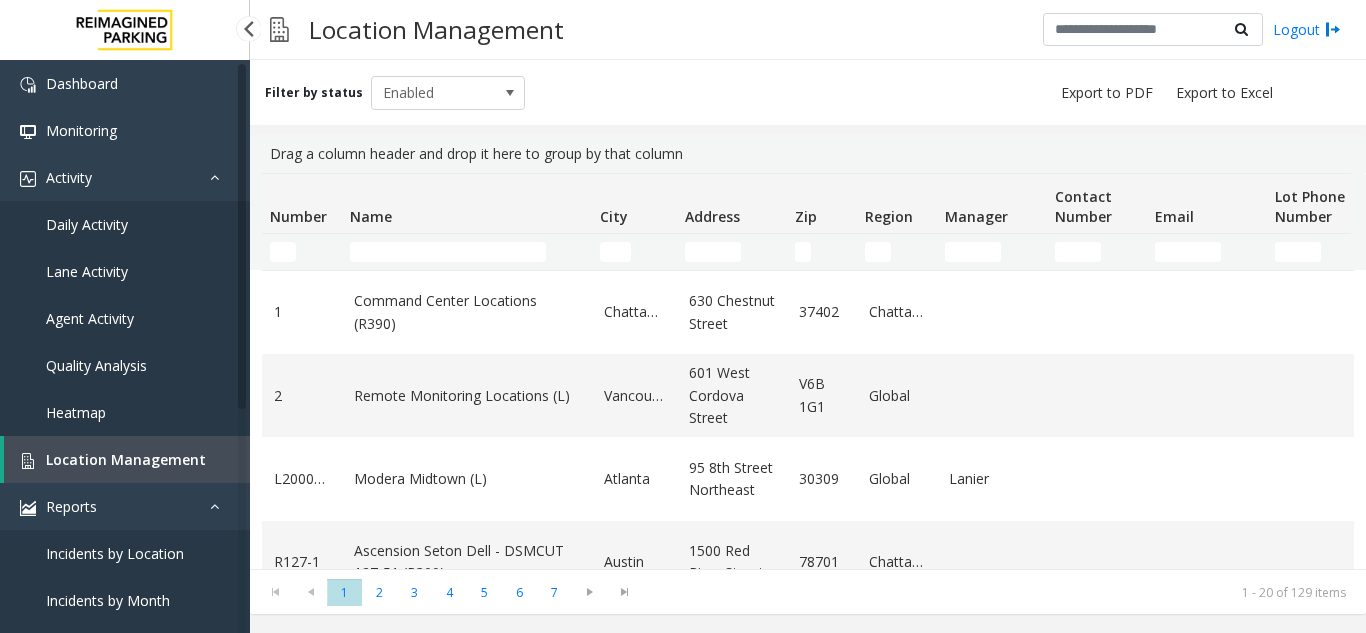 click on "Lane Activity" at bounding box center (125, 271) 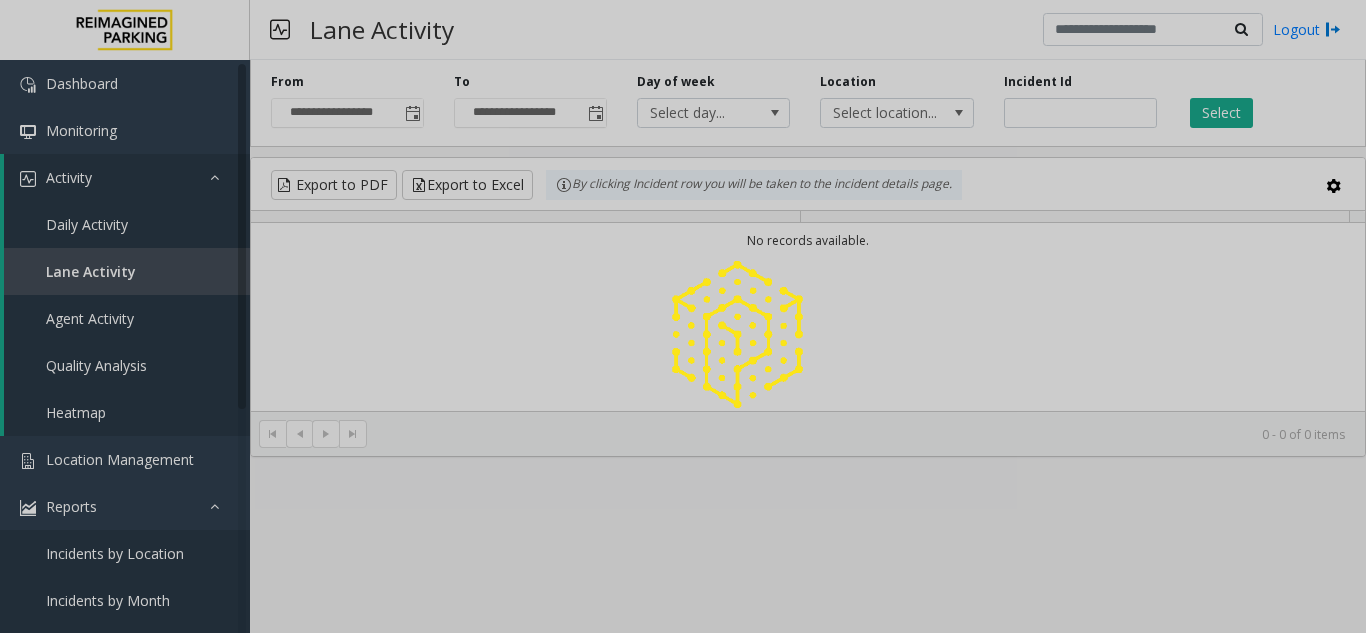 click 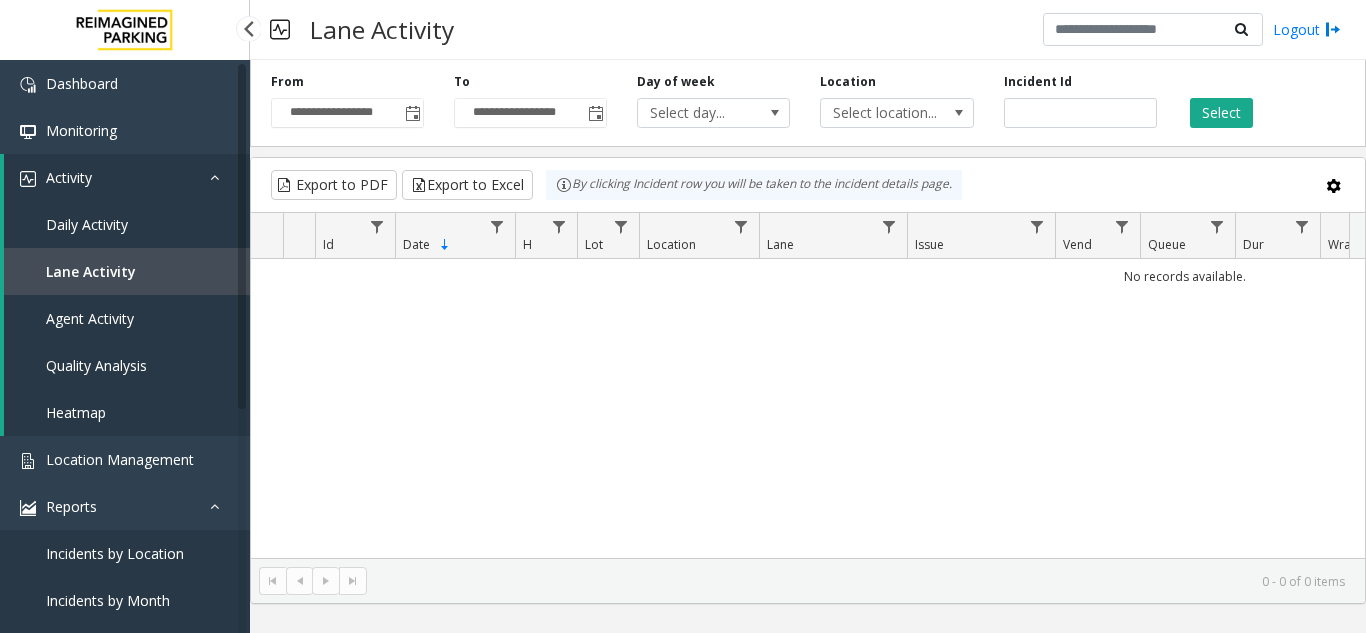 click on "Daily Activity" at bounding box center [127, 224] 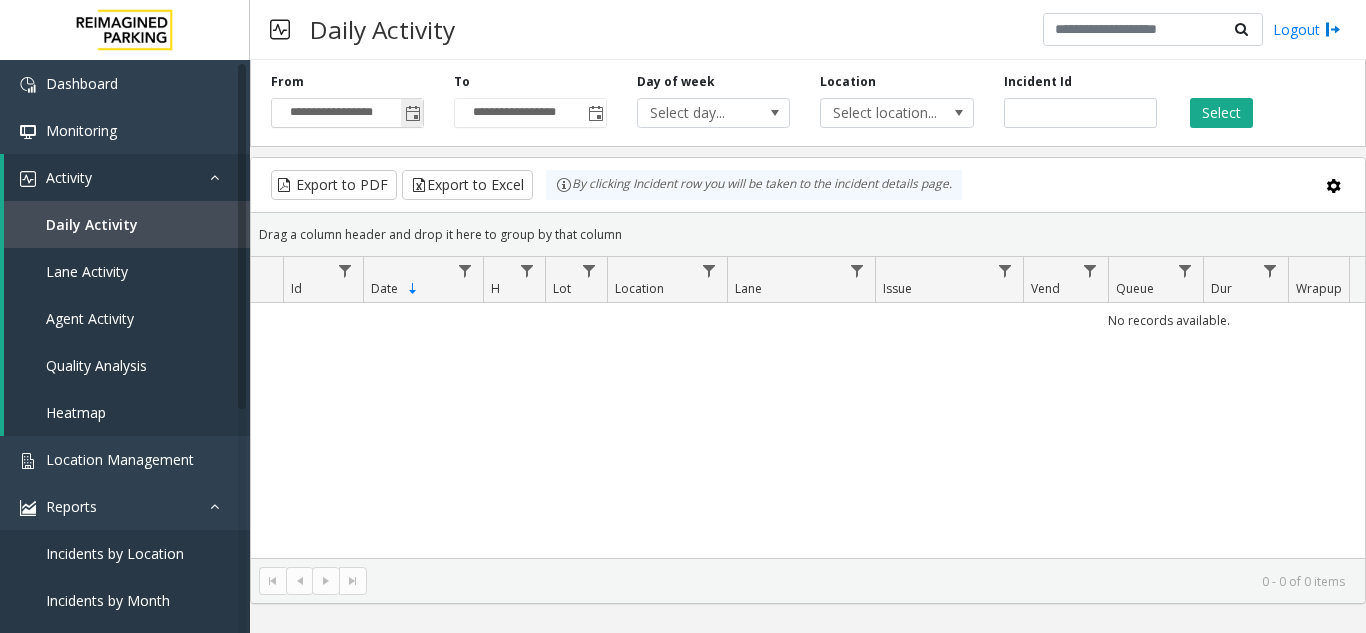 click 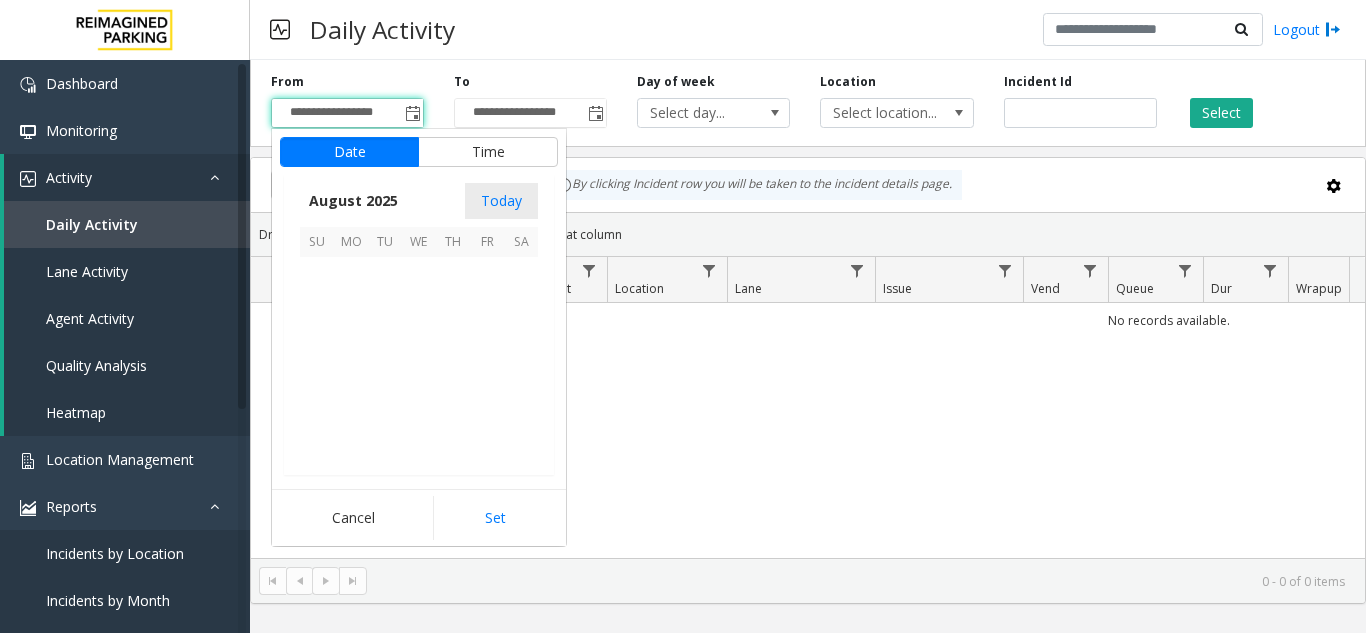 scroll, scrollTop: 358666, scrollLeft: 0, axis: vertical 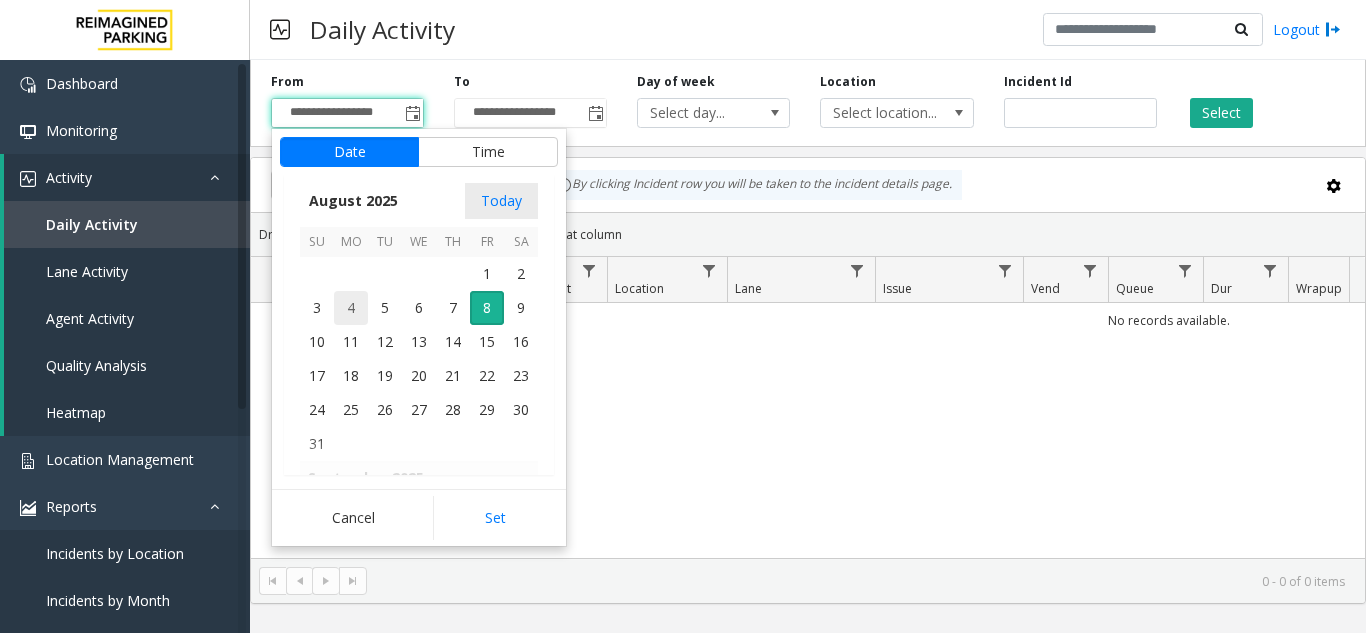 click on "4" at bounding box center [351, 308] 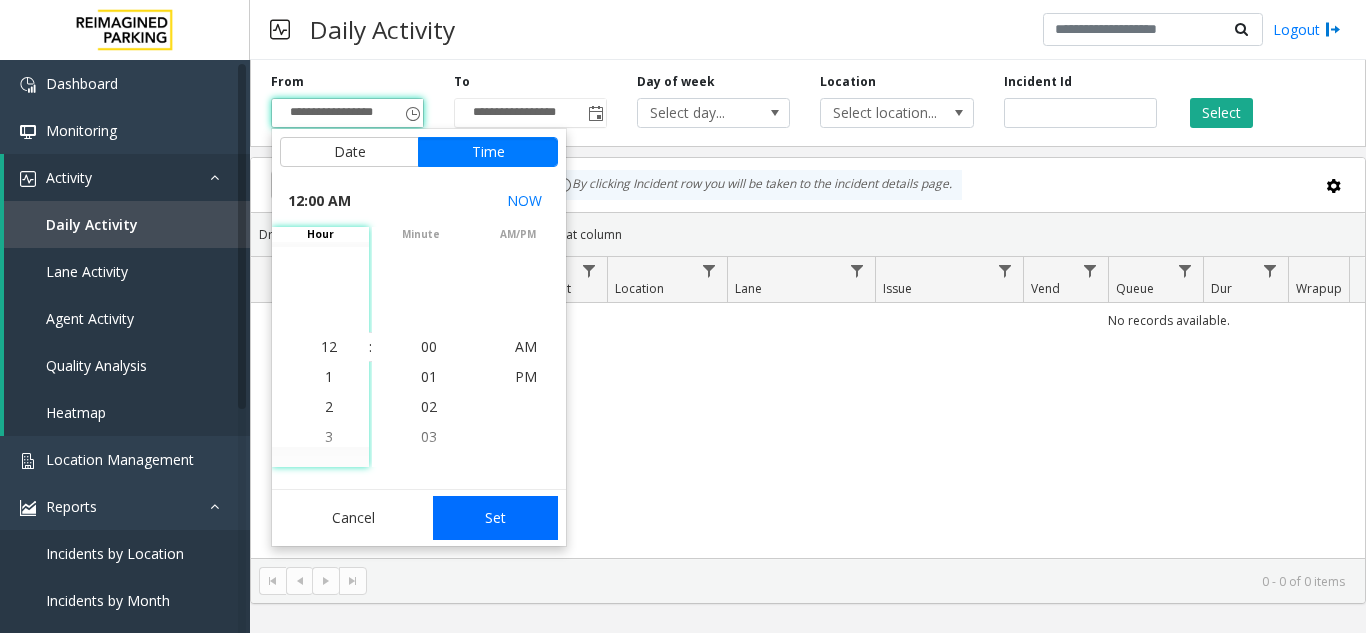 click on "Set" 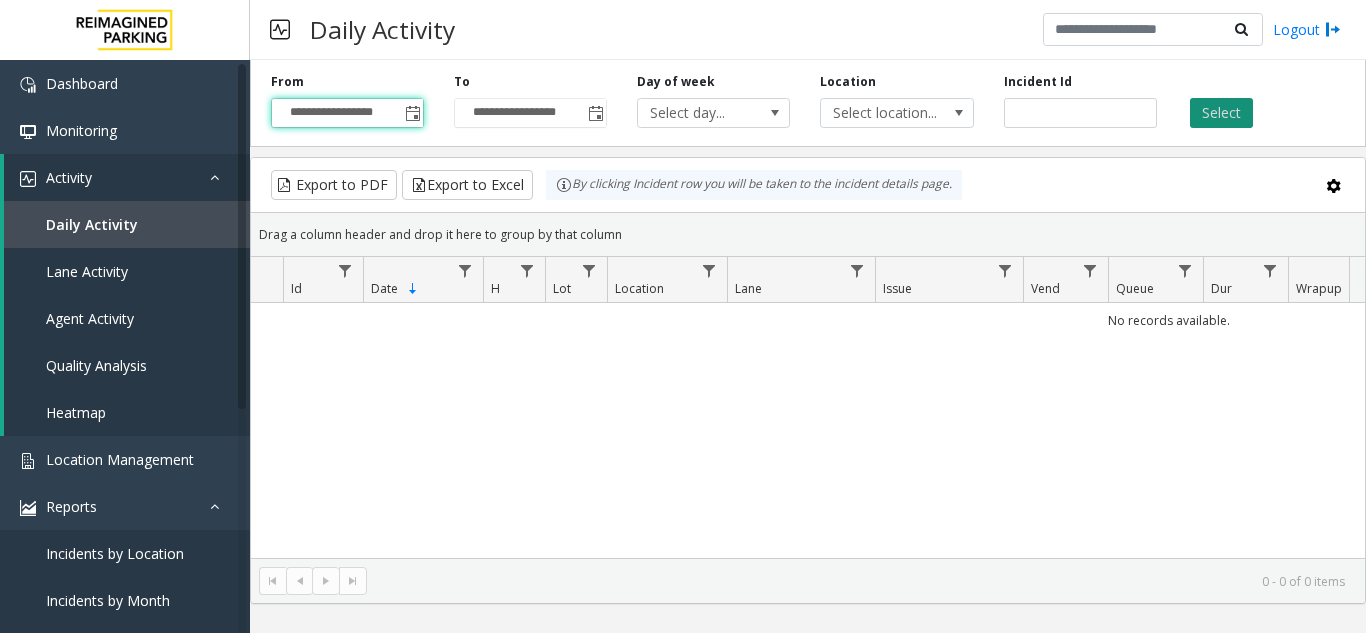 click on "Select" 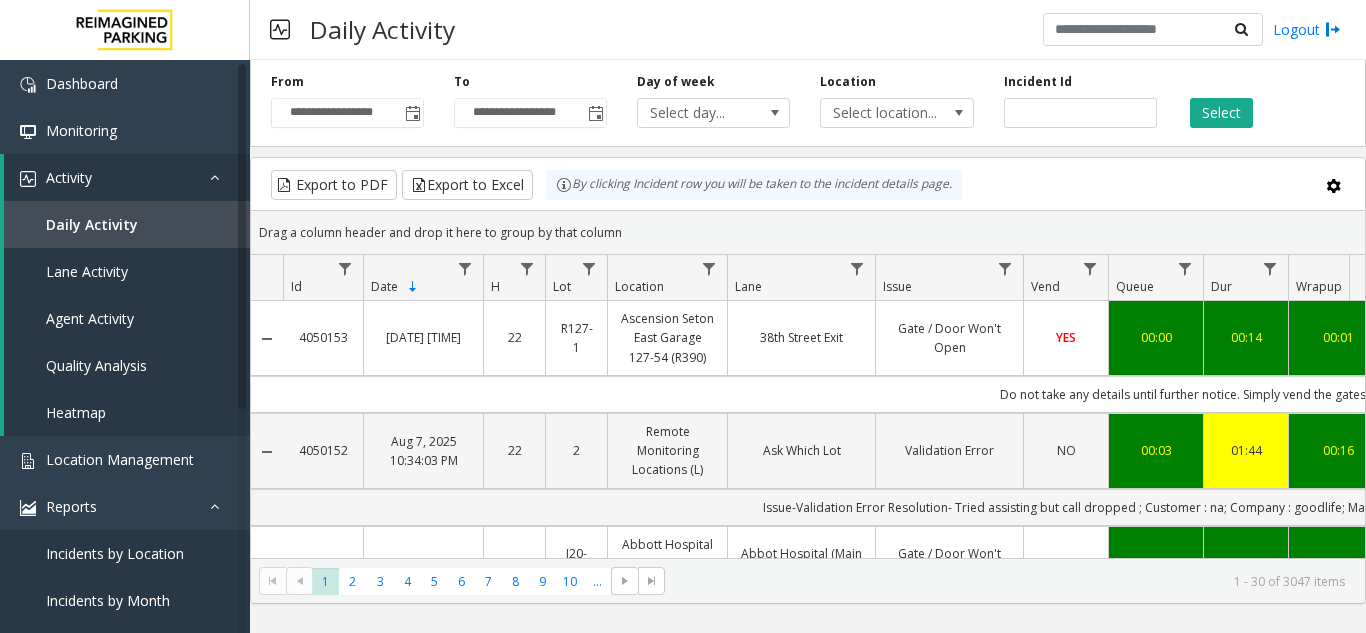 scroll, scrollTop: 0, scrollLeft: 256, axis: horizontal 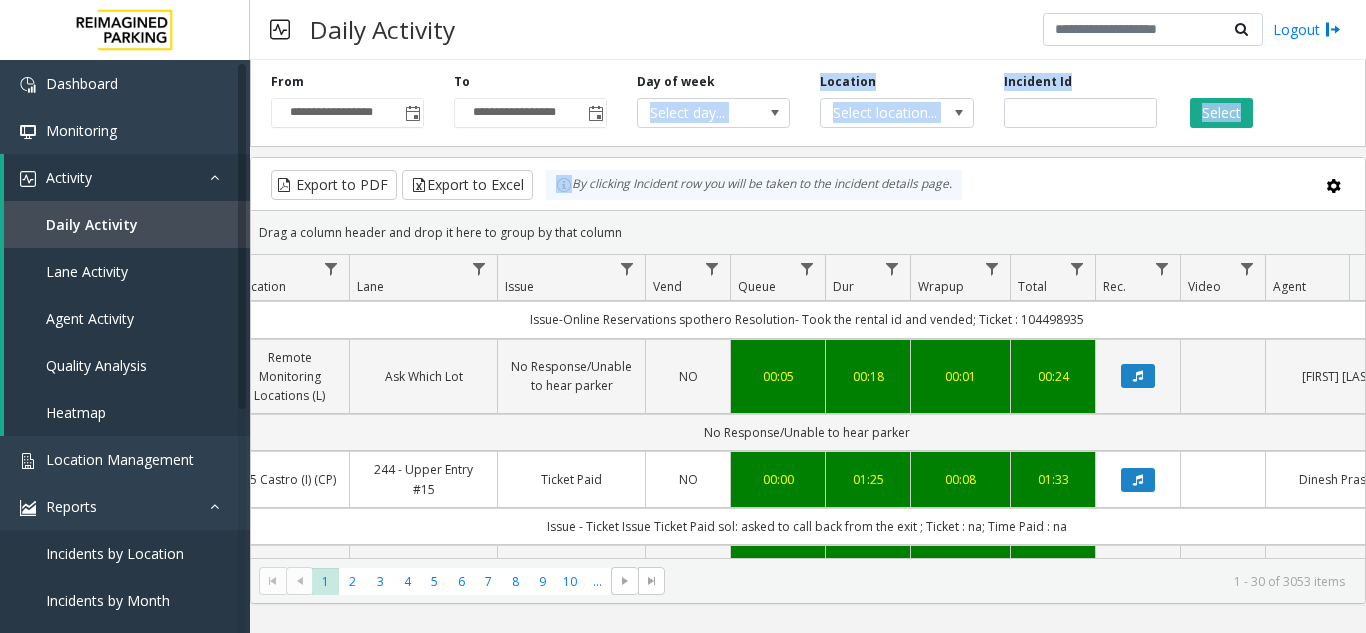 drag, startPoint x: 669, startPoint y: 162, endPoint x: 864, endPoint y: 60, distance: 220.0659 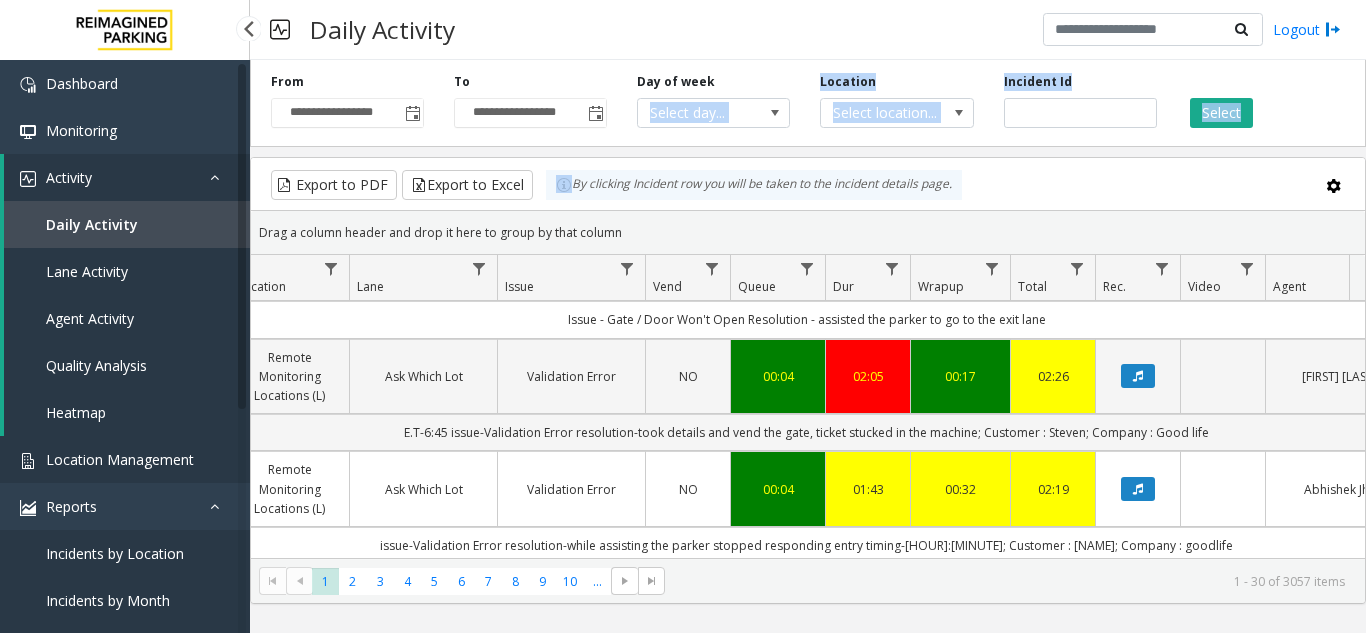 click on "Location Management" at bounding box center (125, 459) 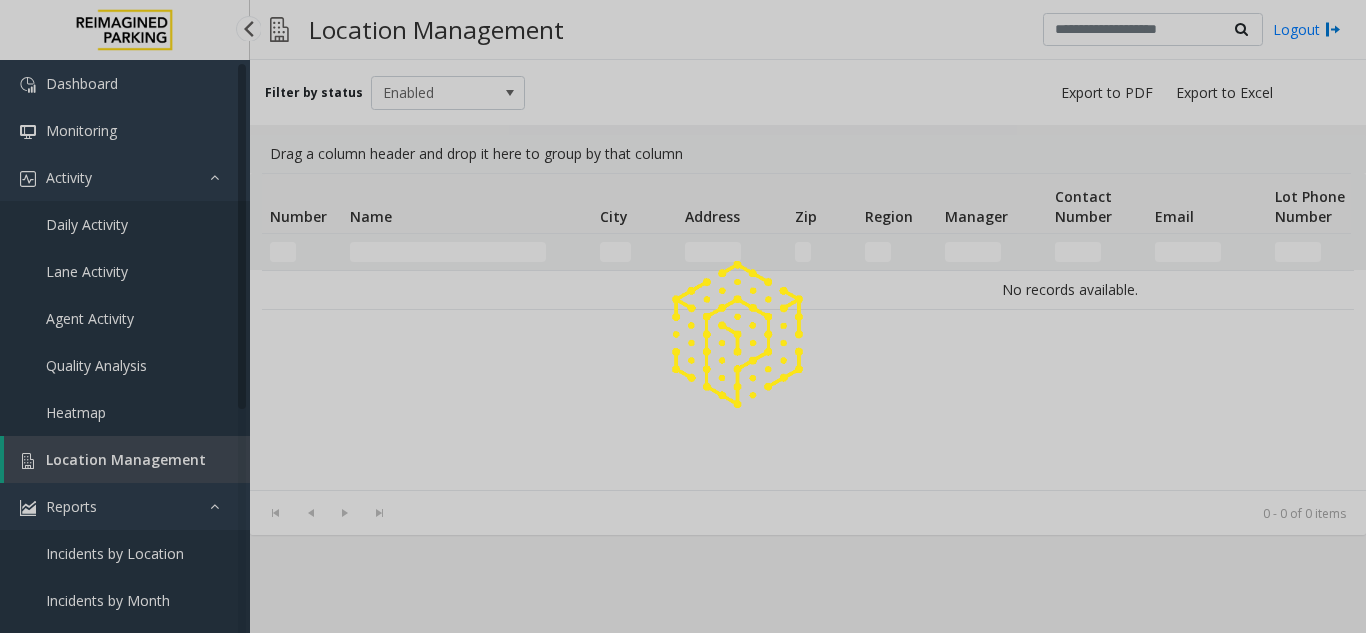 click 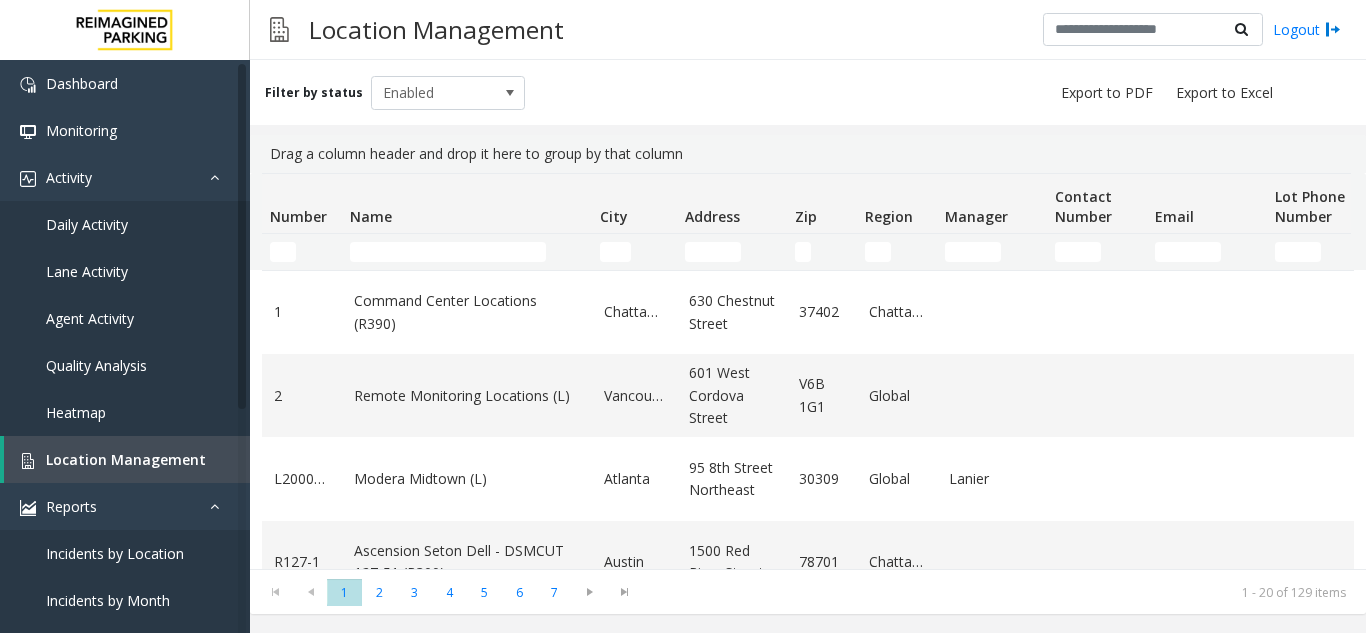 click on "Filter by status Enabled" 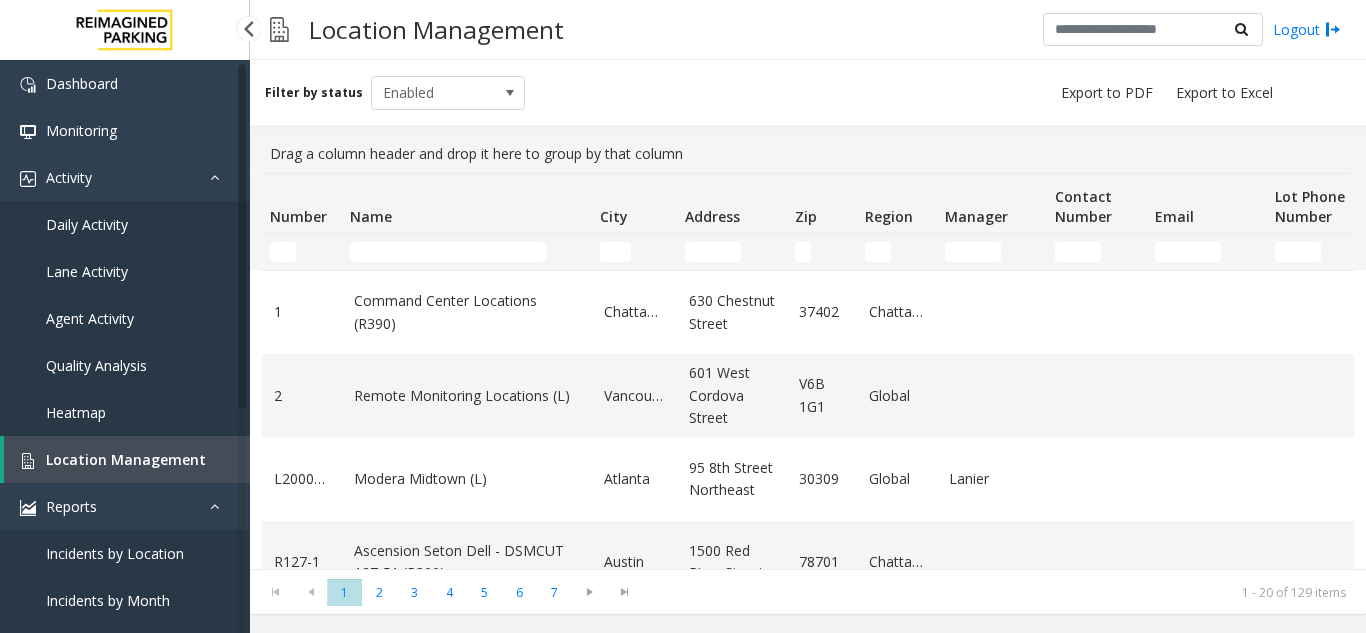 click on "Daily Activity" at bounding box center [125, 224] 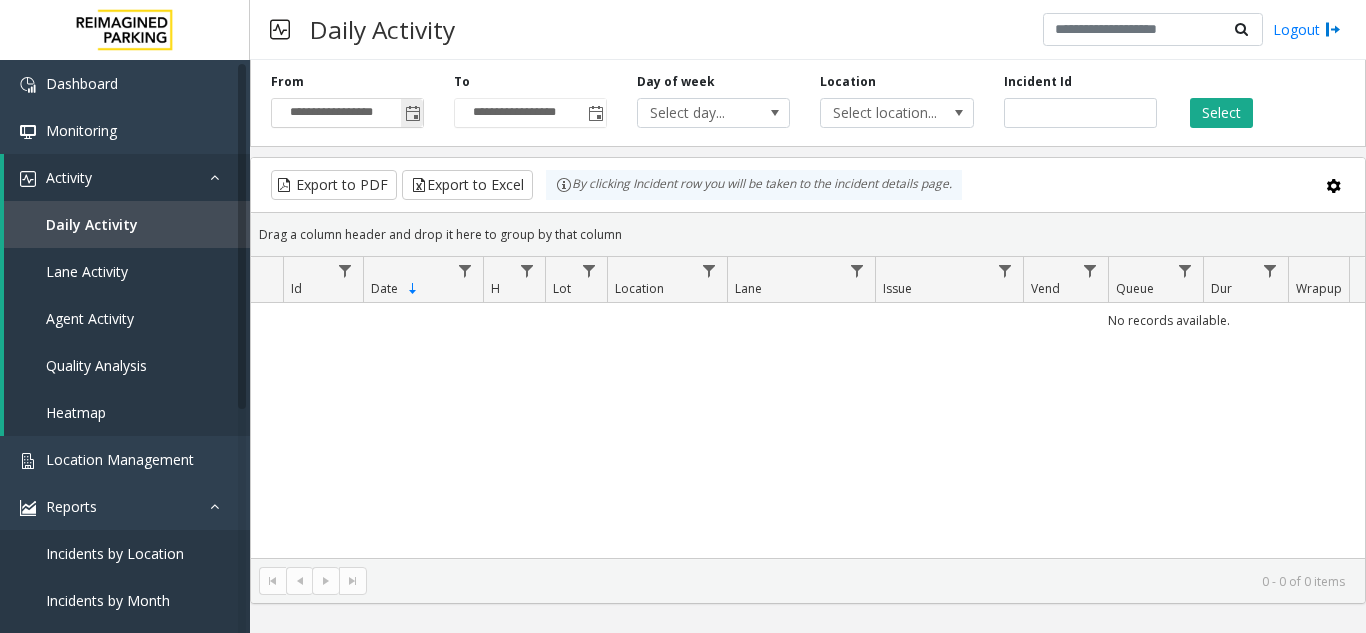 click 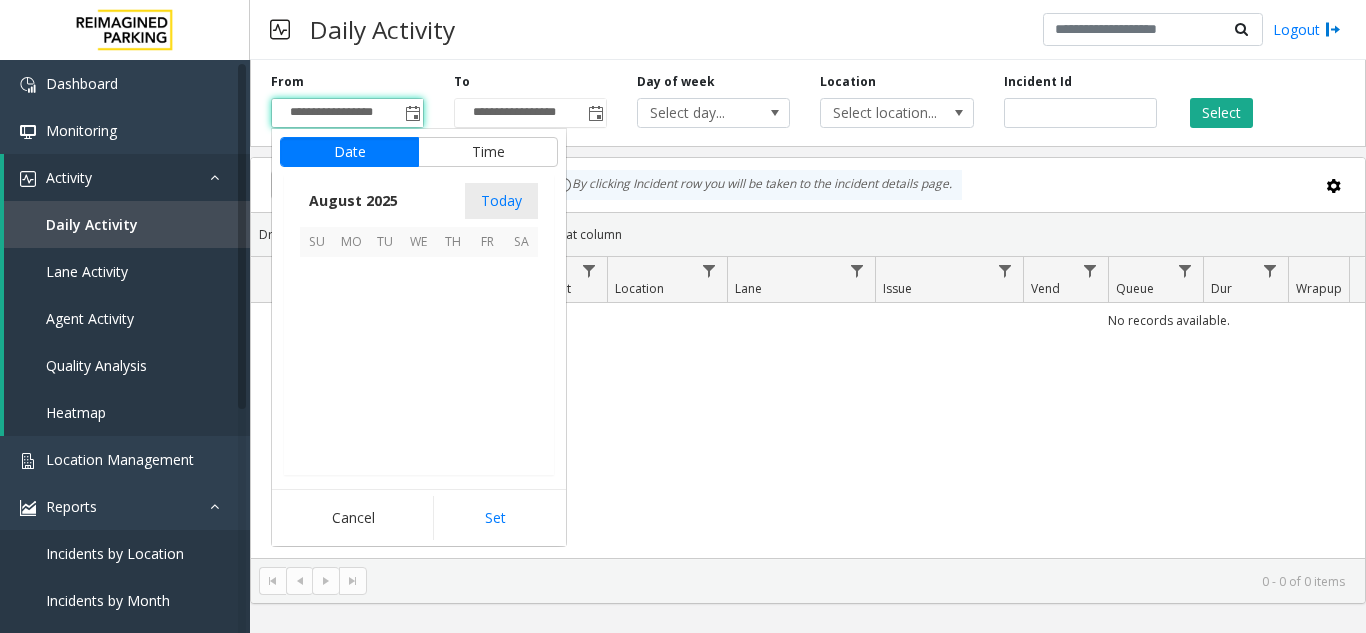 scroll, scrollTop: 358666, scrollLeft: 0, axis: vertical 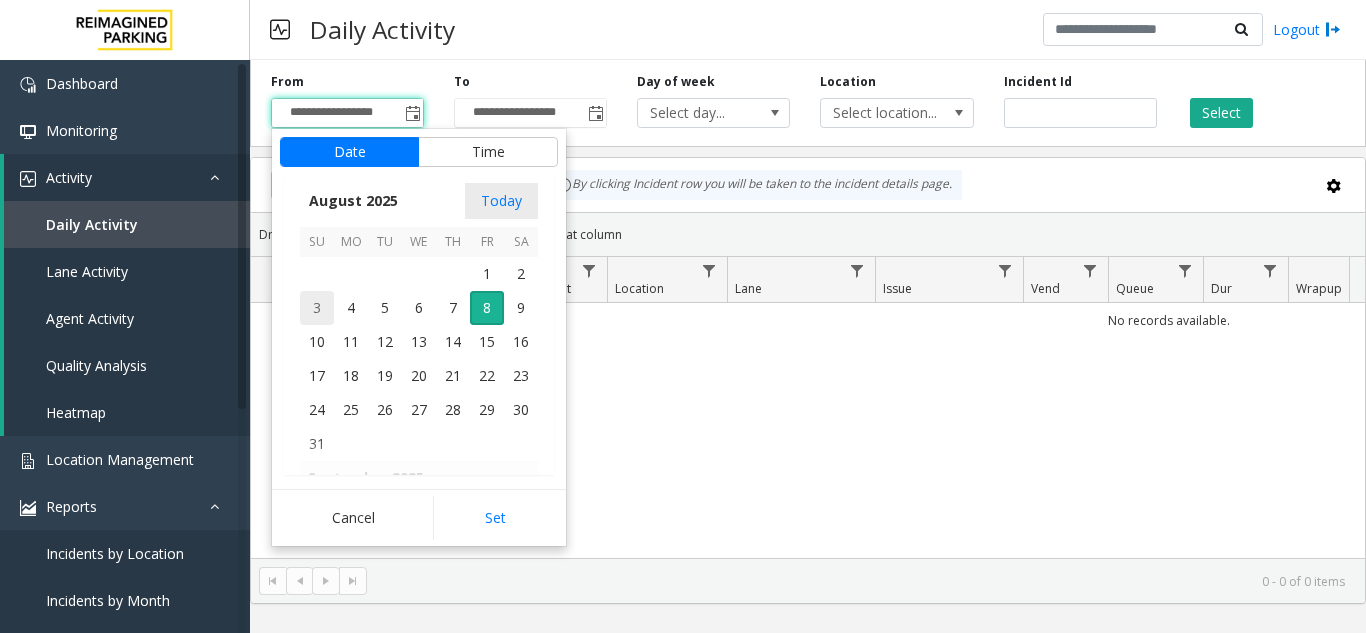 click on "3" at bounding box center (317, 308) 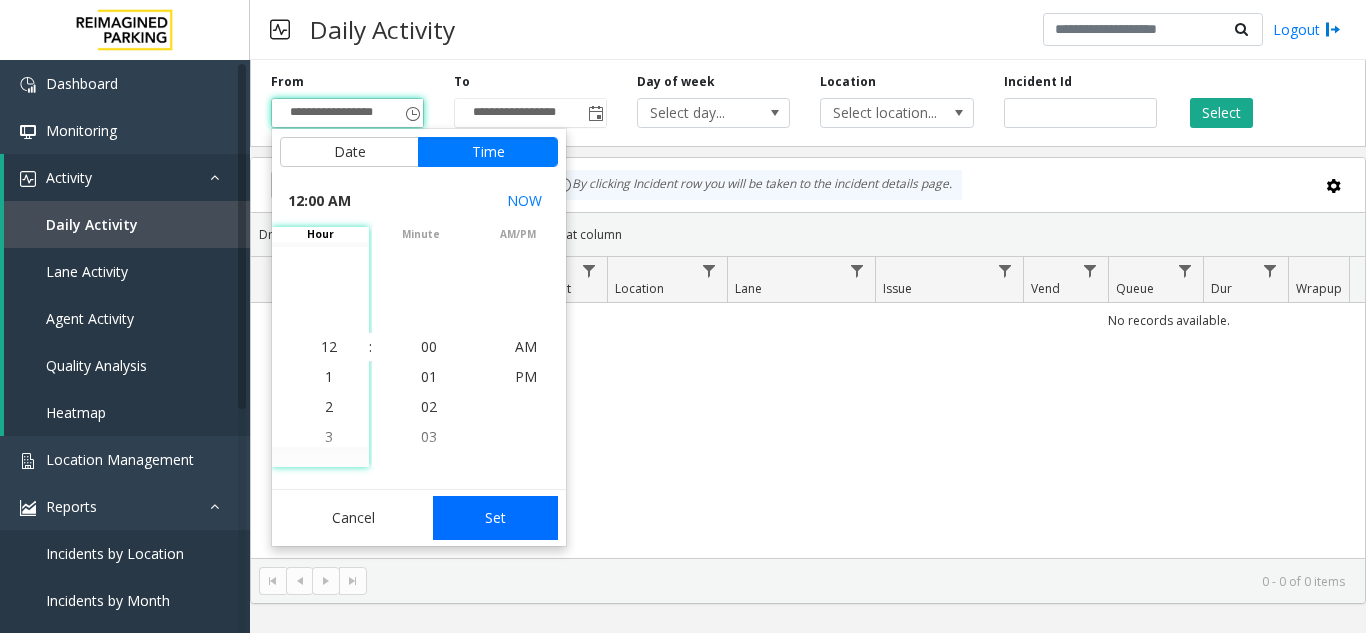 click on "Set" 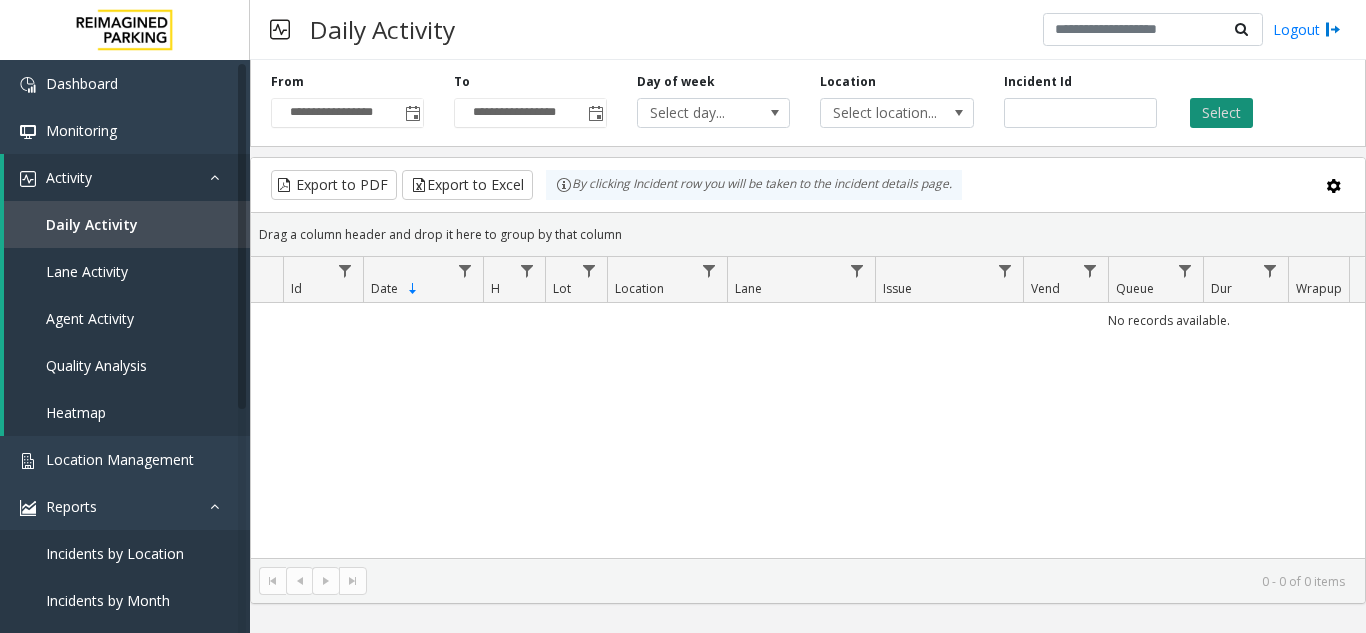 click on "Select" 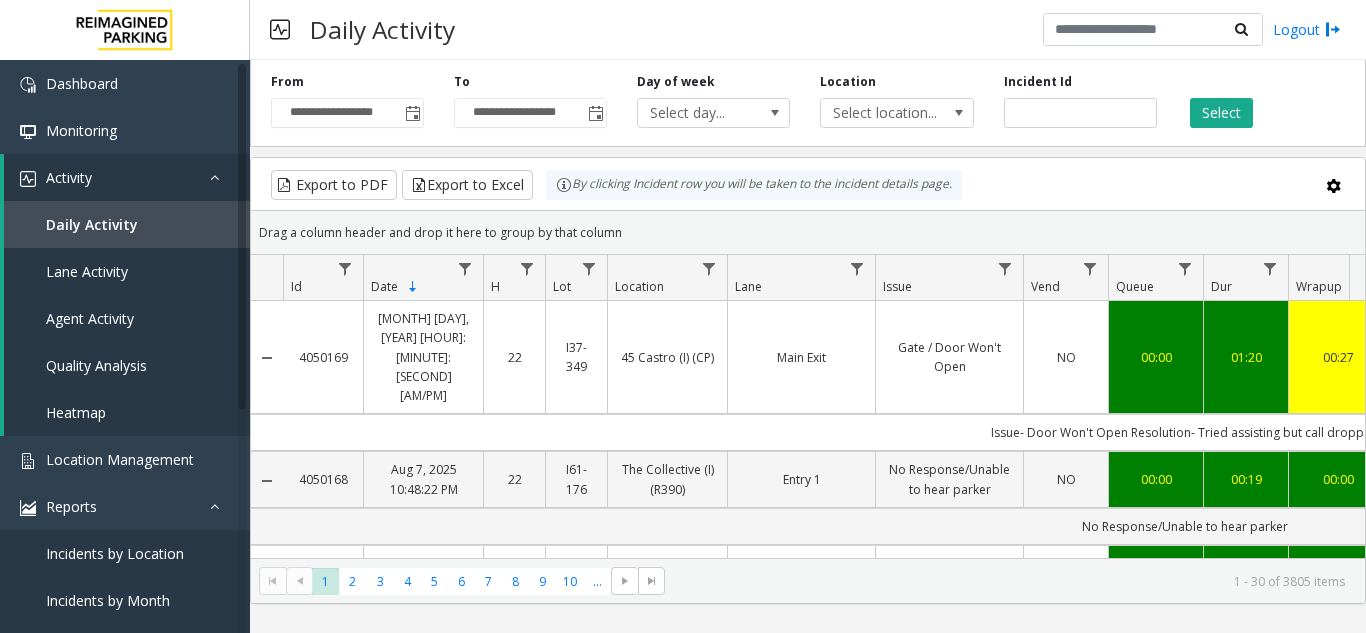 scroll, scrollTop: 0, scrollLeft: 128, axis: horizontal 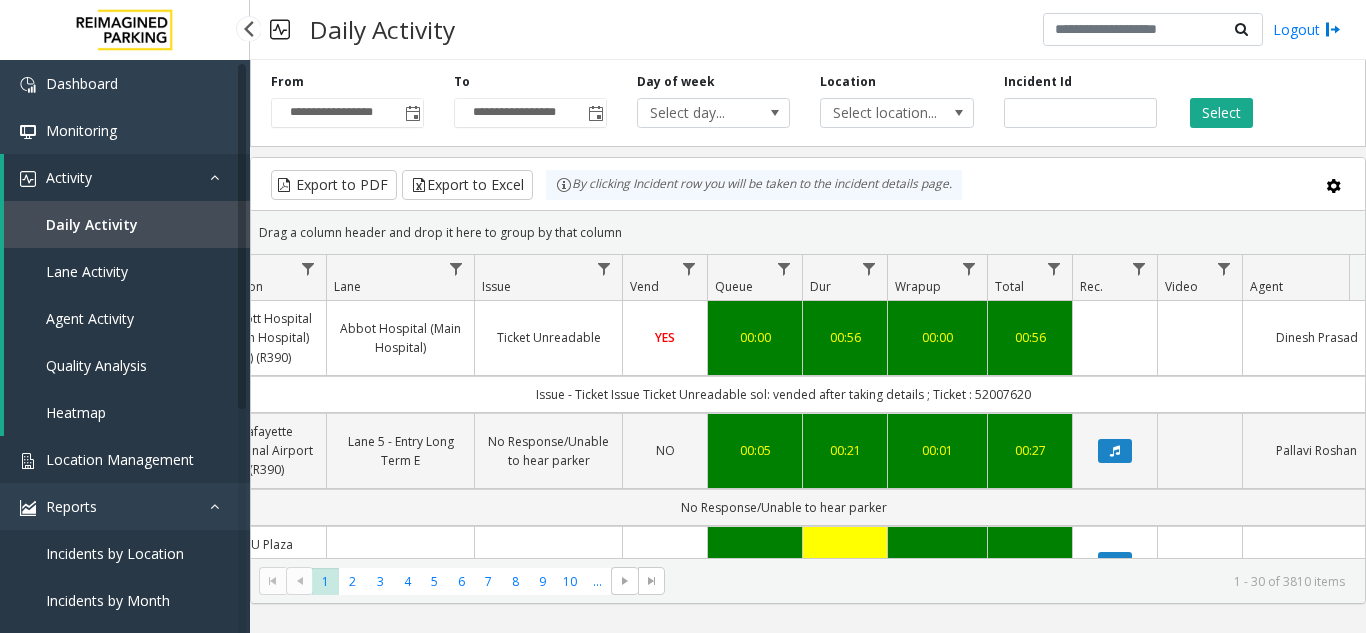 click on "Location Management" at bounding box center [120, 459] 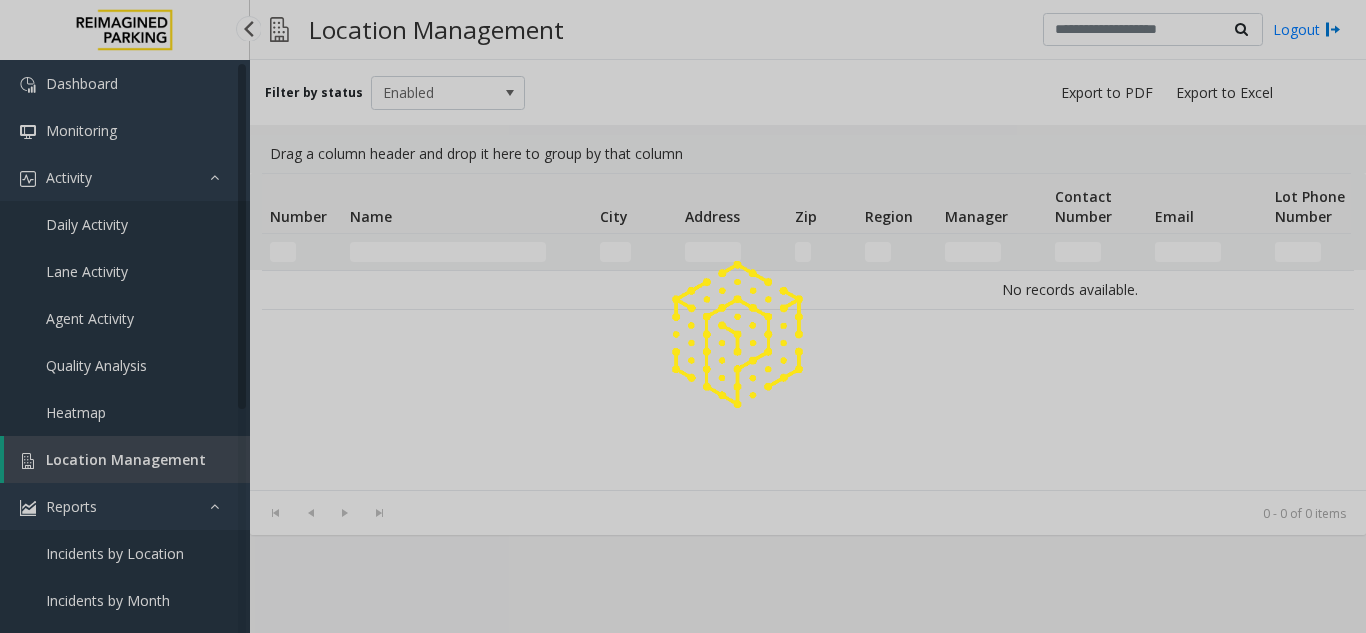 click 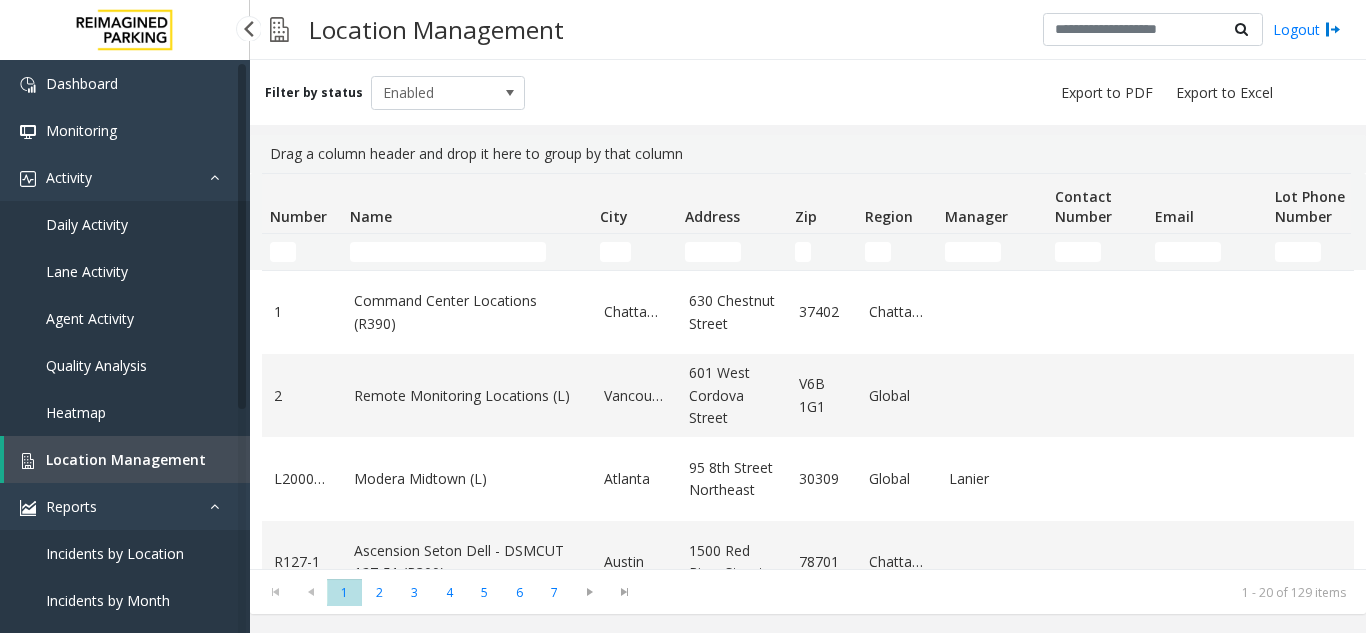 click on "Daily Activity" at bounding box center [125, 224] 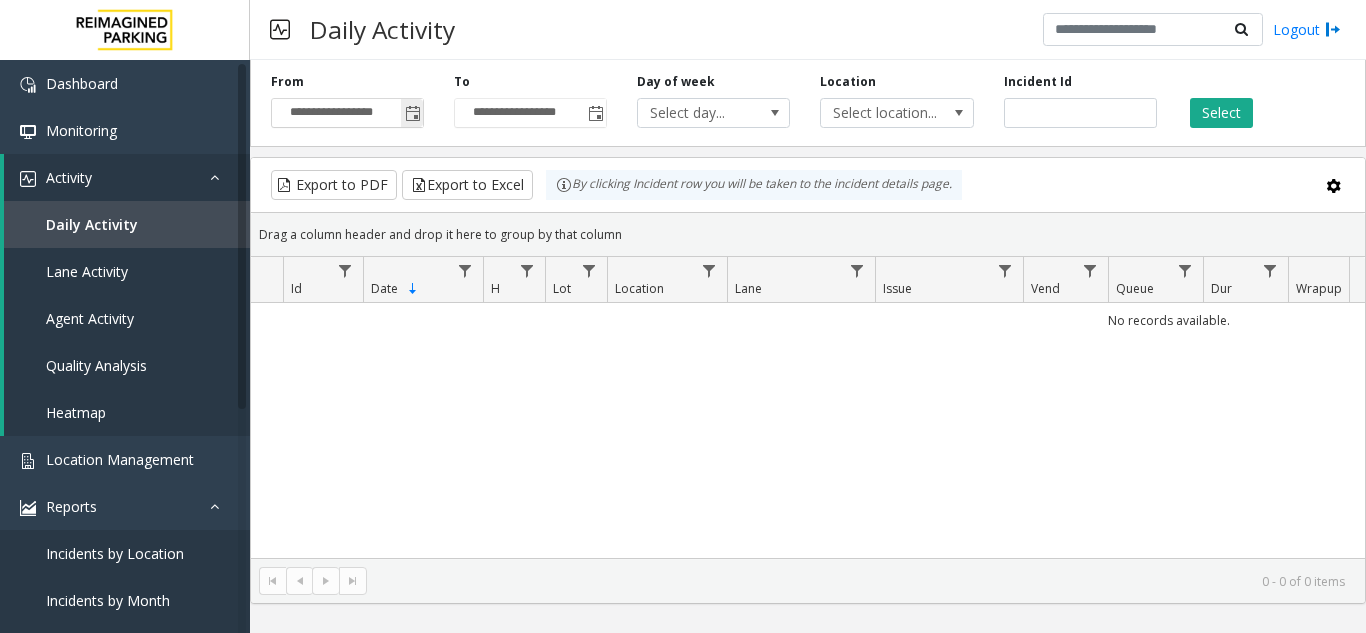 click 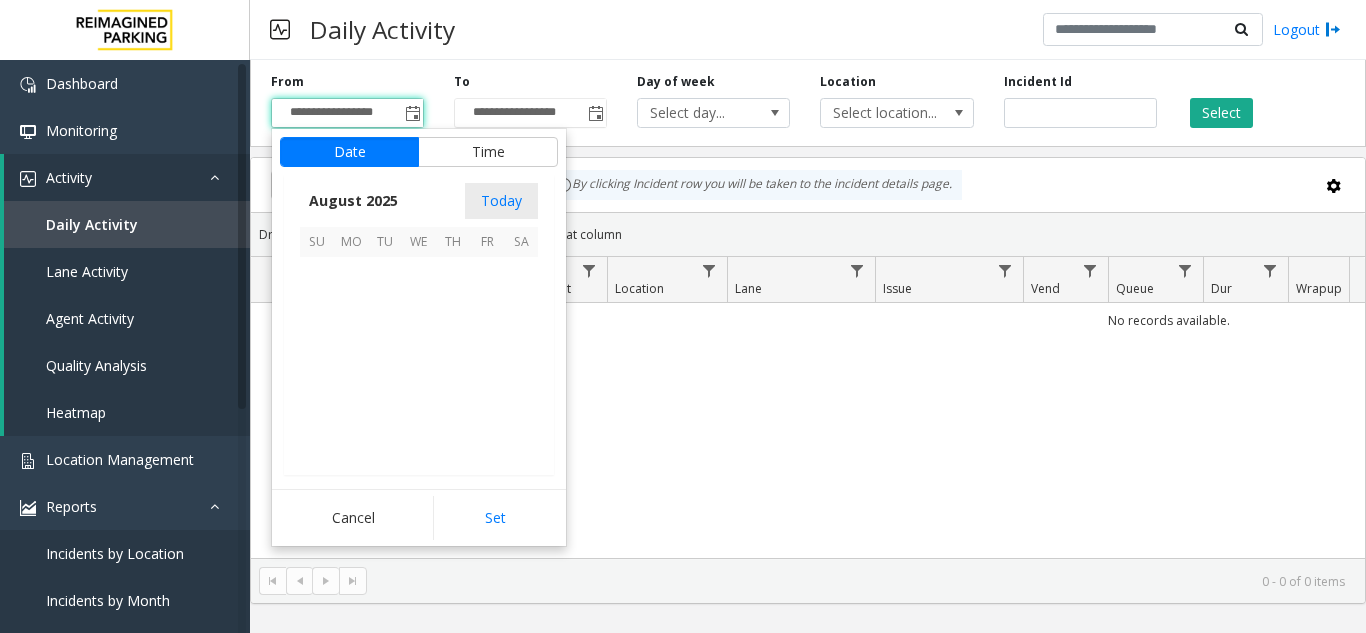 scroll, scrollTop: 358666, scrollLeft: 0, axis: vertical 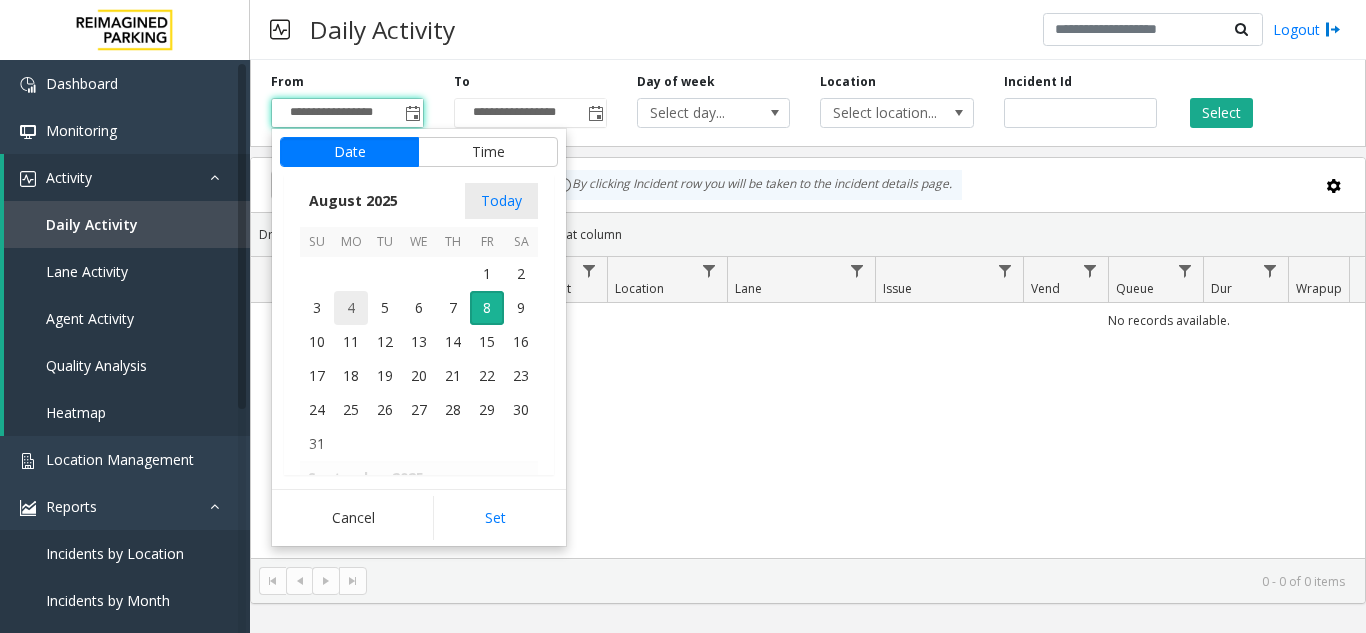 click on "4" at bounding box center [351, 308] 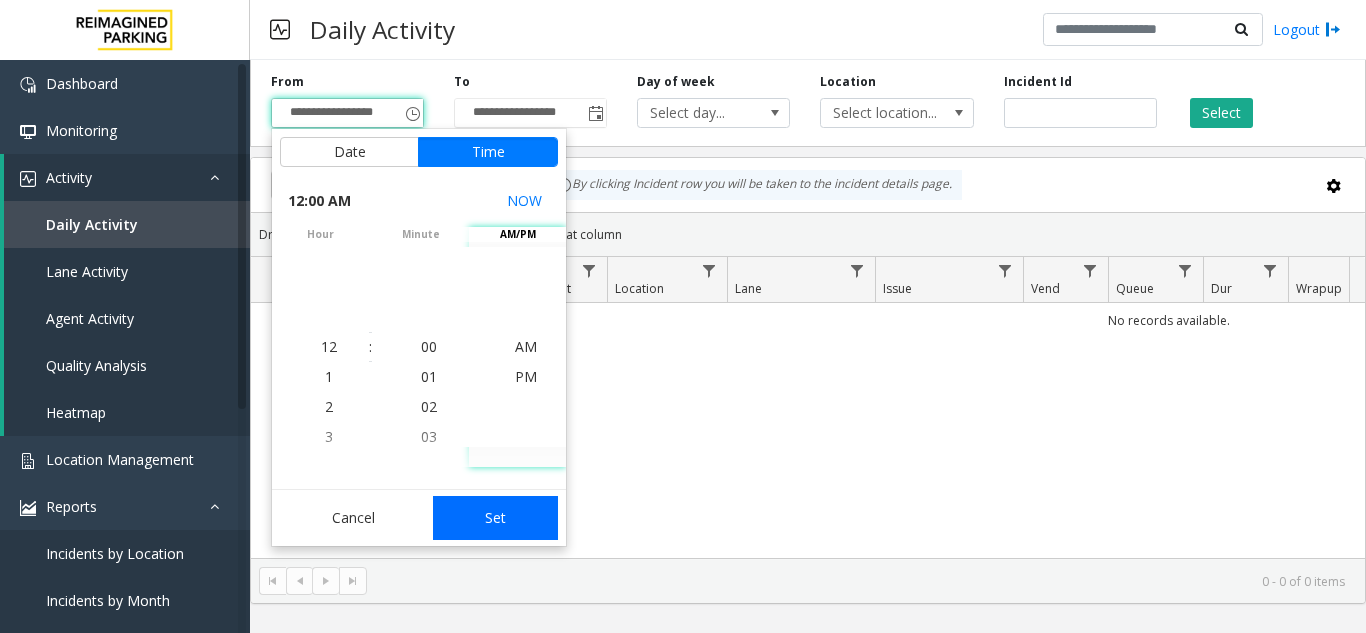 click on "Set" 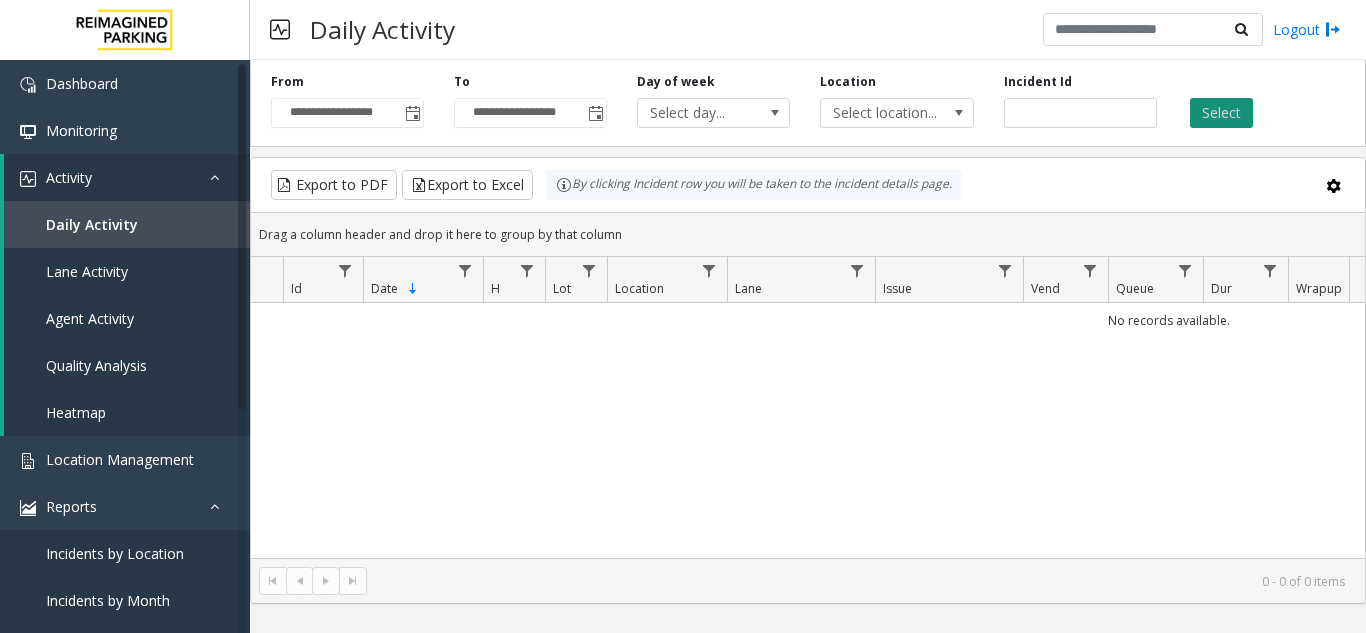 click on "Select" 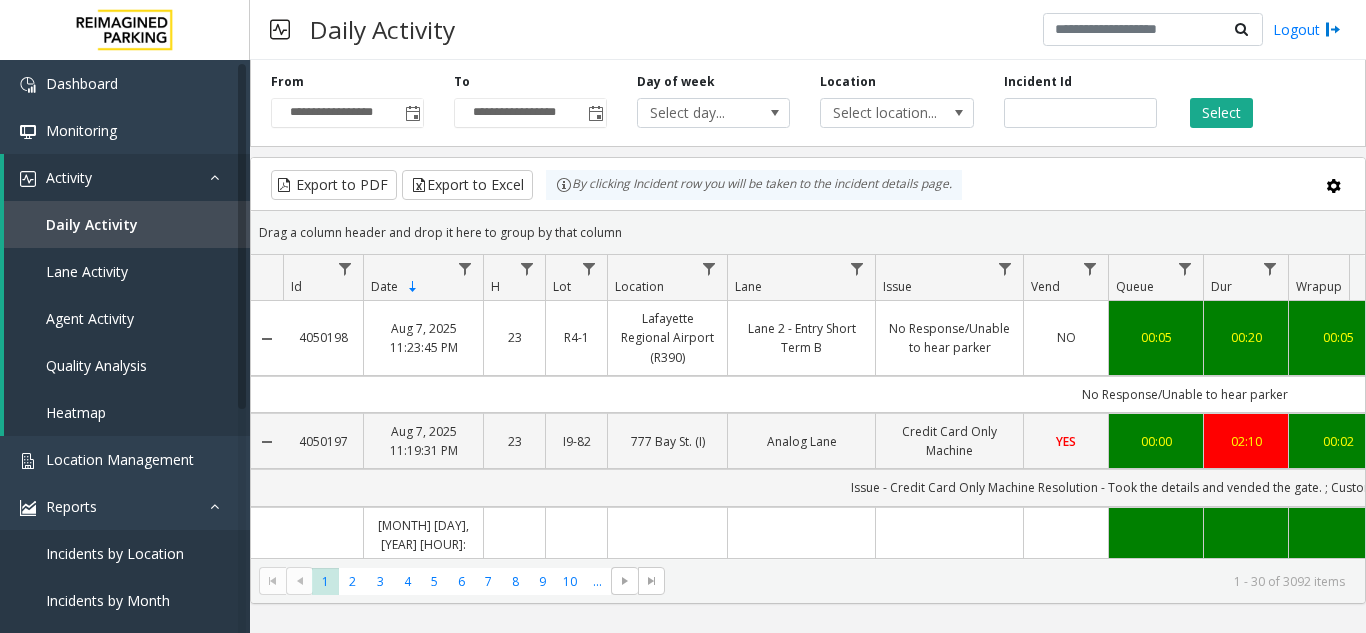 scroll, scrollTop: 0, scrollLeft: 154, axis: horizontal 